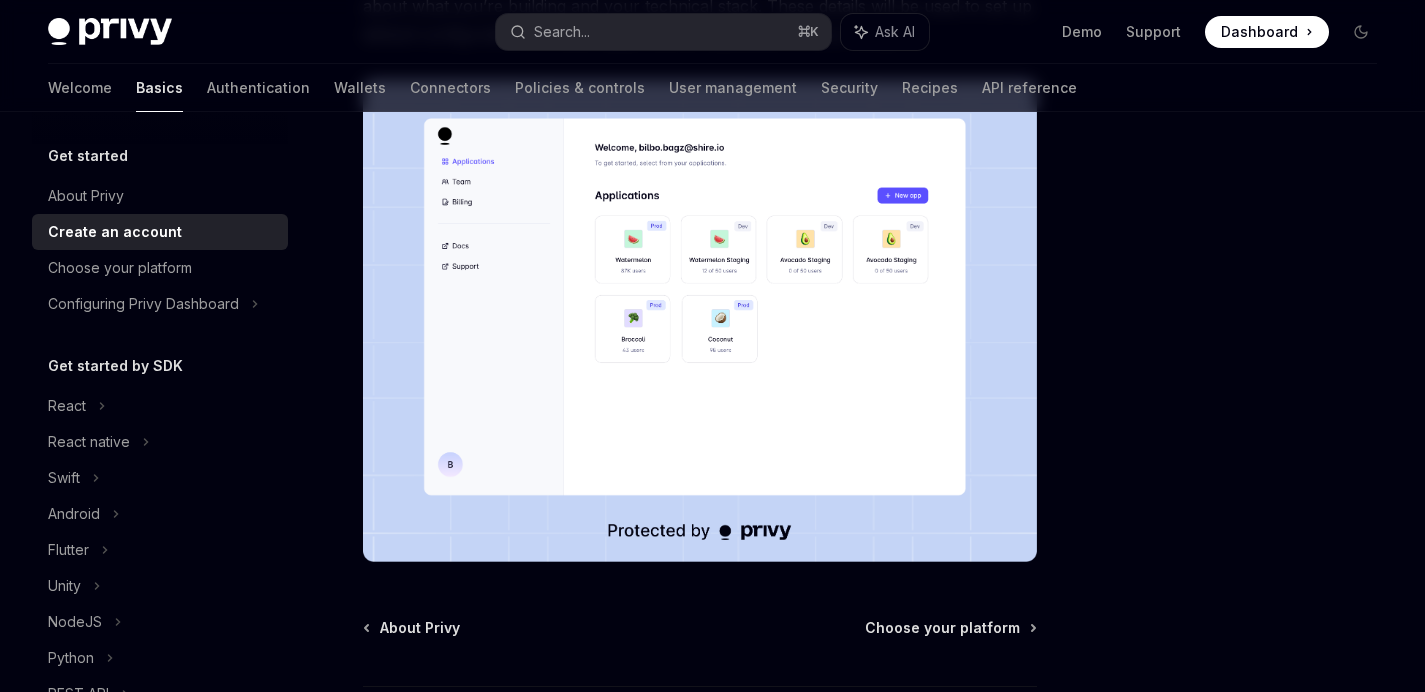 scroll, scrollTop: 465, scrollLeft: 0, axis: vertical 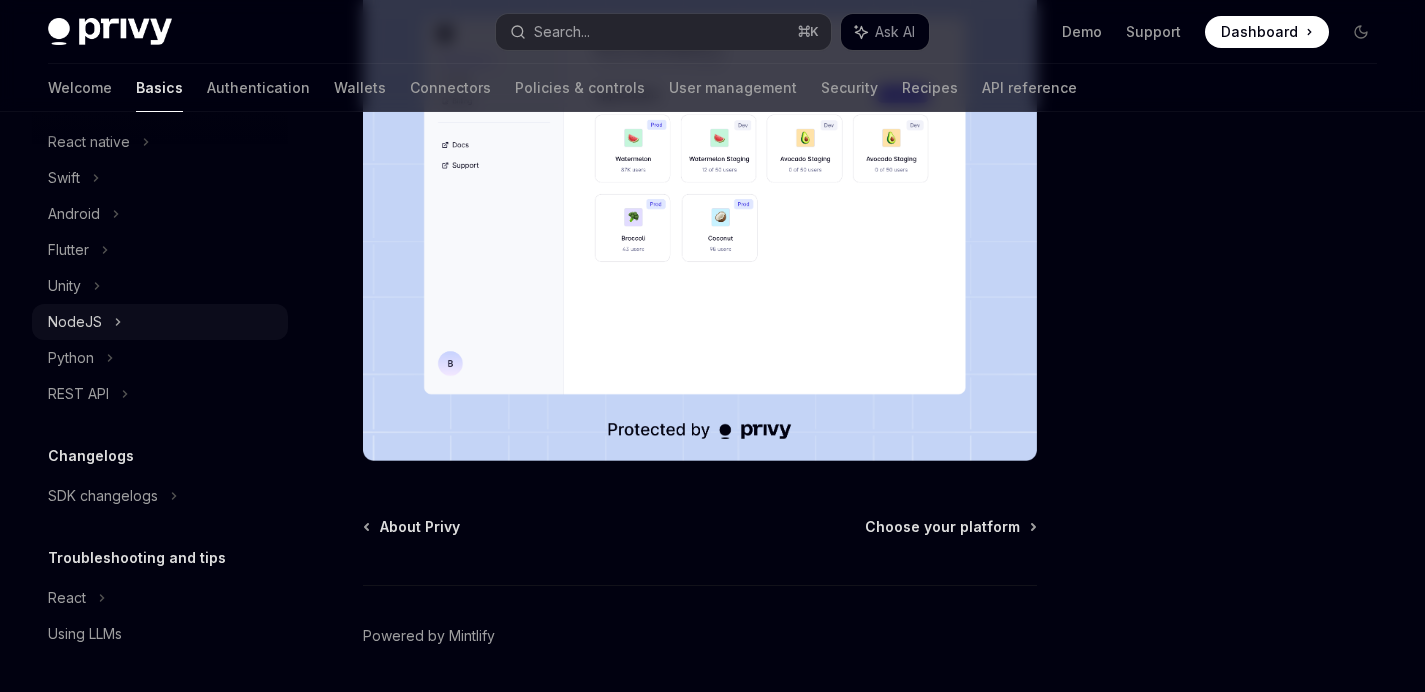 click on "NodeJS" at bounding box center [160, 322] 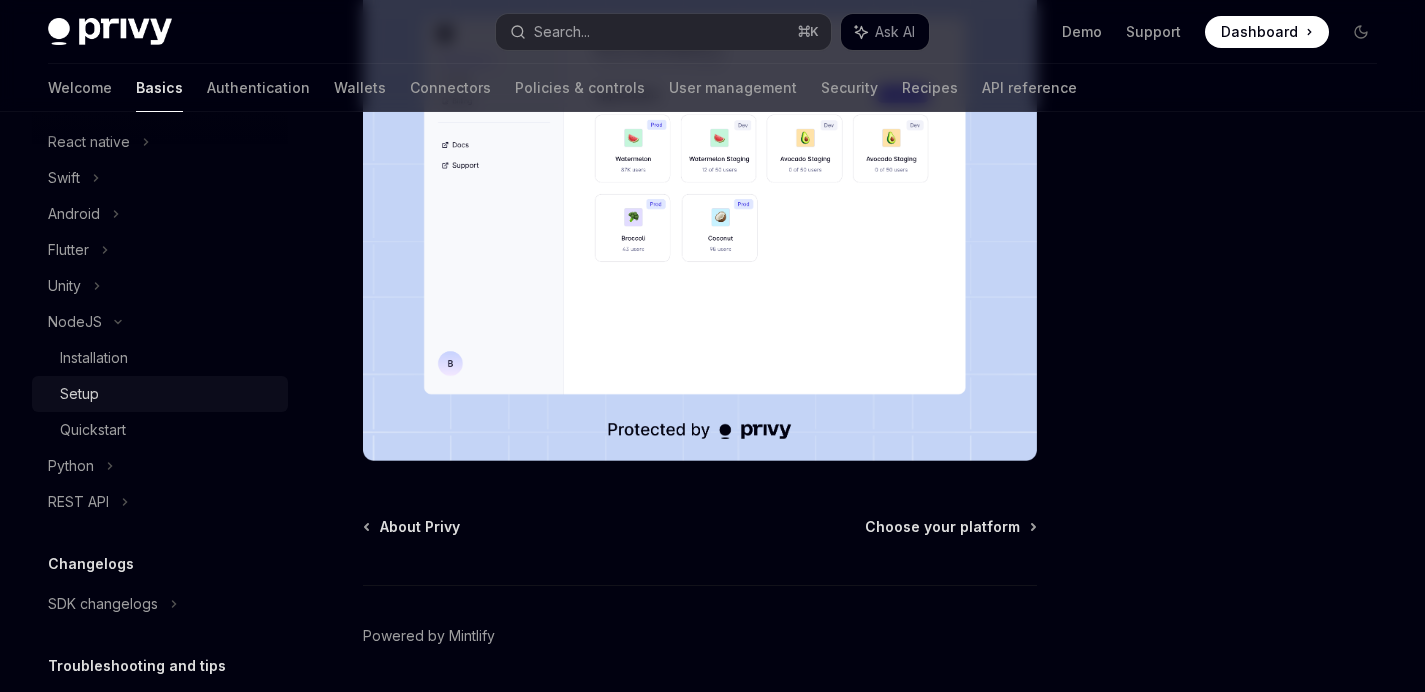 scroll, scrollTop: 0, scrollLeft: 0, axis: both 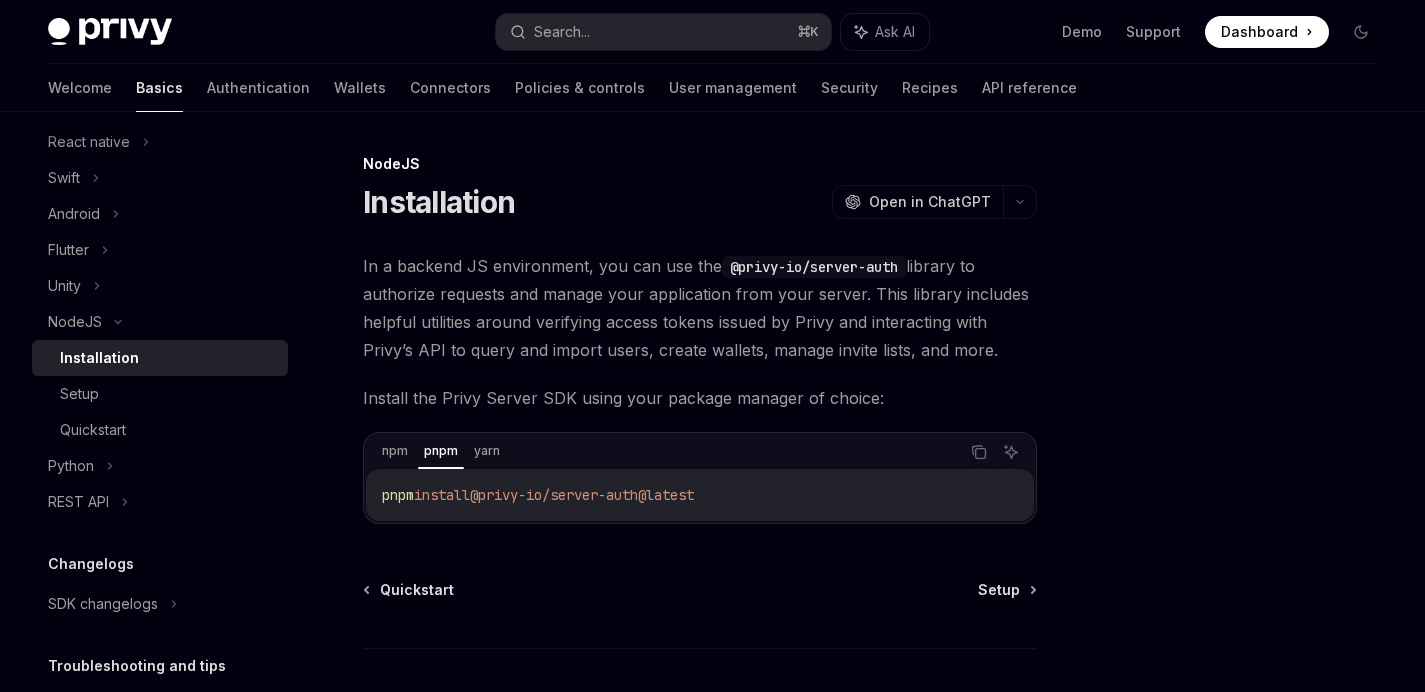 click on "Installation" at bounding box center (99, 358) 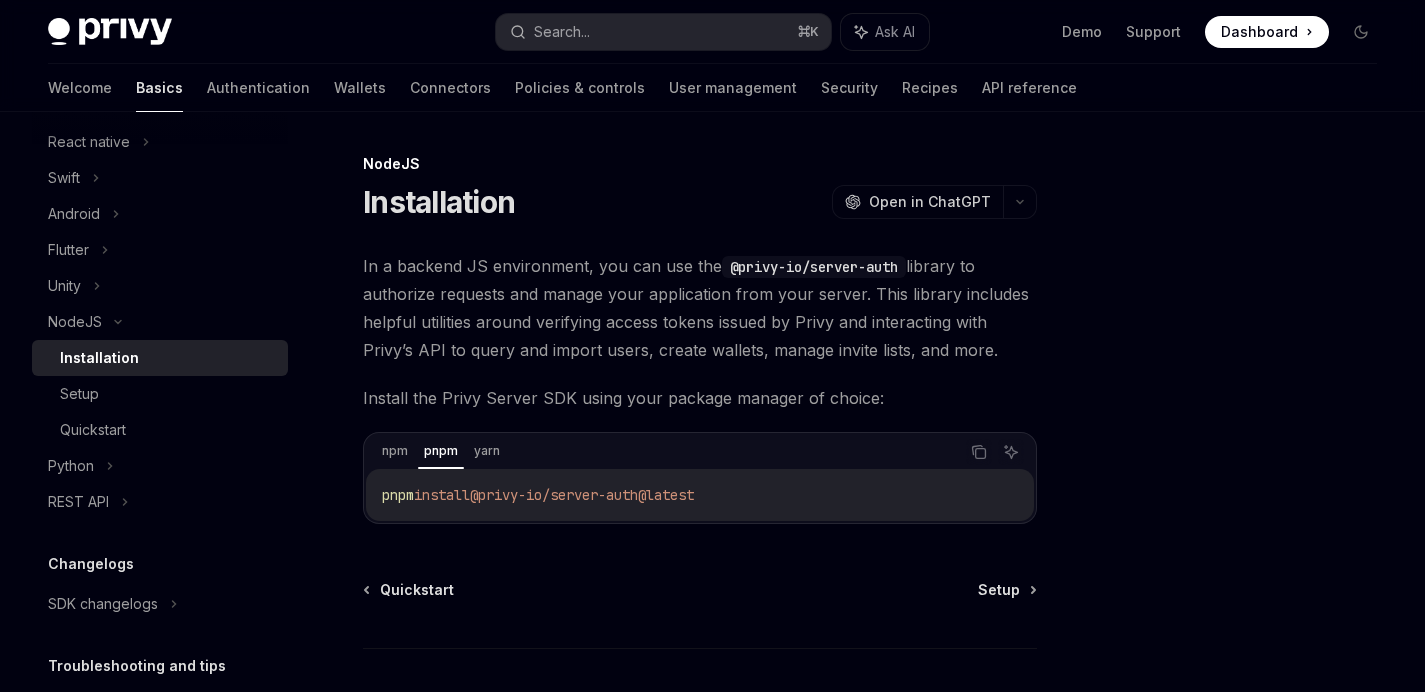 scroll, scrollTop: 129, scrollLeft: 0, axis: vertical 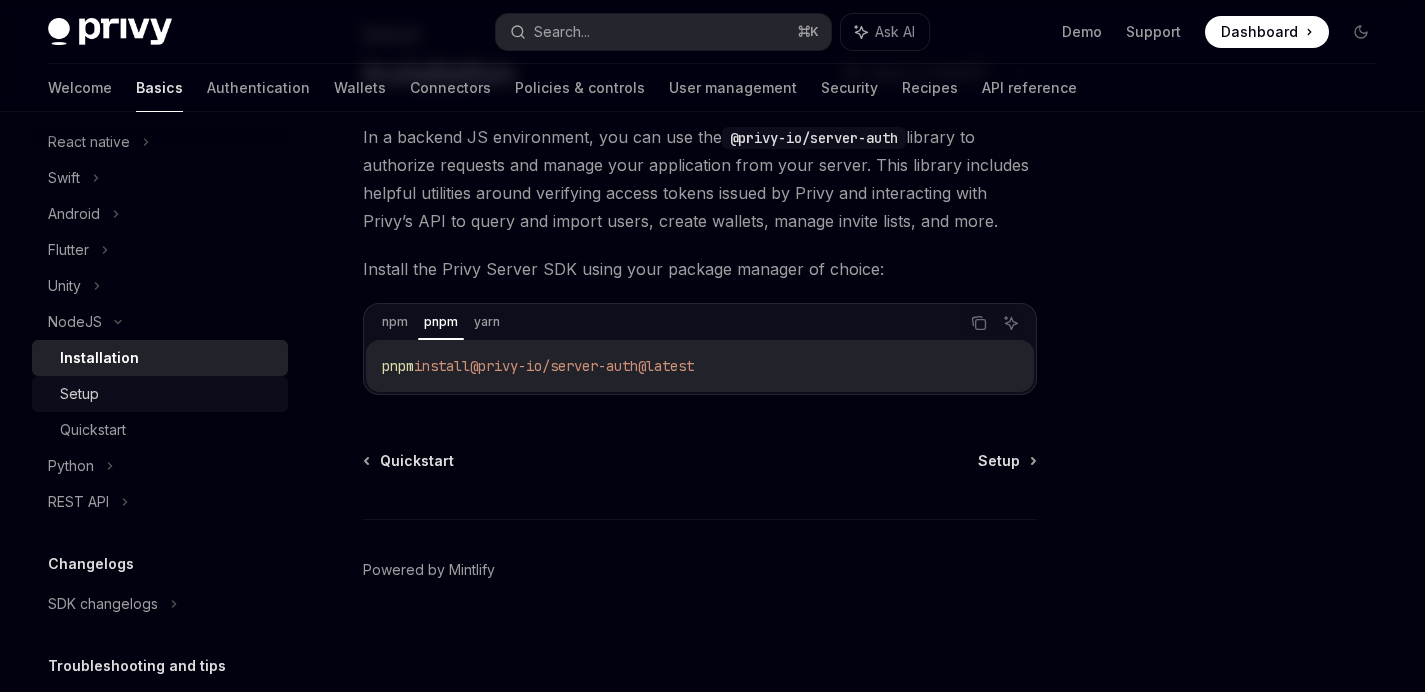 click on "Setup" at bounding box center [168, 394] 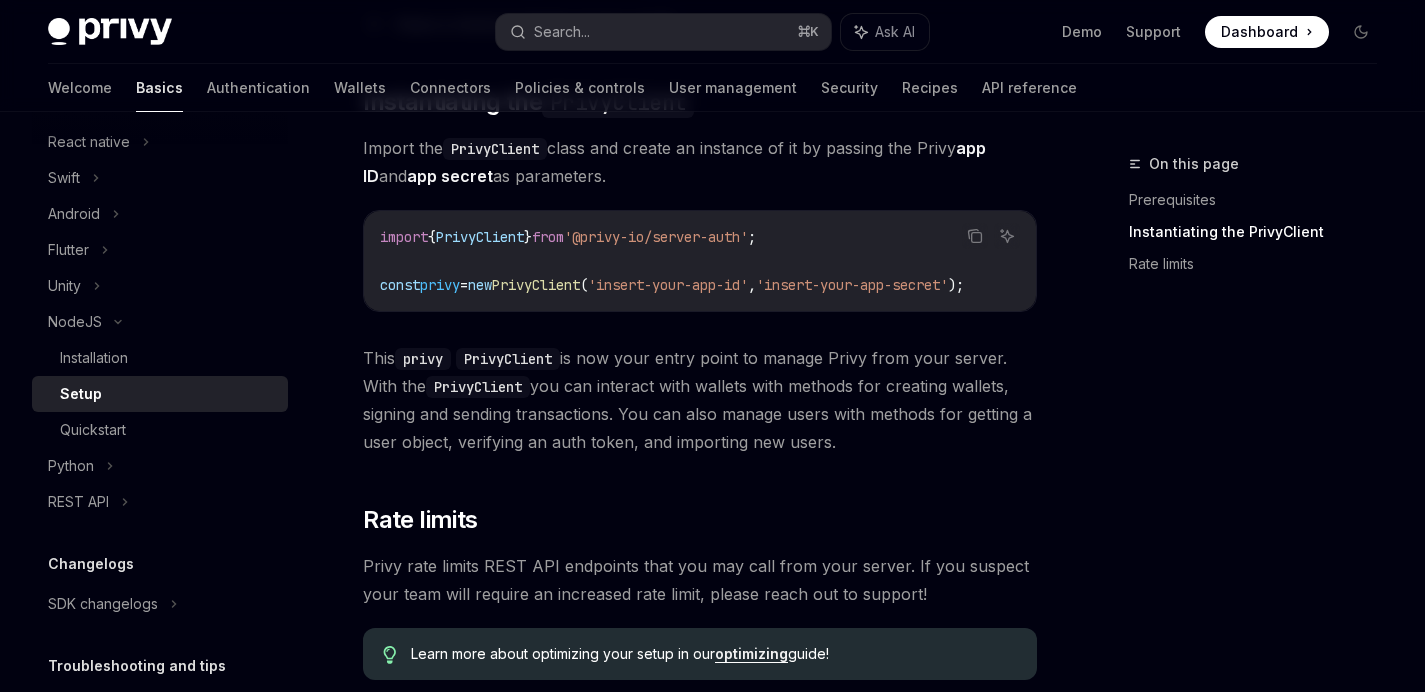 scroll, scrollTop: 378, scrollLeft: 0, axis: vertical 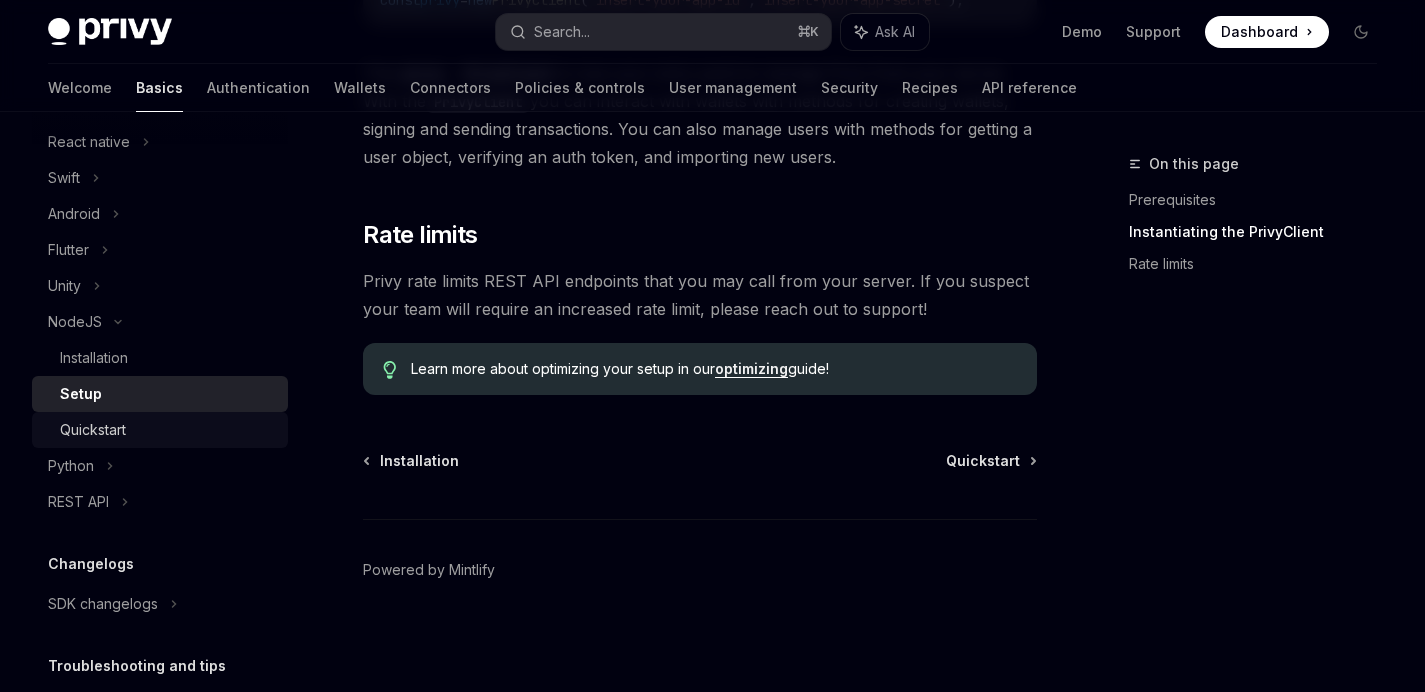click on "Quickstart" at bounding box center (93, 430) 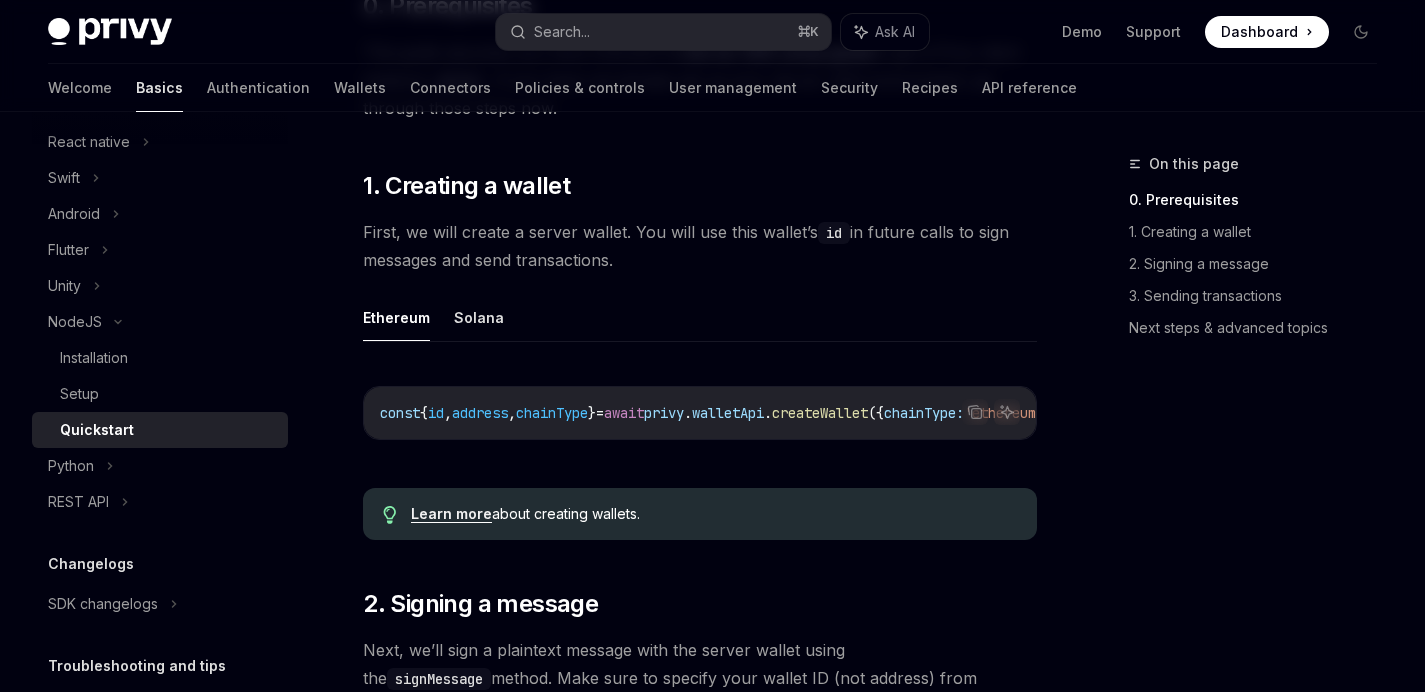 scroll, scrollTop: 327, scrollLeft: 0, axis: vertical 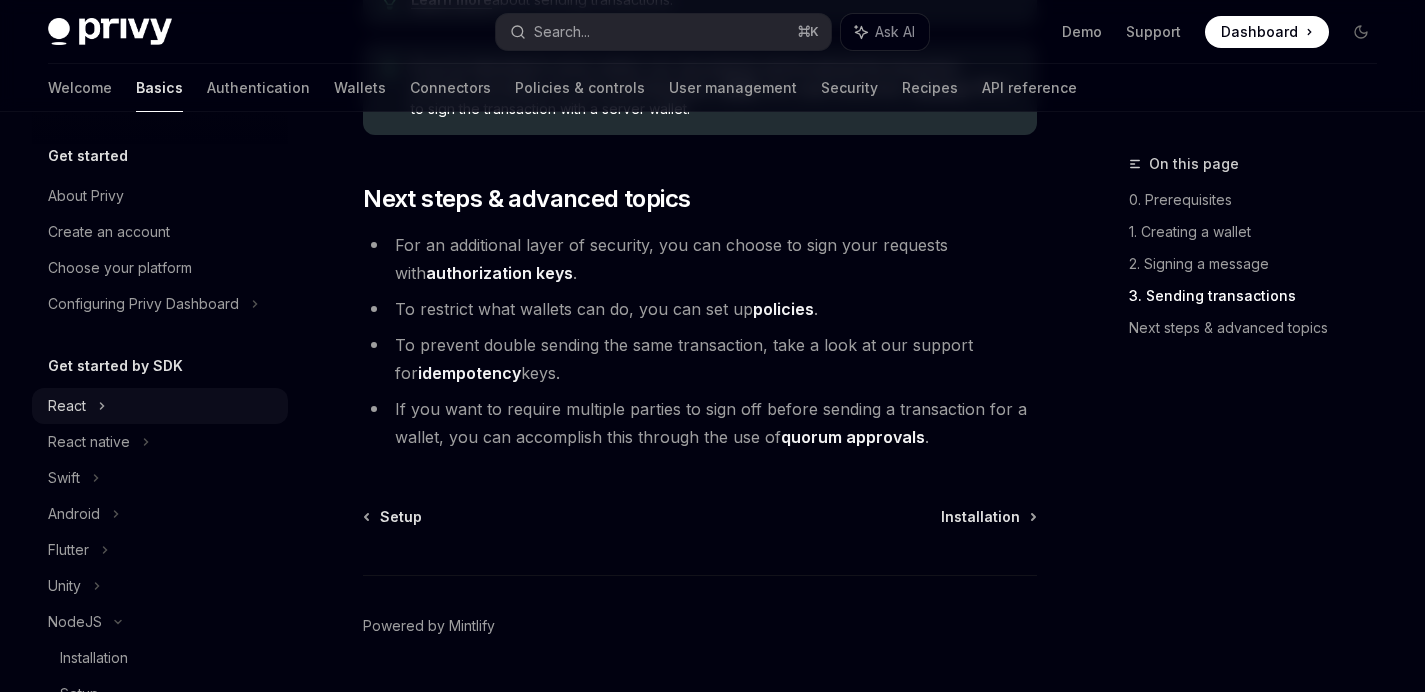 click on "React" at bounding box center (160, 406) 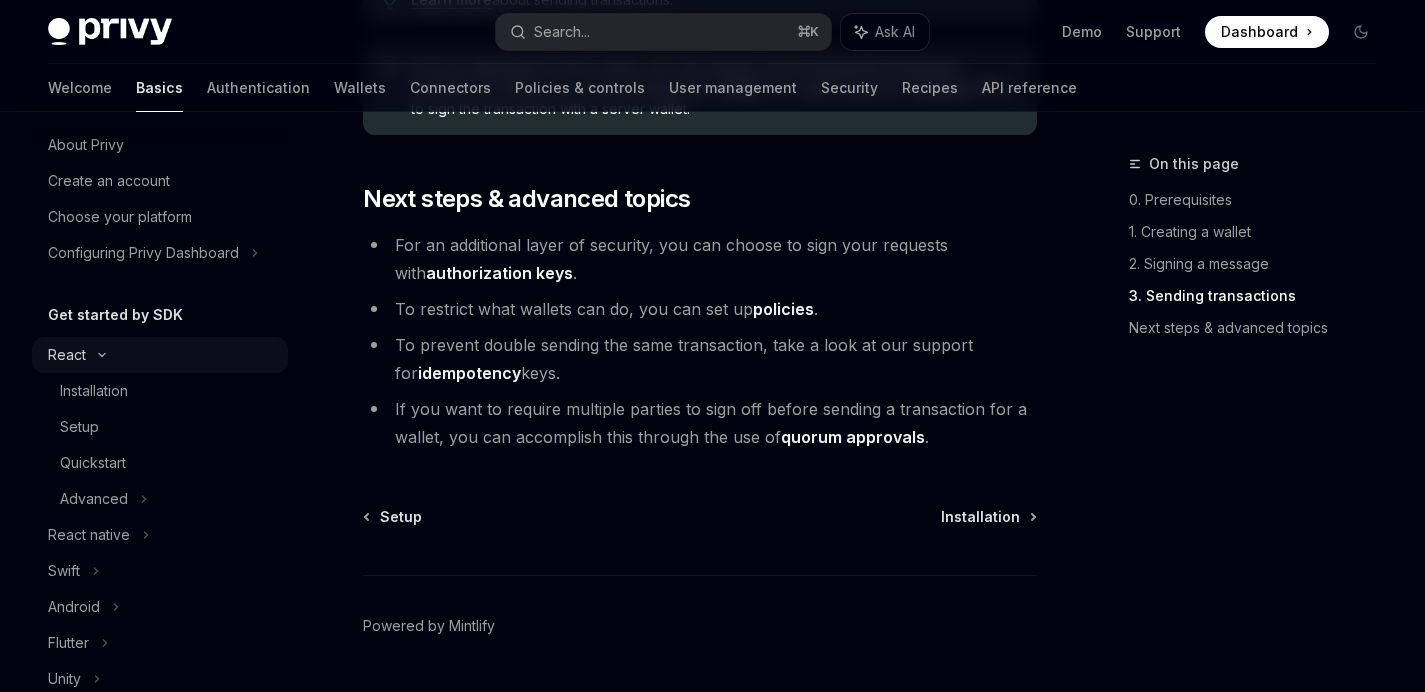 scroll, scrollTop: 75, scrollLeft: 0, axis: vertical 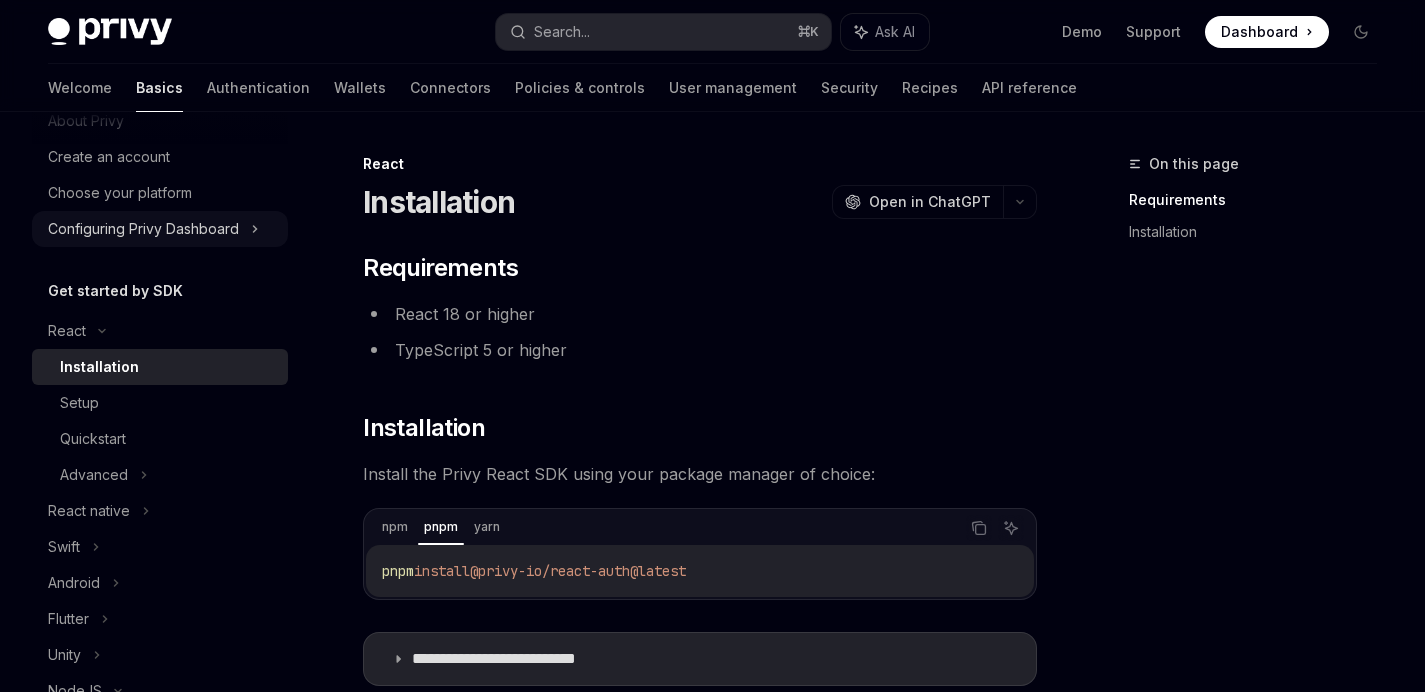 click on "Configuring Privy Dashboard" at bounding box center [143, 229] 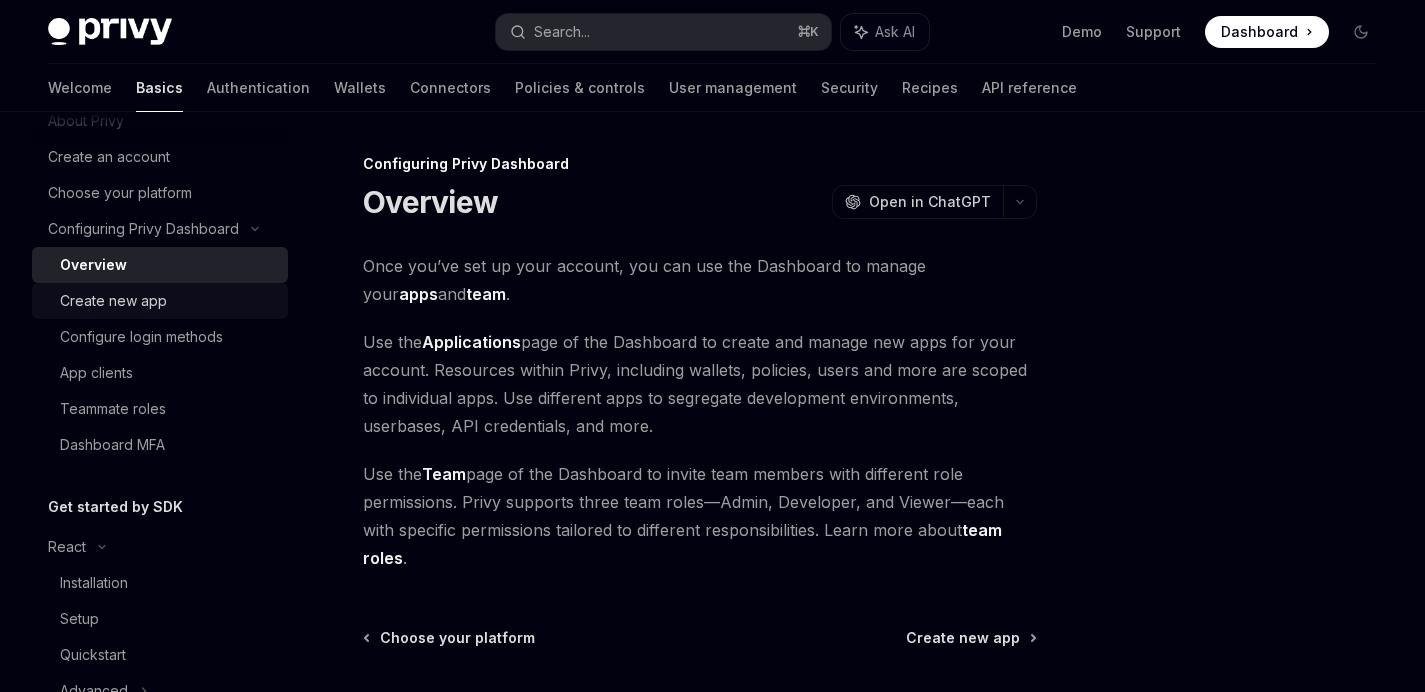 click on "Create new app" at bounding box center [113, 301] 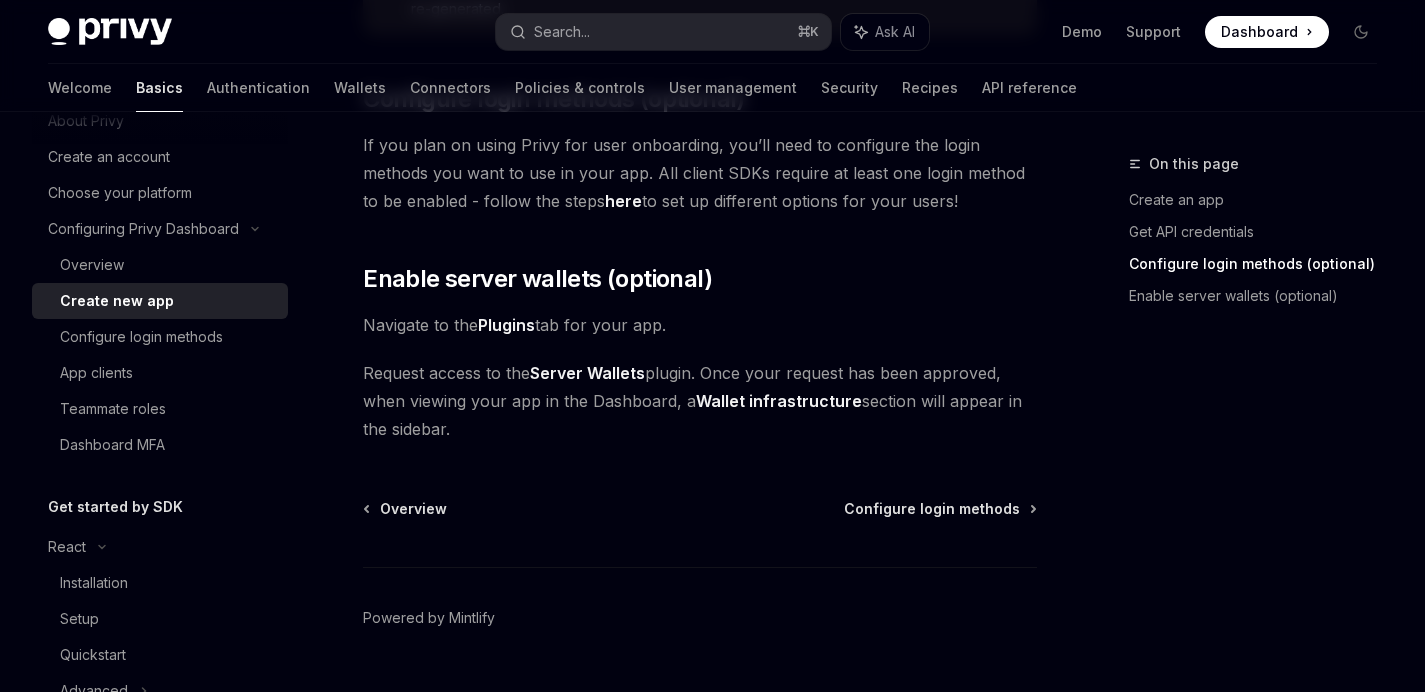 scroll, scrollTop: 969, scrollLeft: 0, axis: vertical 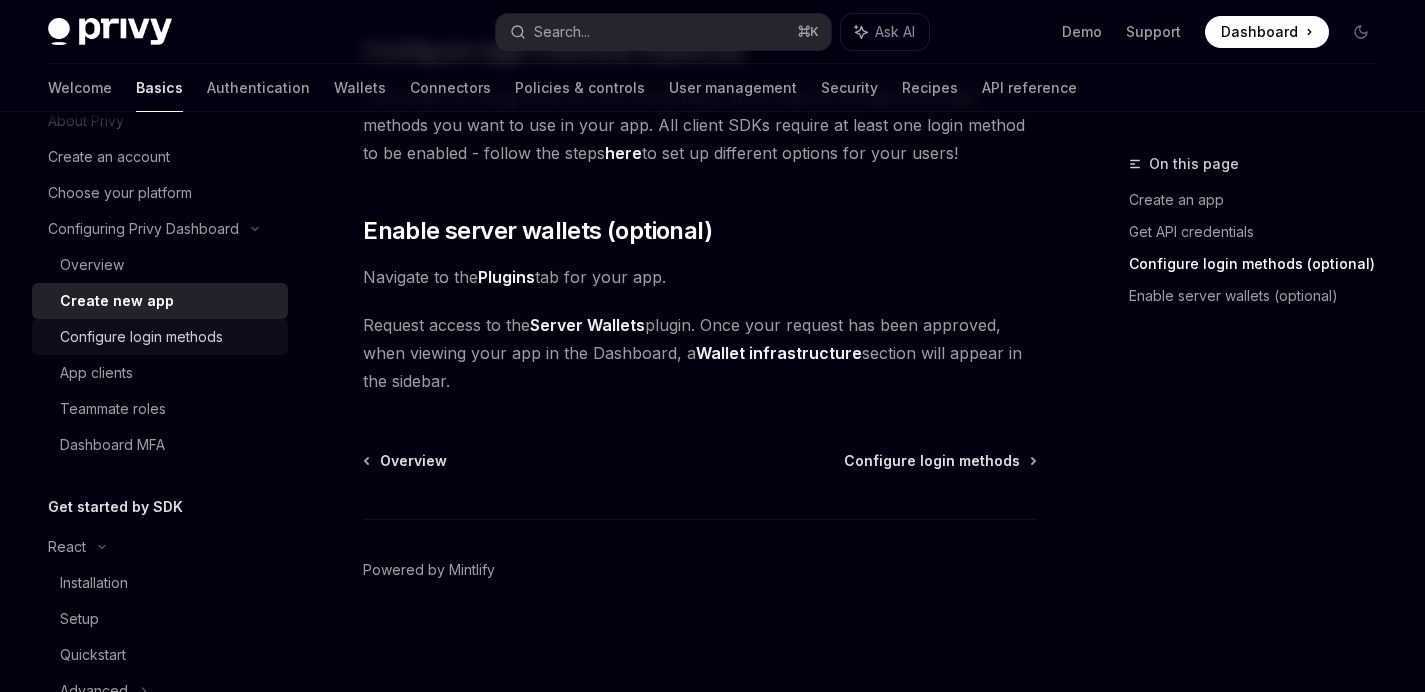 click on "Configure login methods" at bounding box center (141, 337) 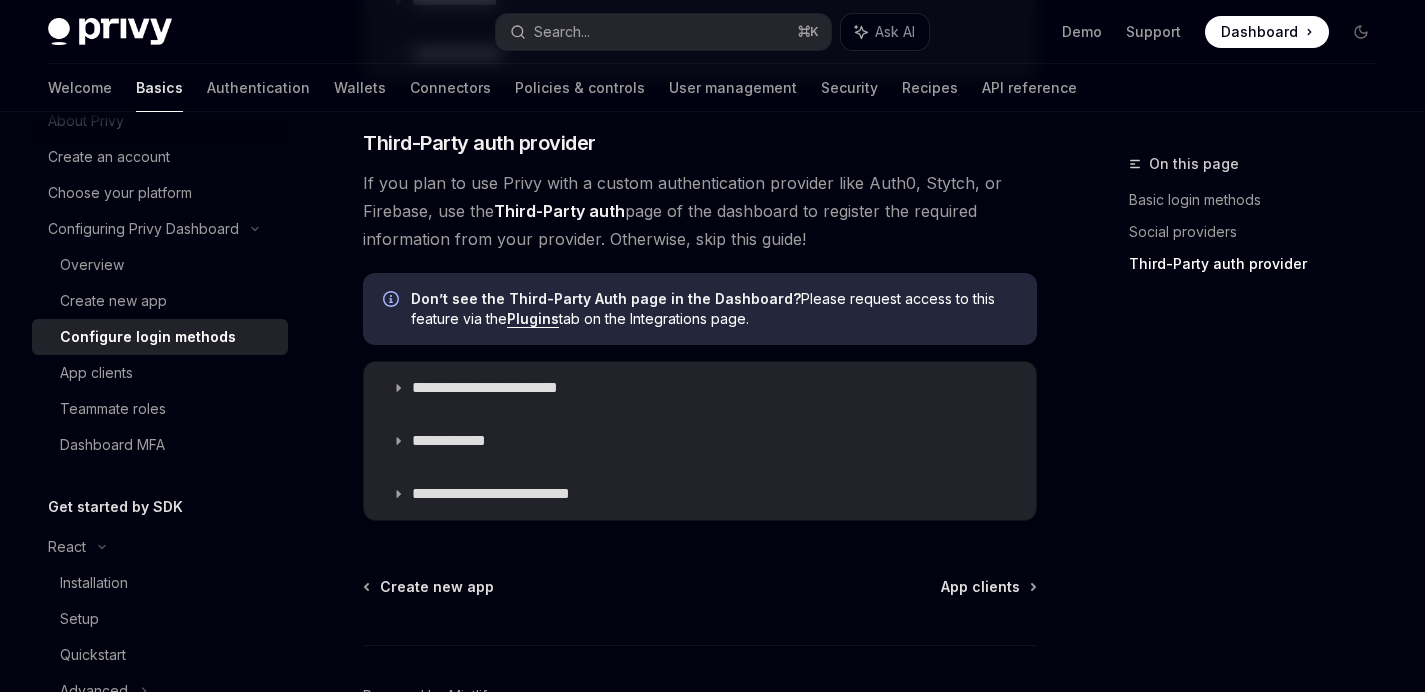 scroll, scrollTop: 1096, scrollLeft: 0, axis: vertical 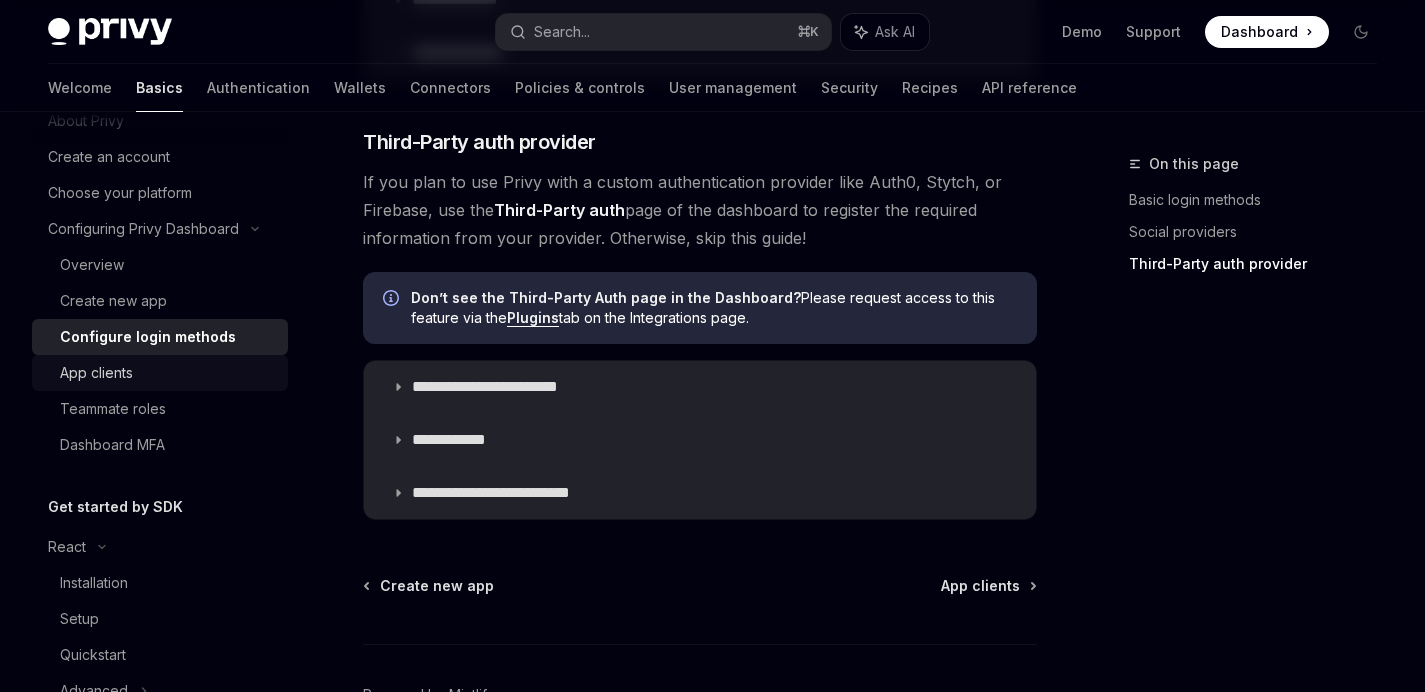 click on "App clients" at bounding box center (168, 373) 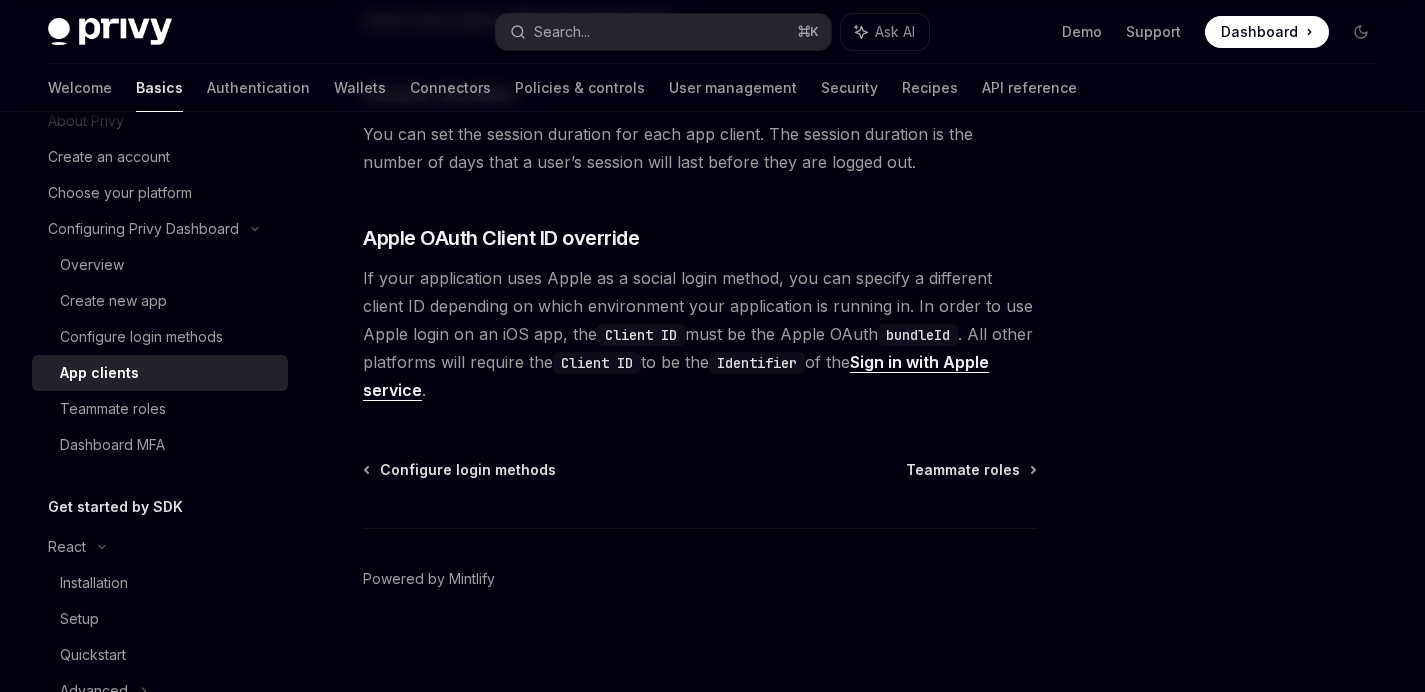 scroll, scrollTop: 933, scrollLeft: 0, axis: vertical 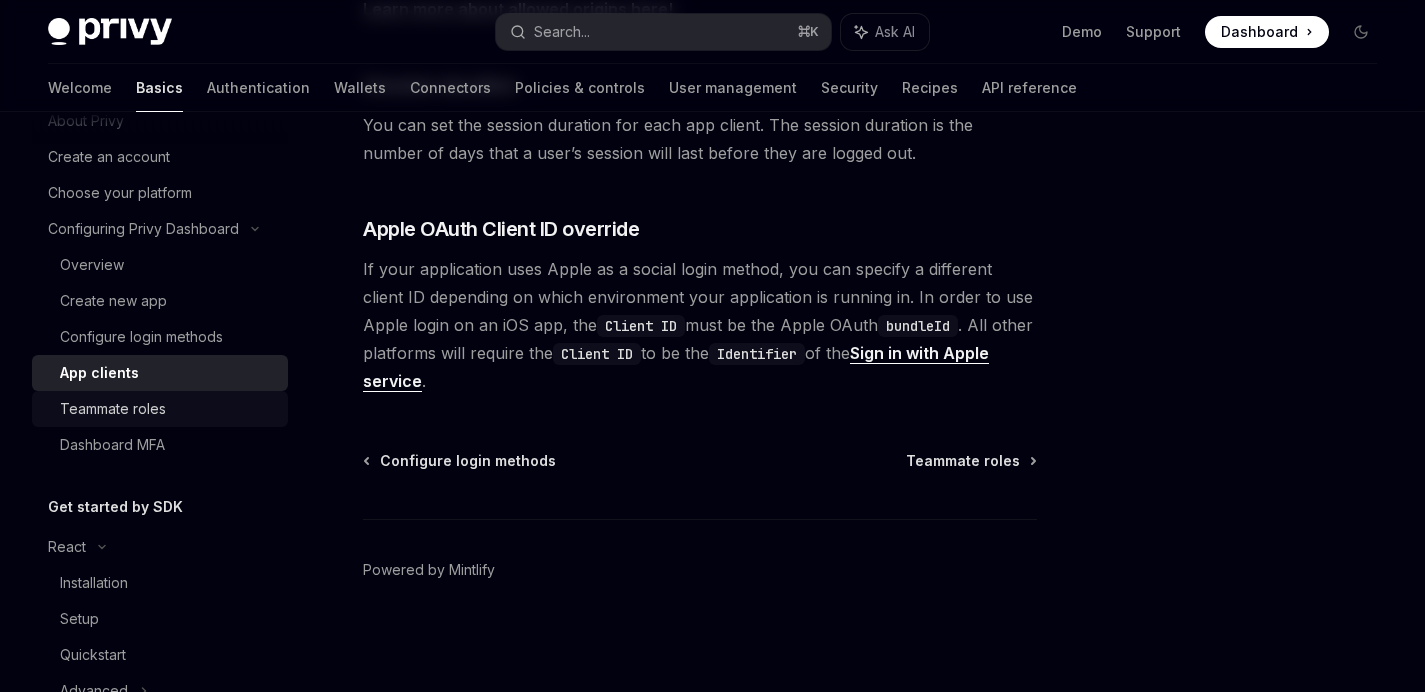 click on "Teammate roles" at bounding box center [168, 409] 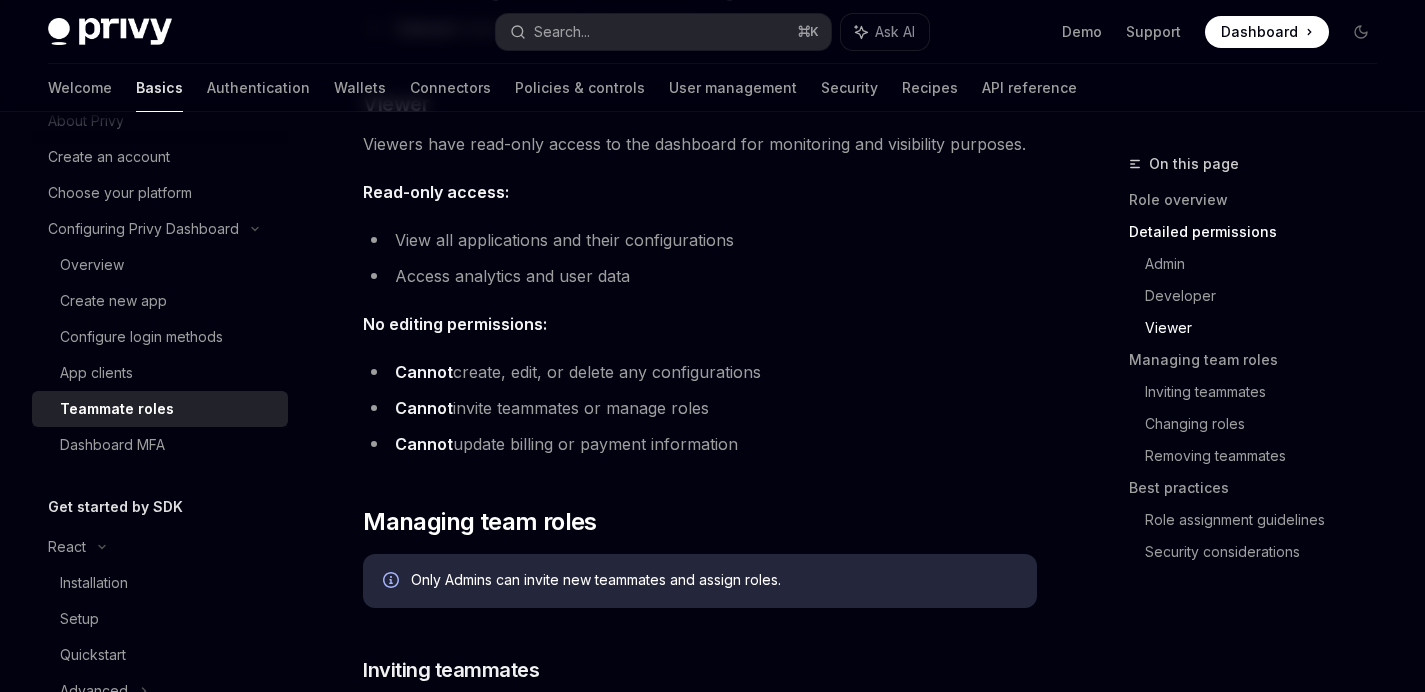 scroll, scrollTop: 2013, scrollLeft: 0, axis: vertical 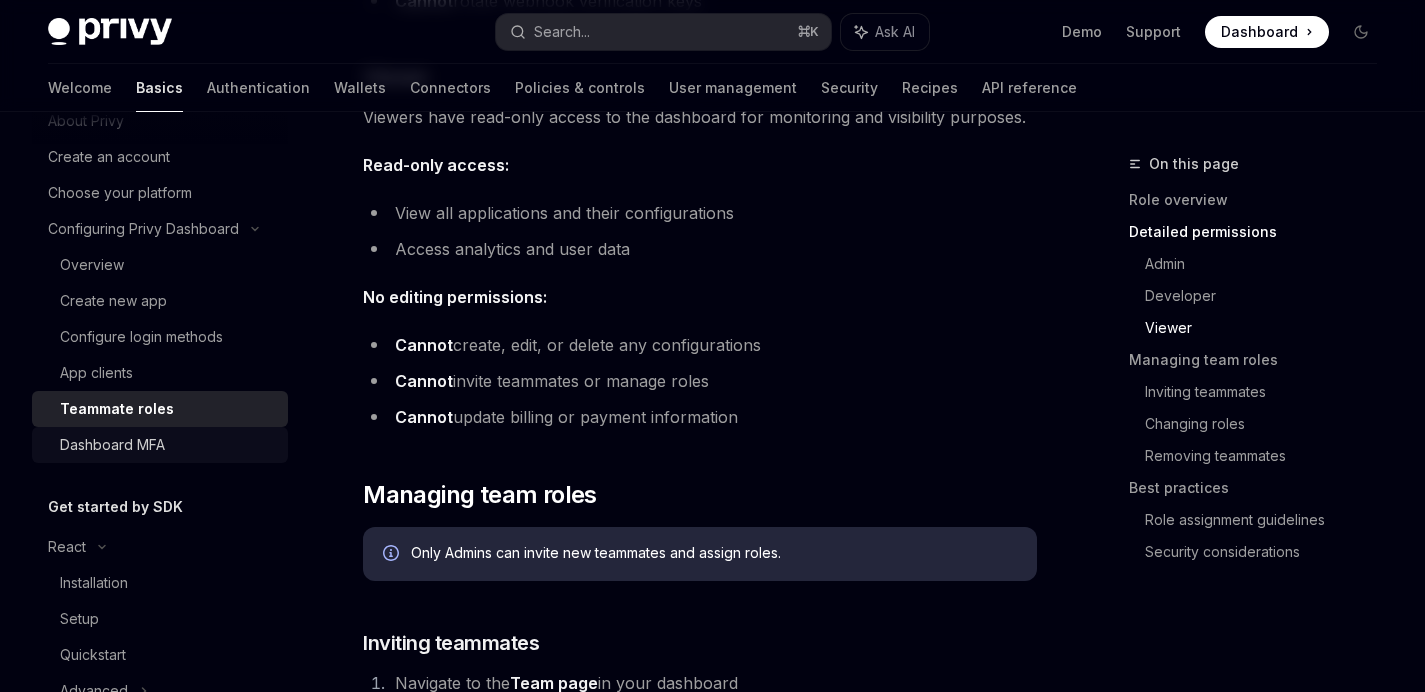 click on "Dashboard MFA" at bounding box center (168, 445) 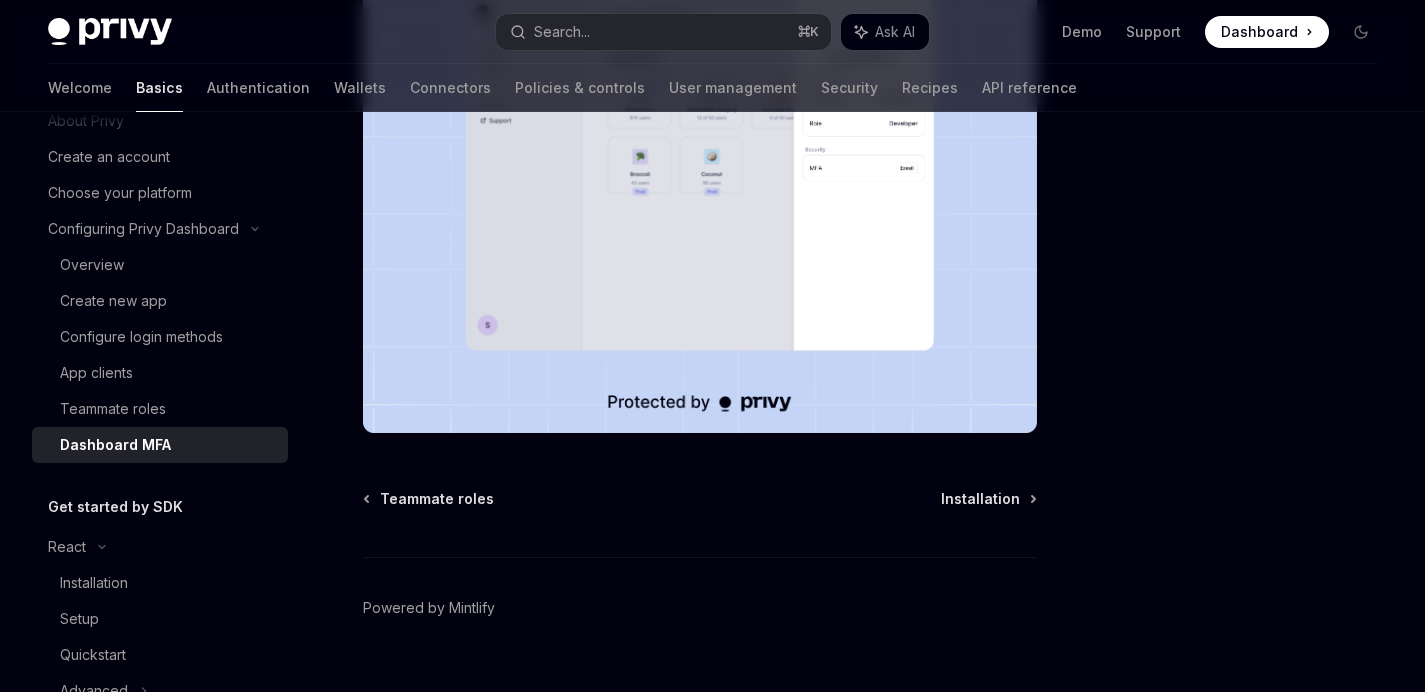 scroll, scrollTop: 530, scrollLeft: 0, axis: vertical 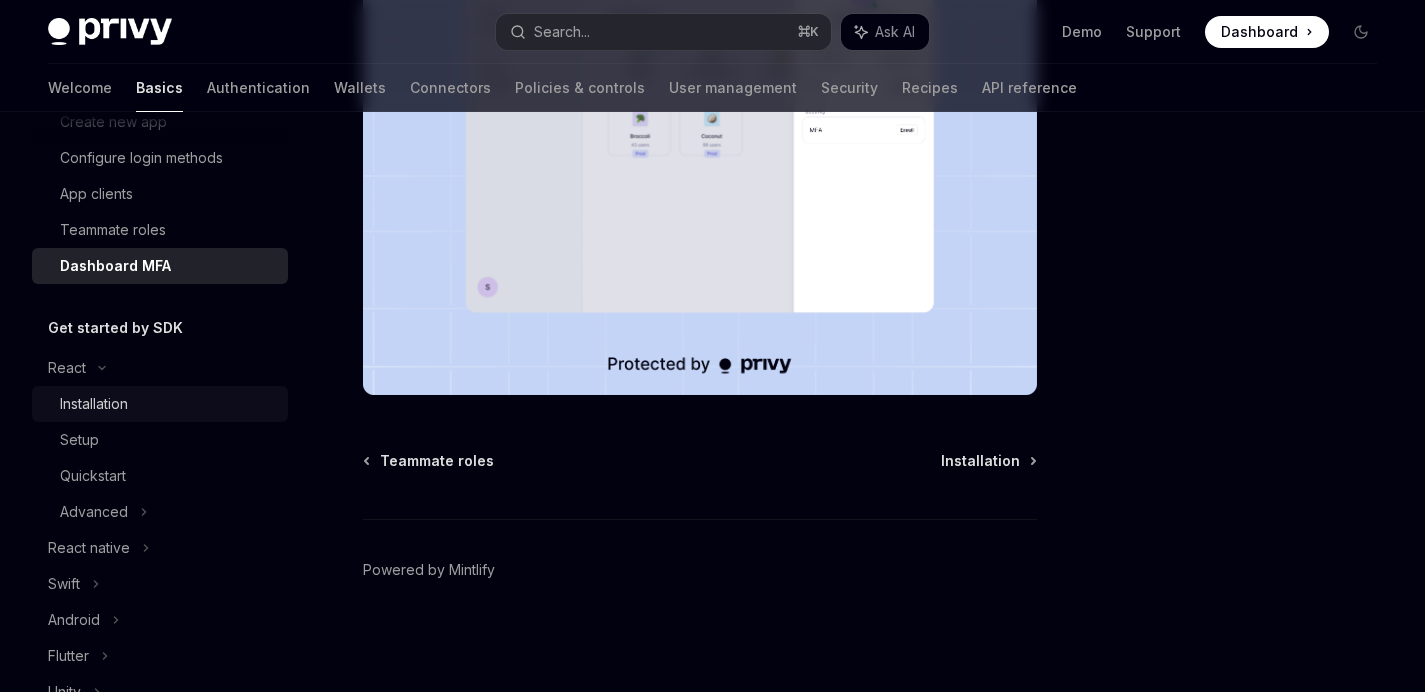 click on "Installation" at bounding box center (94, 404) 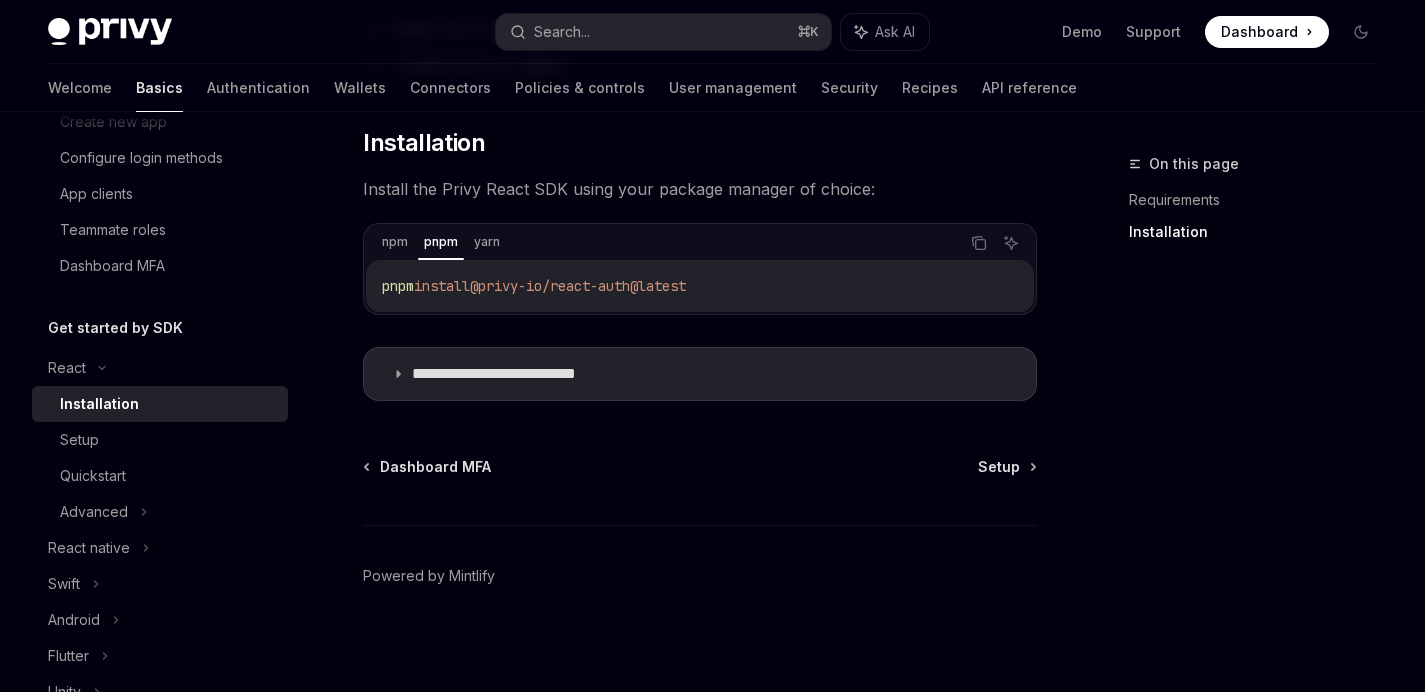 scroll, scrollTop: 291, scrollLeft: 0, axis: vertical 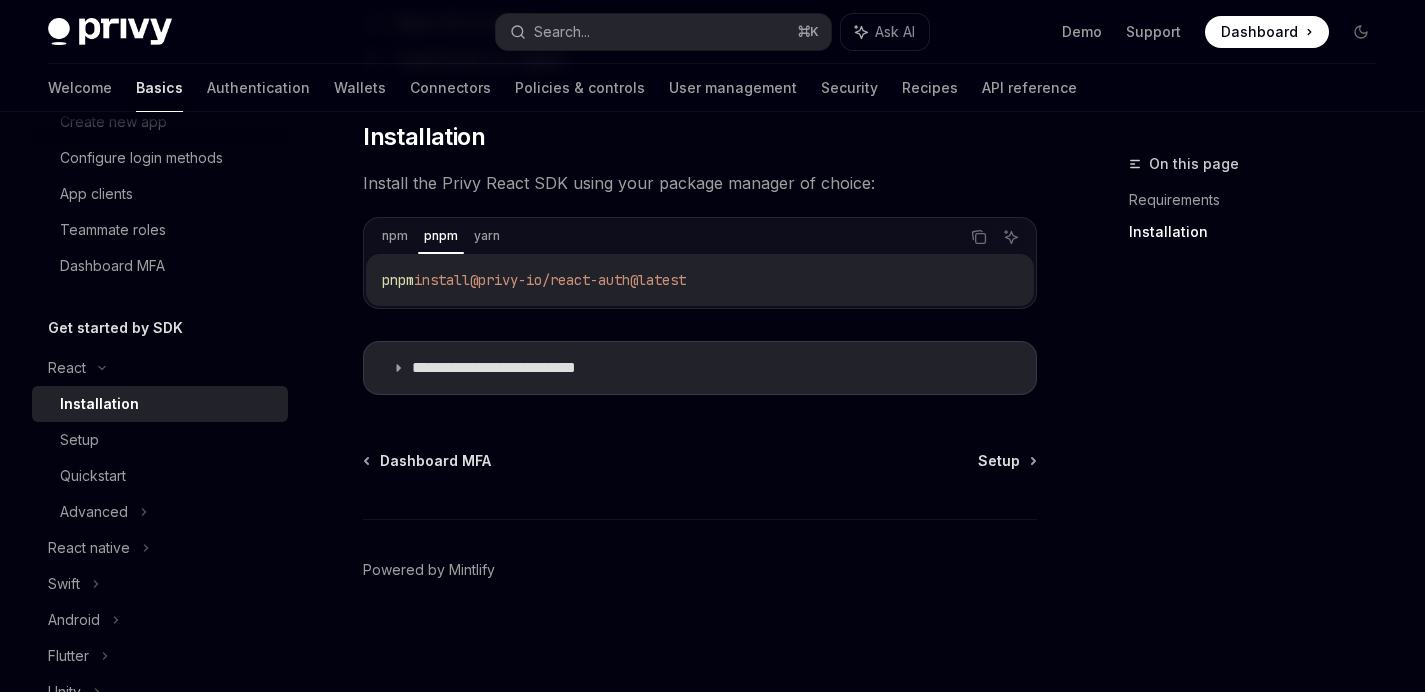 click on "Dashboard MFA Setup Powered by Mintlify" at bounding box center [700, 571] 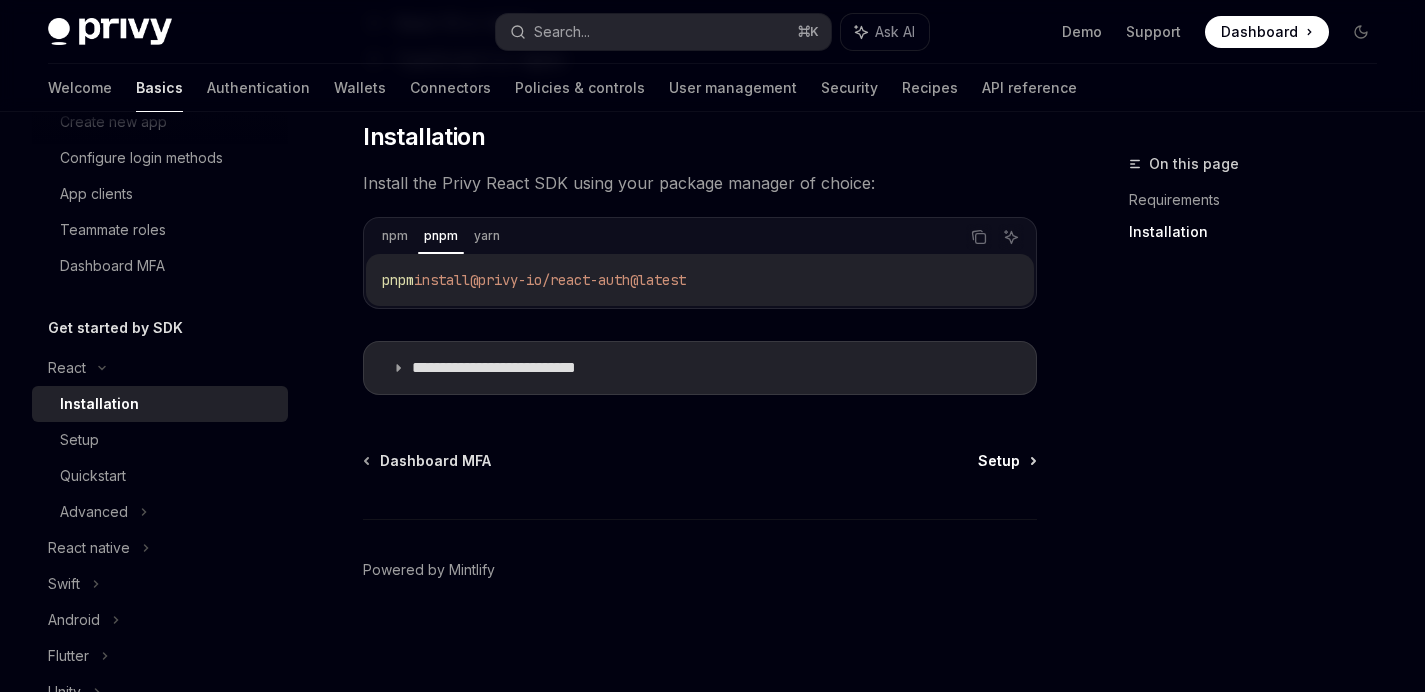 click on "Setup" at bounding box center [999, 461] 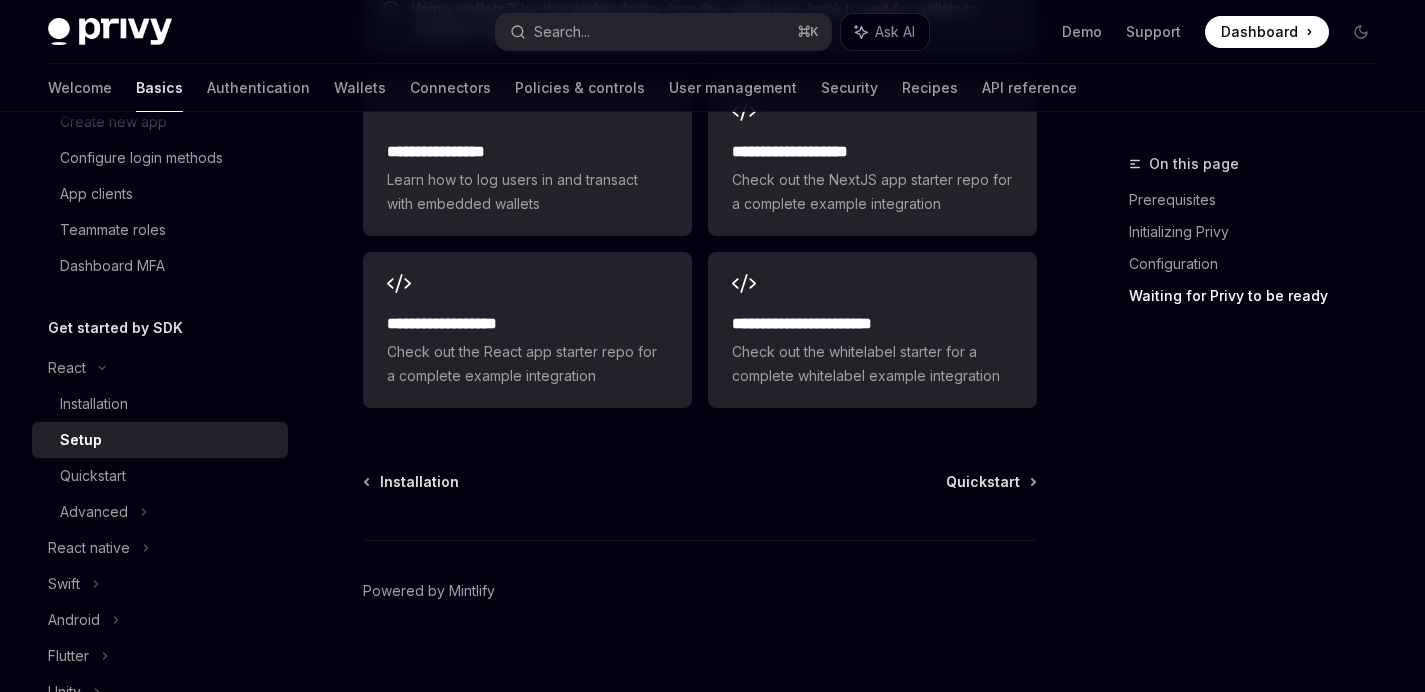 scroll, scrollTop: 2805, scrollLeft: 0, axis: vertical 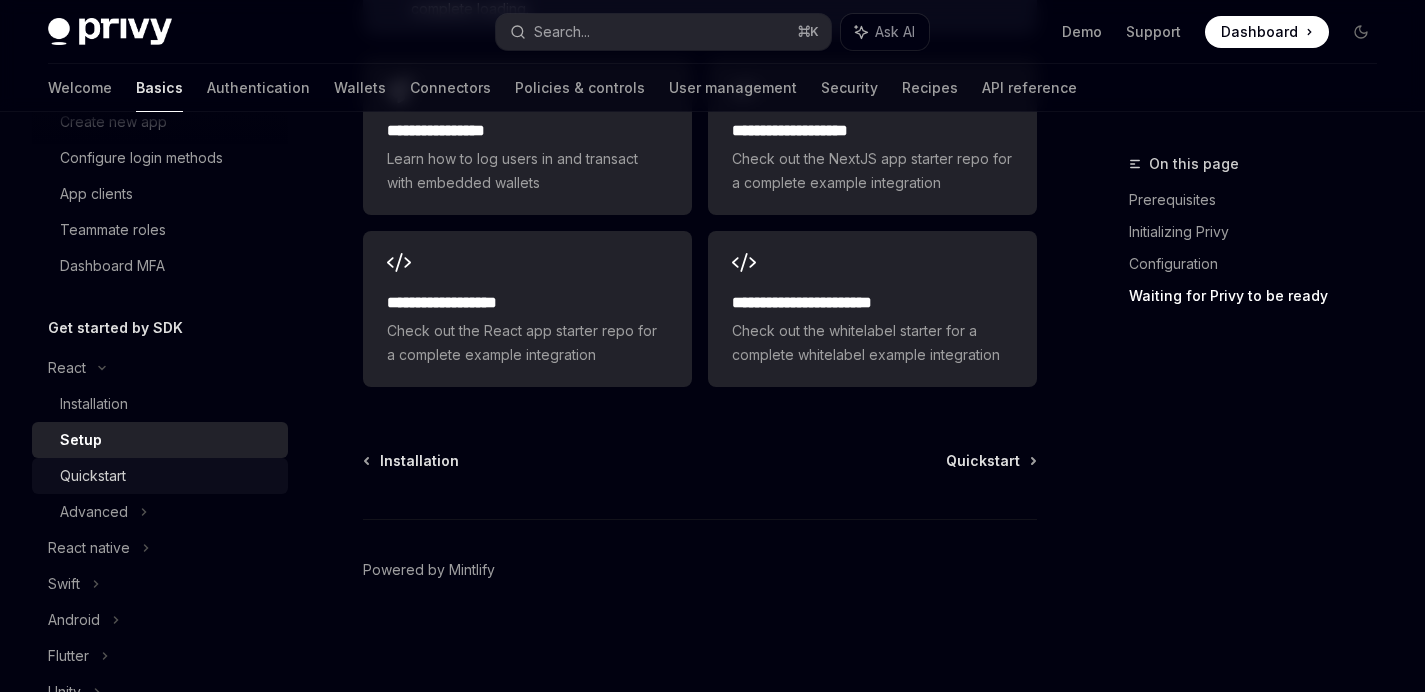 click on "Quickstart" at bounding box center (168, 476) 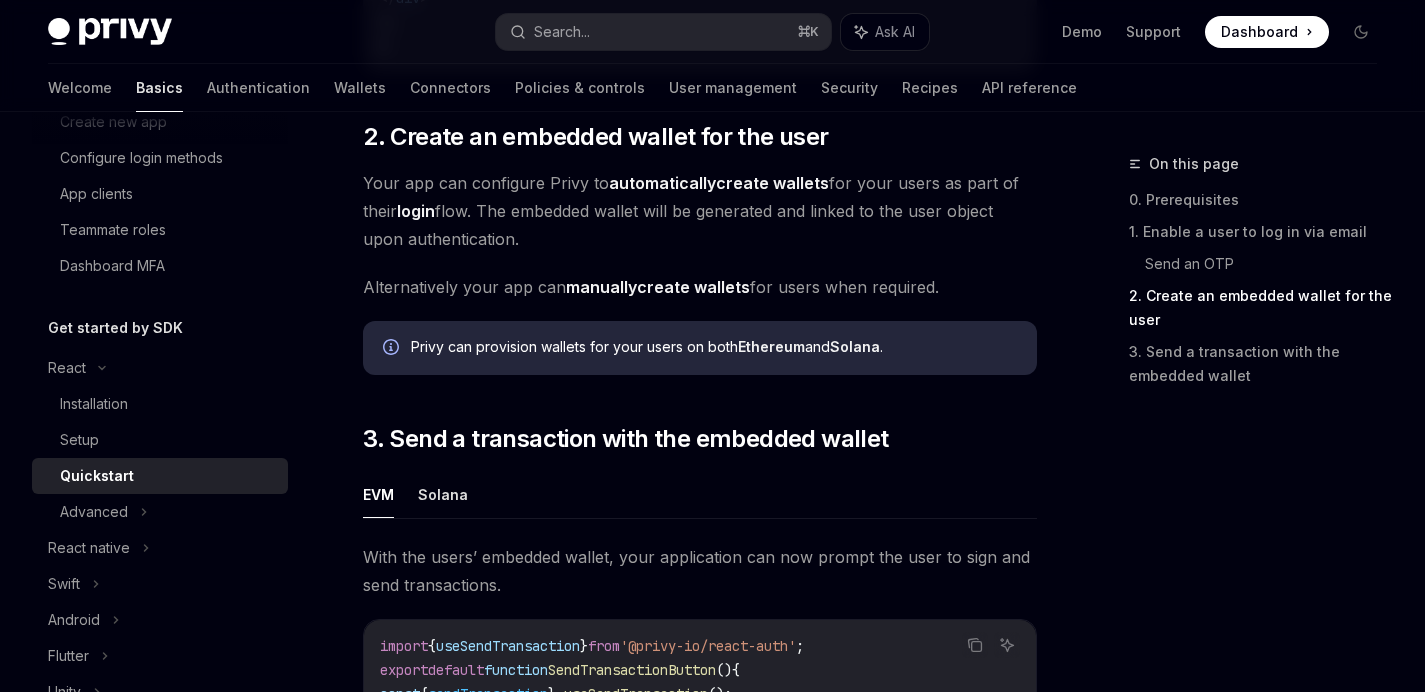 scroll, scrollTop: 1432, scrollLeft: 0, axis: vertical 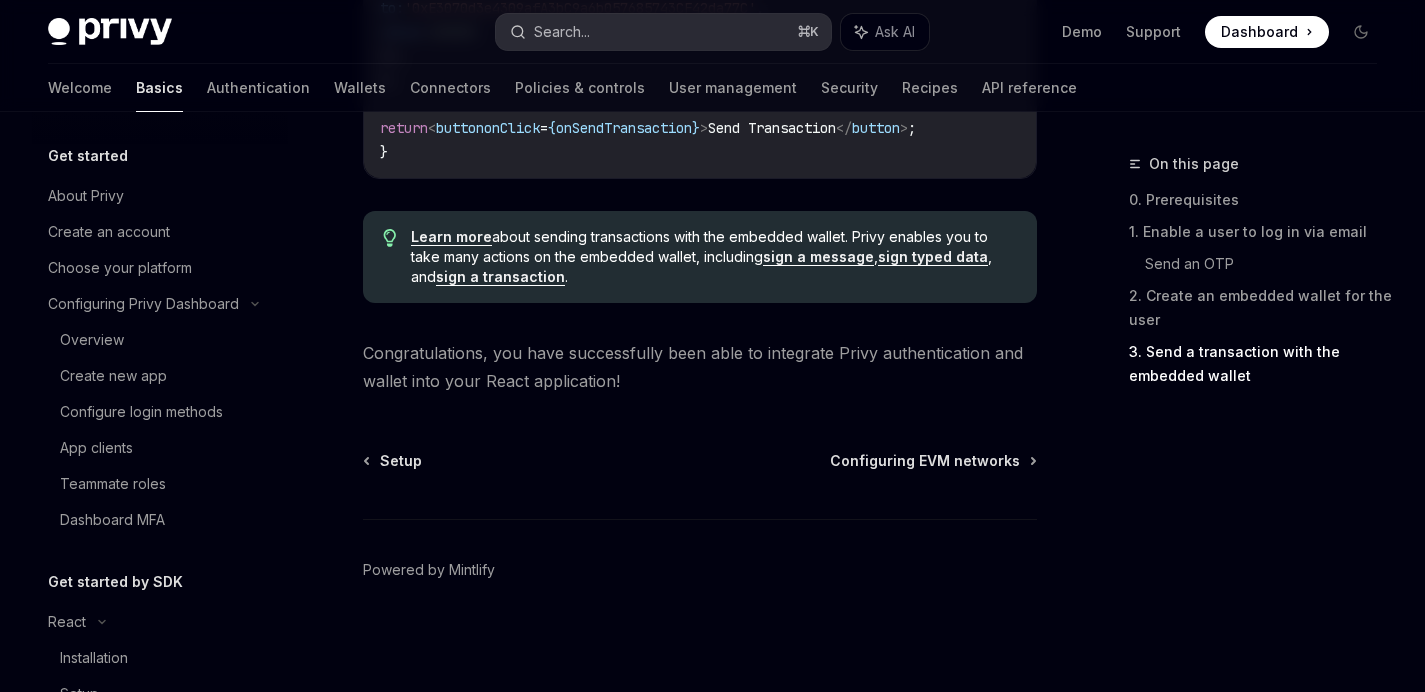 click on "Search... ⌘ K" at bounding box center [663, 32] 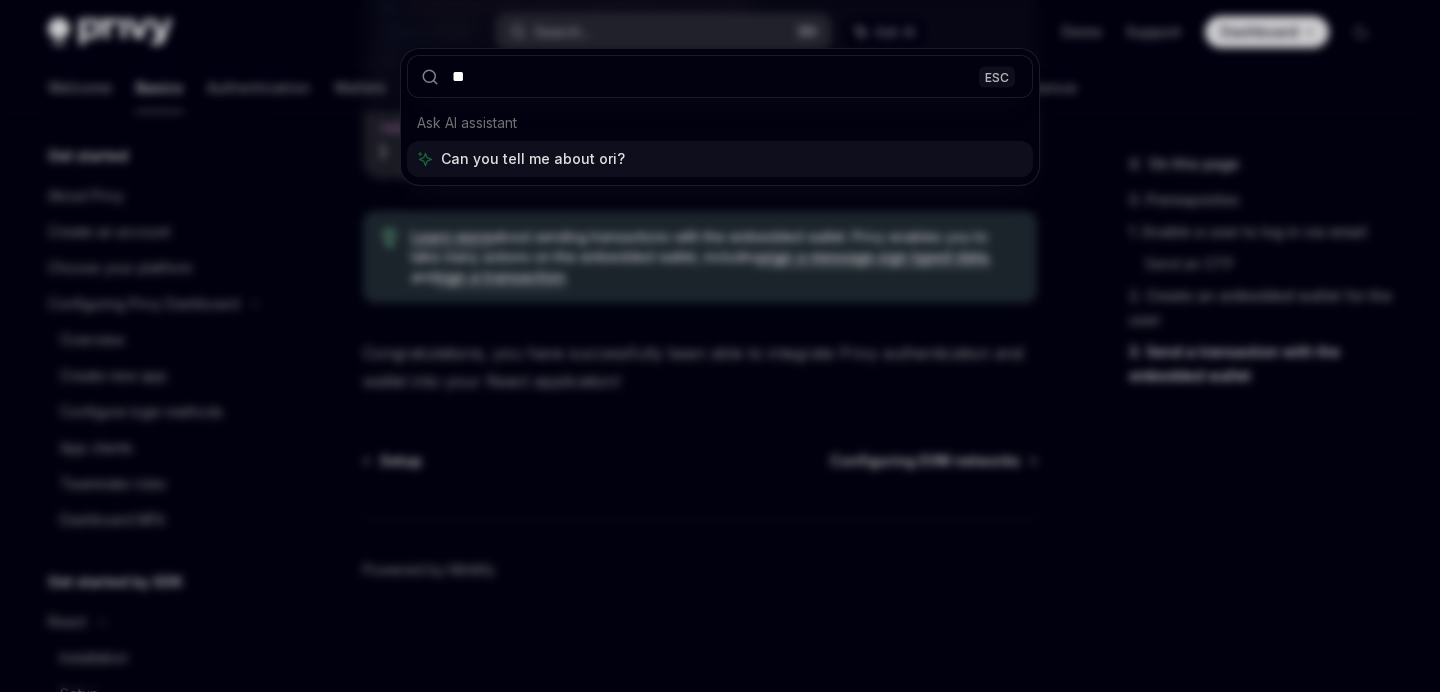 type on "*" 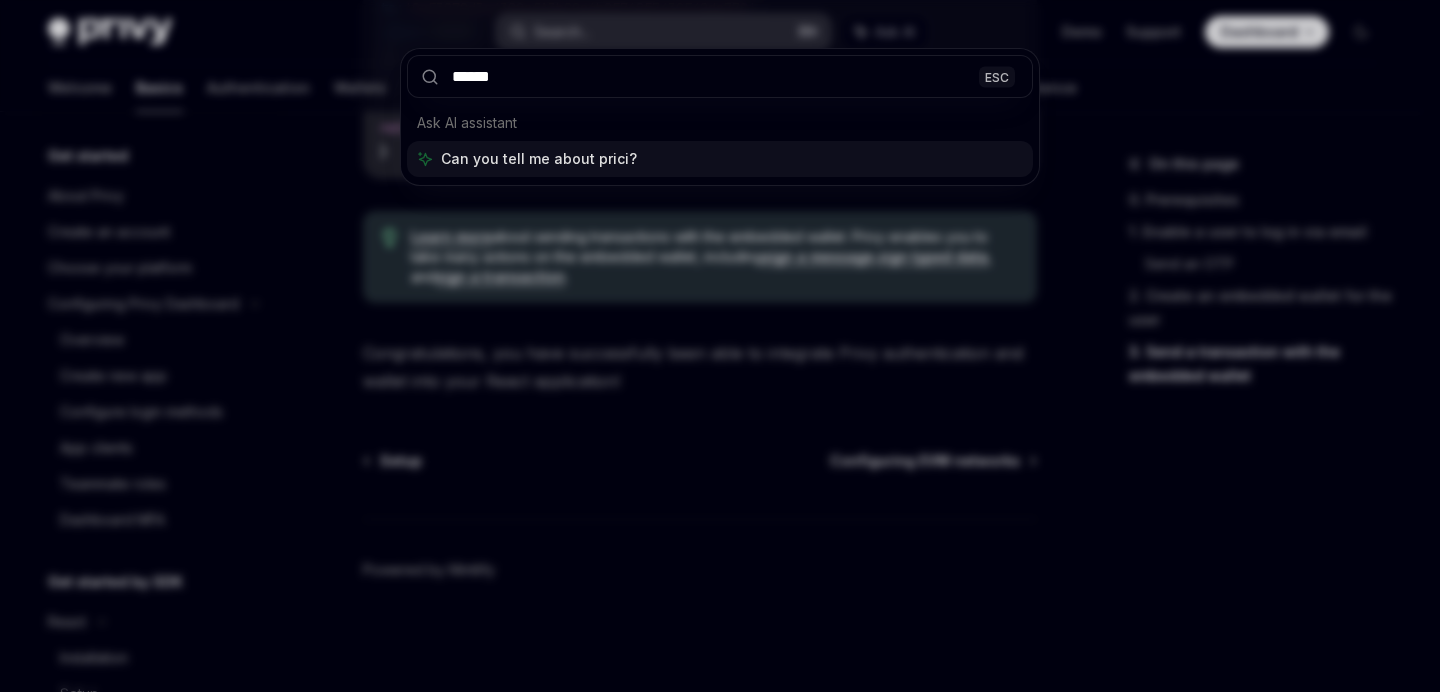 type on "*******" 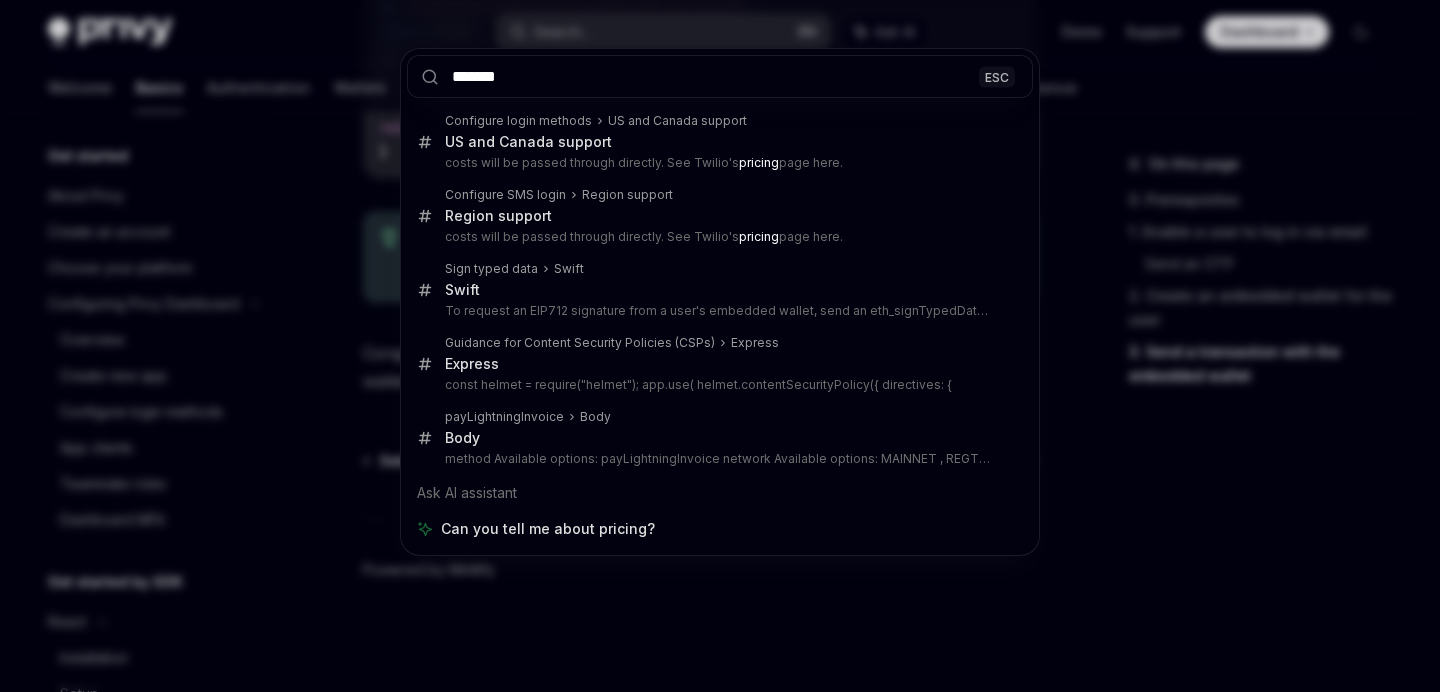 click on "******* ESC Configure login methods US and Canada support US and Canada support costs will be passed through directly. See Twilio's  pricing  page
here. Configure SMS login Region support Region support costs will be passed through directly. See Twilio's  pricing  page
here. Sign typed data Swift Swift To request an  EIP712  signature from a user's embedded wallet, send an  eth_signTypedData_v4  JSON- Guidance for Content Security Policies (CSPs) Express Express const helmet = require("helmet");
app.use(
helmet.contentSecurityPolicy({
directives: {
payLightningInvoice Body Body method Available options: payLightningInvoice network Available options: MAINNET , REGTEST params ch Ask AI assistant   Can you tell me about pricing?" at bounding box center (720, 346) 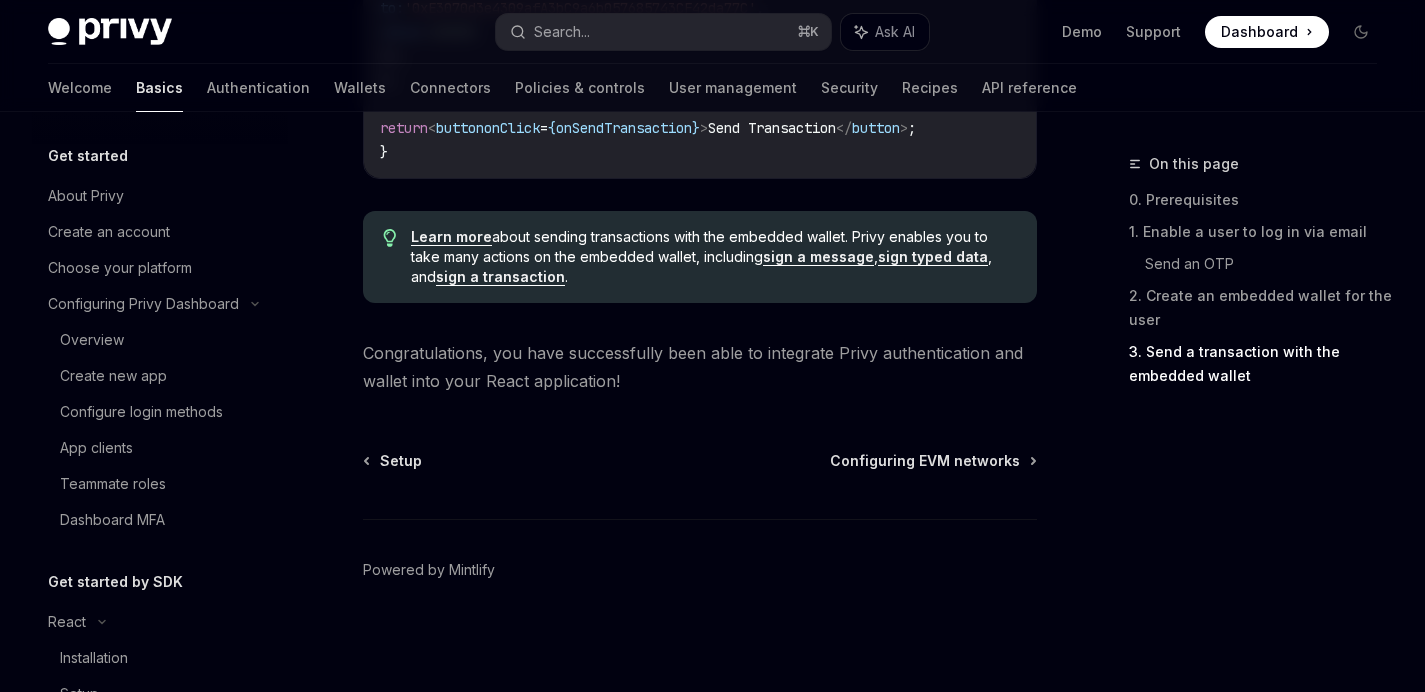 type 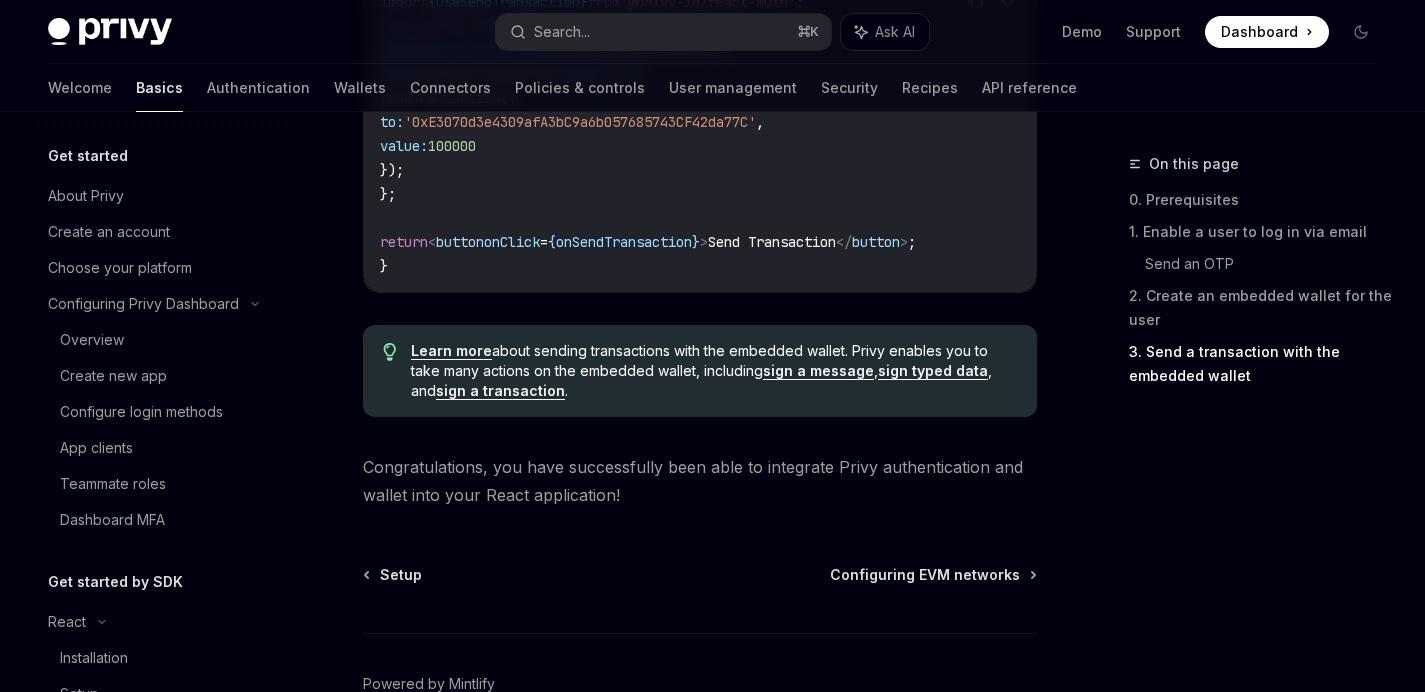 scroll, scrollTop: 2071, scrollLeft: 0, axis: vertical 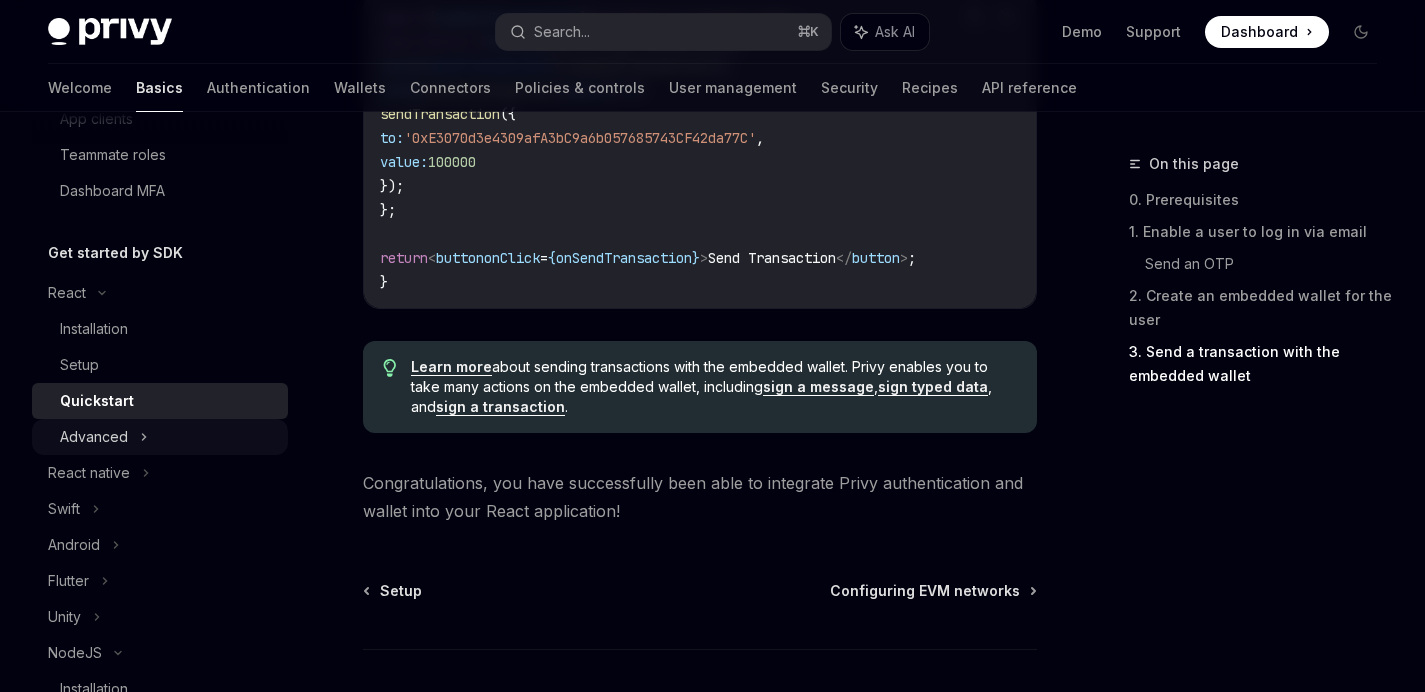 click on "Advanced" at bounding box center (160, 437) 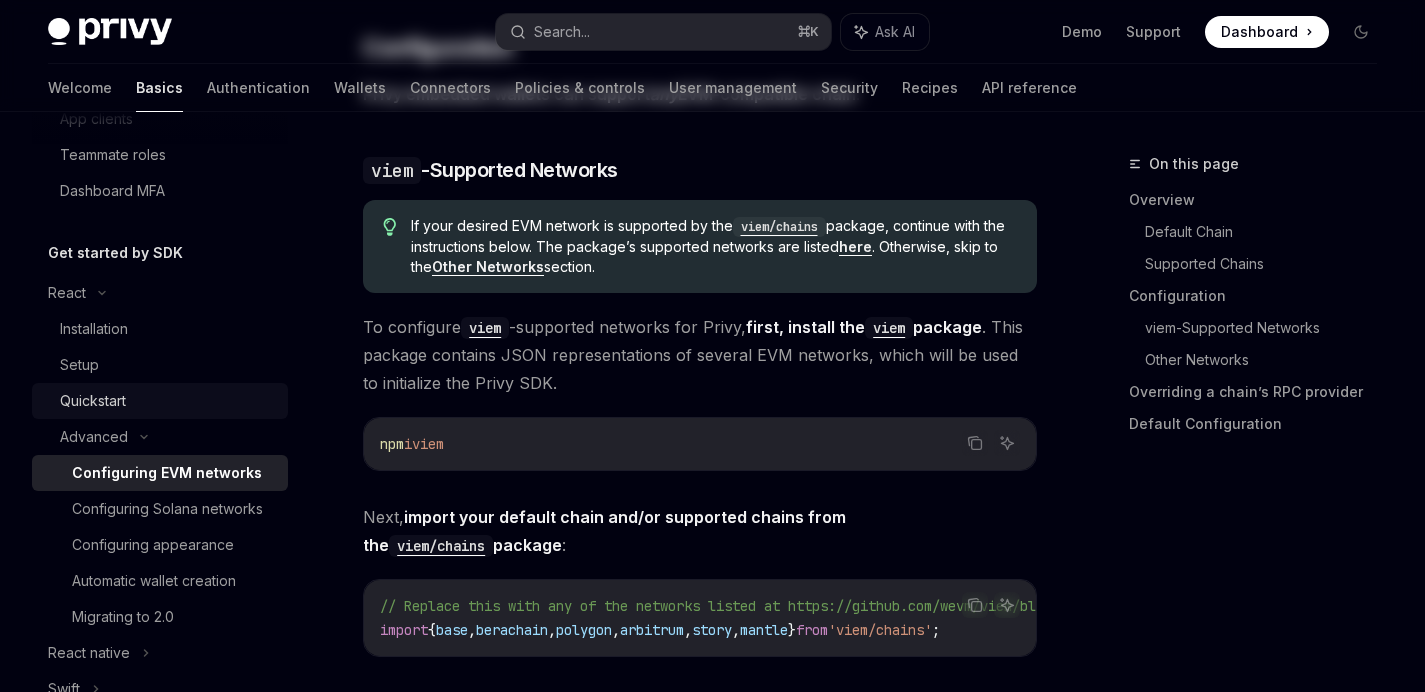 click on "Configuring EVM networks" at bounding box center [160, 473] 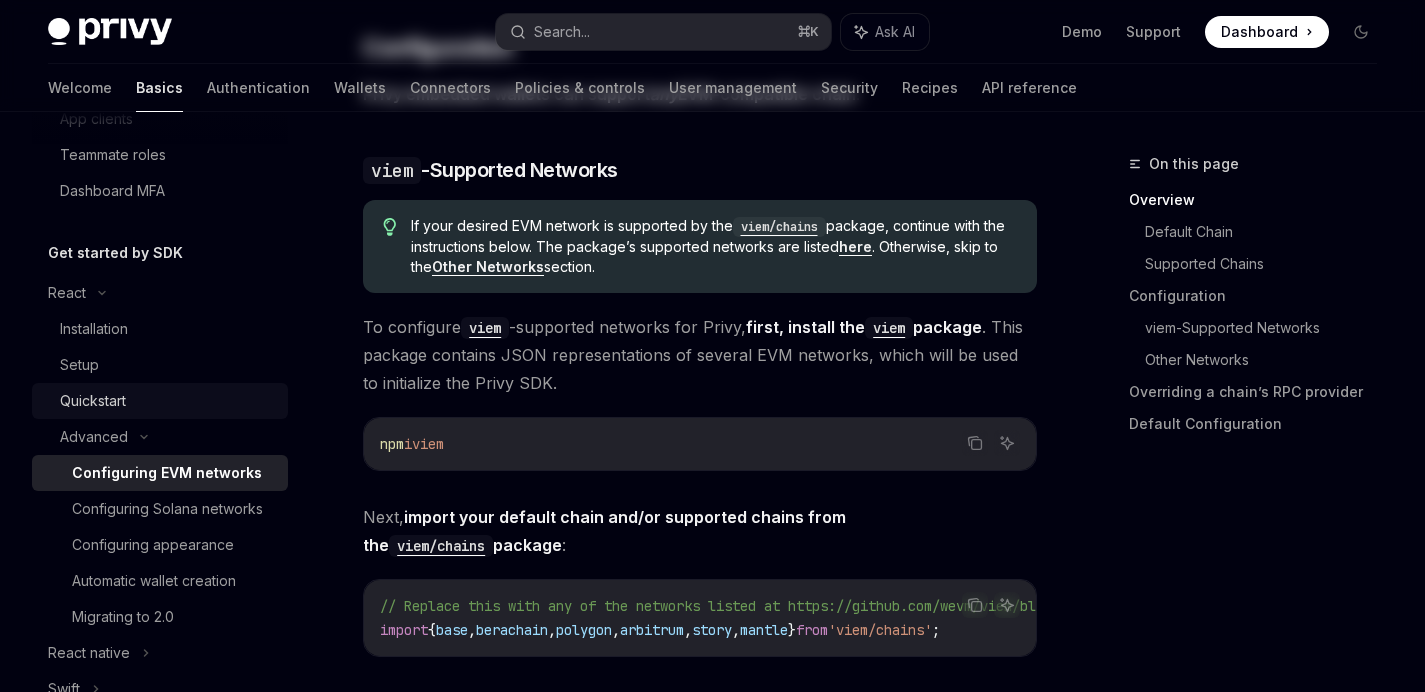 scroll, scrollTop: 0, scrollLeft: 0, axis: both 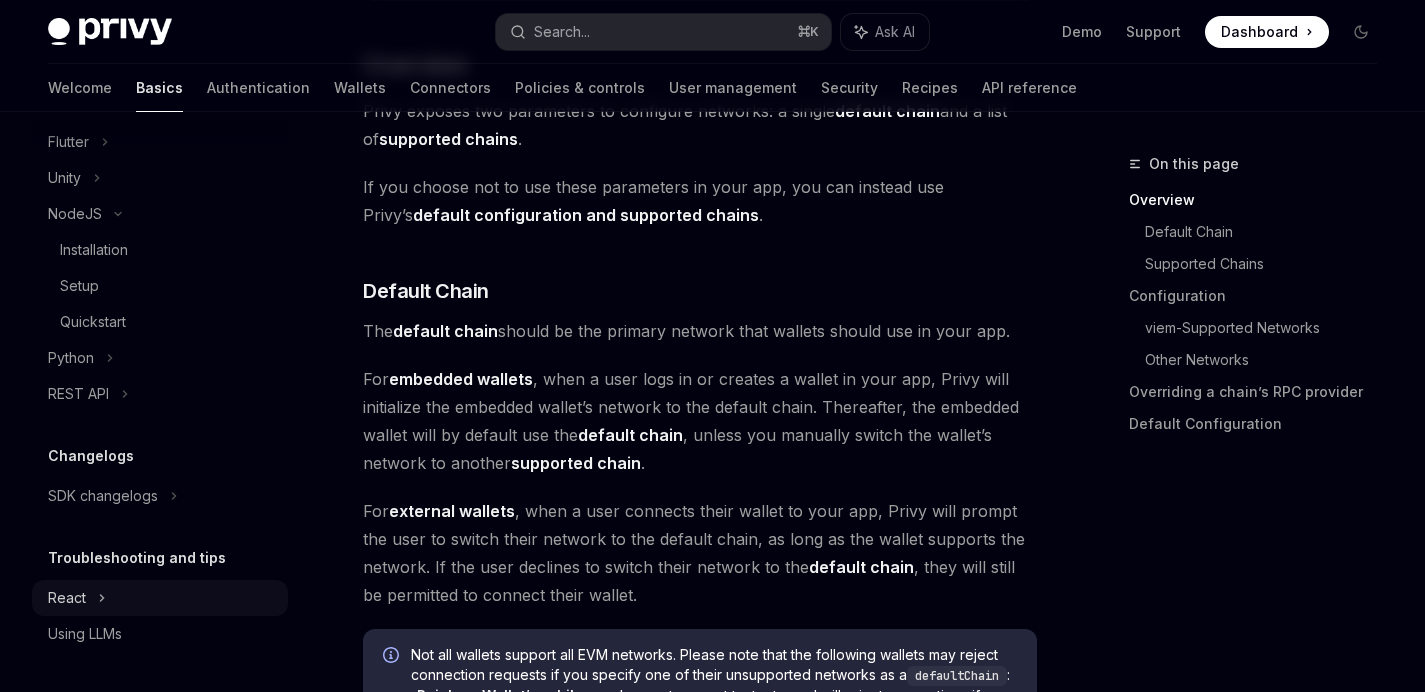 click on "React" at bounding box center (160, -326) 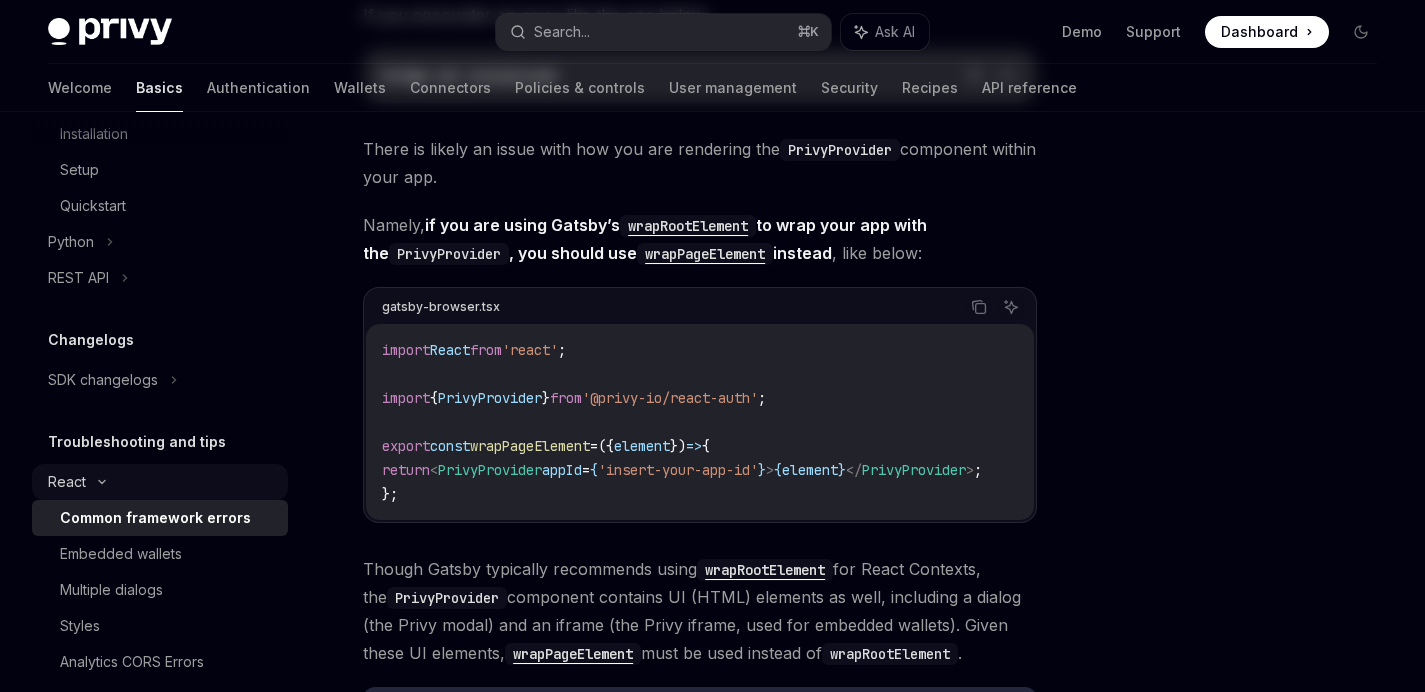 scroll, scrollTop: 1152, scrollLeft: 0, axis: vertical 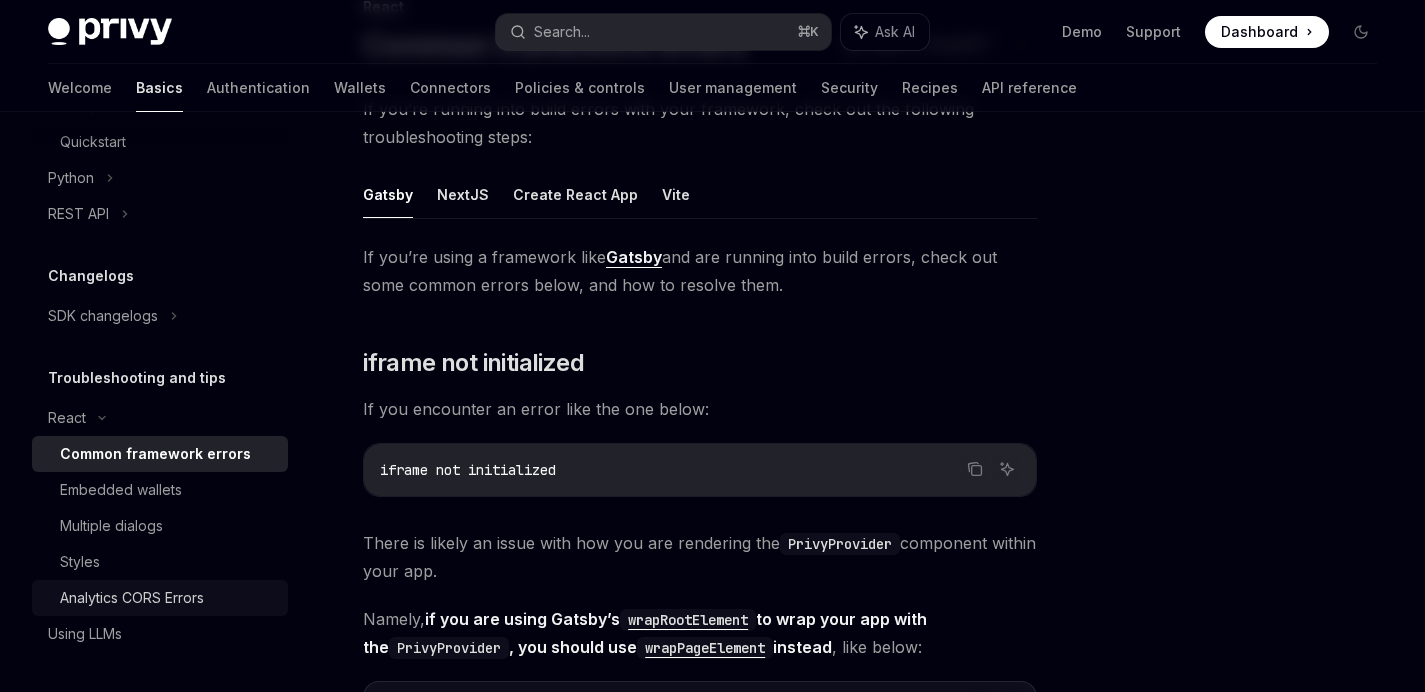 click on "Analytics CORS Errors" at bounding box center (132, 598) 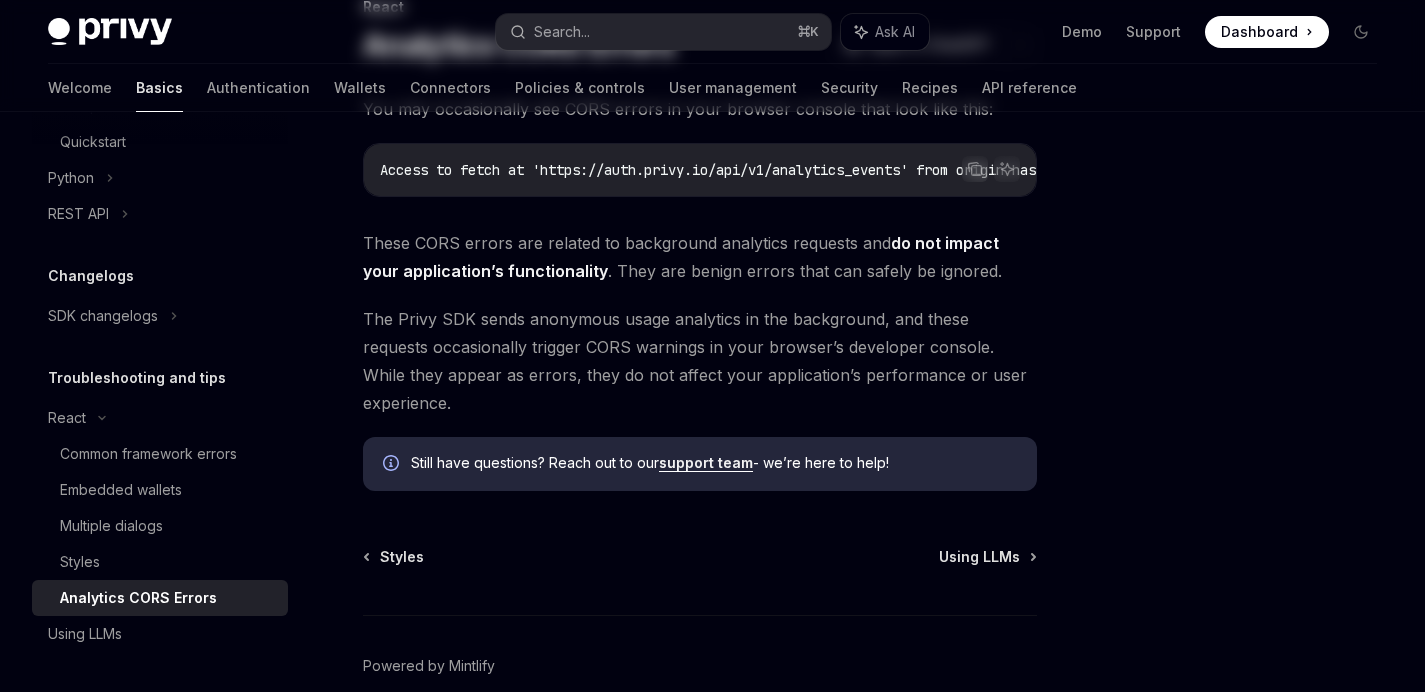 scroll, scrollTop: 0, scrollLeft: 0, axis: both 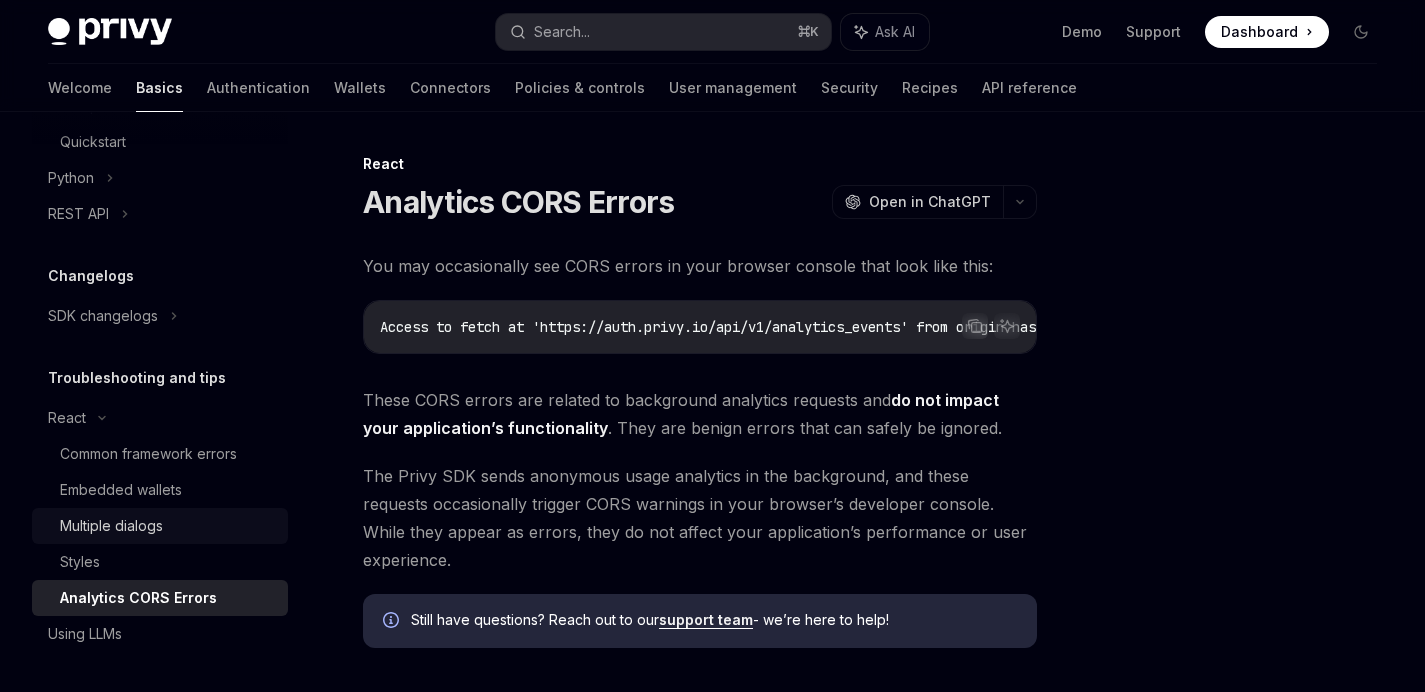 click on "Multiple dialogs" at bounding box center (111, 526) 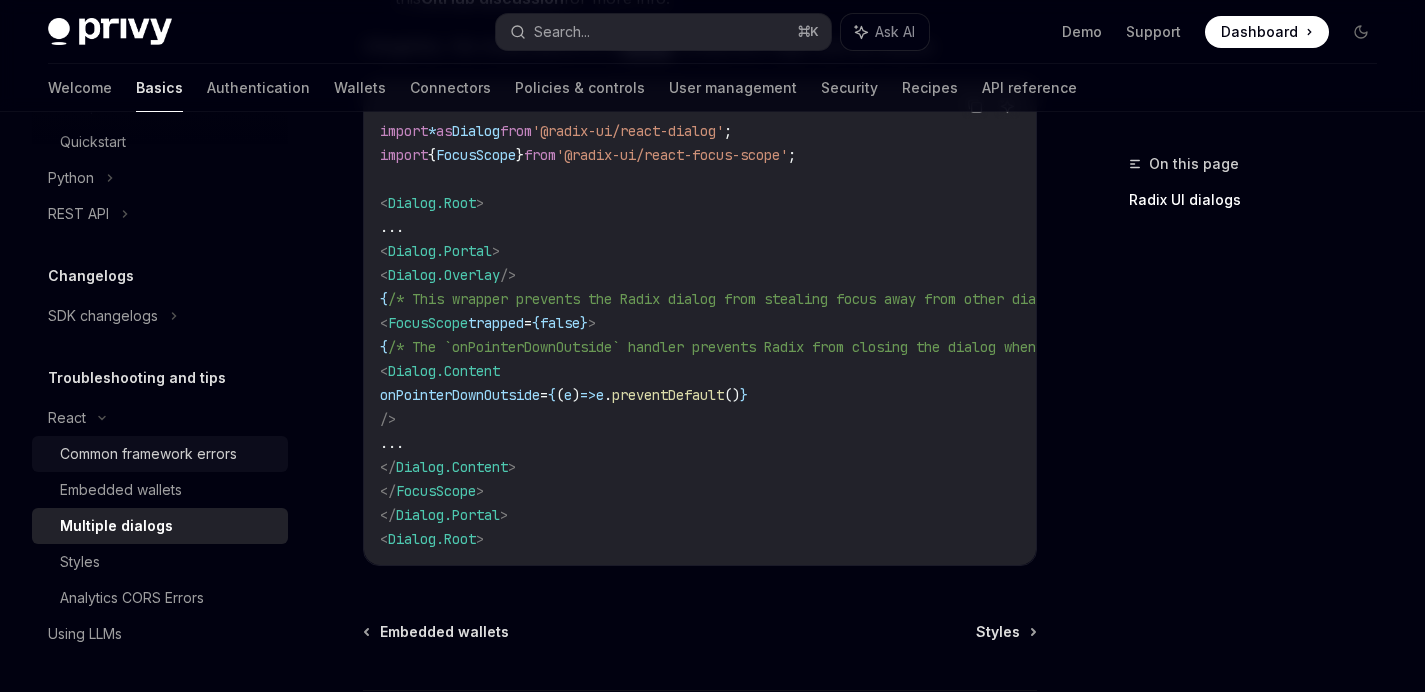 scroll, scrollTop: 1002, scrollLeft: 0, axis: vertical 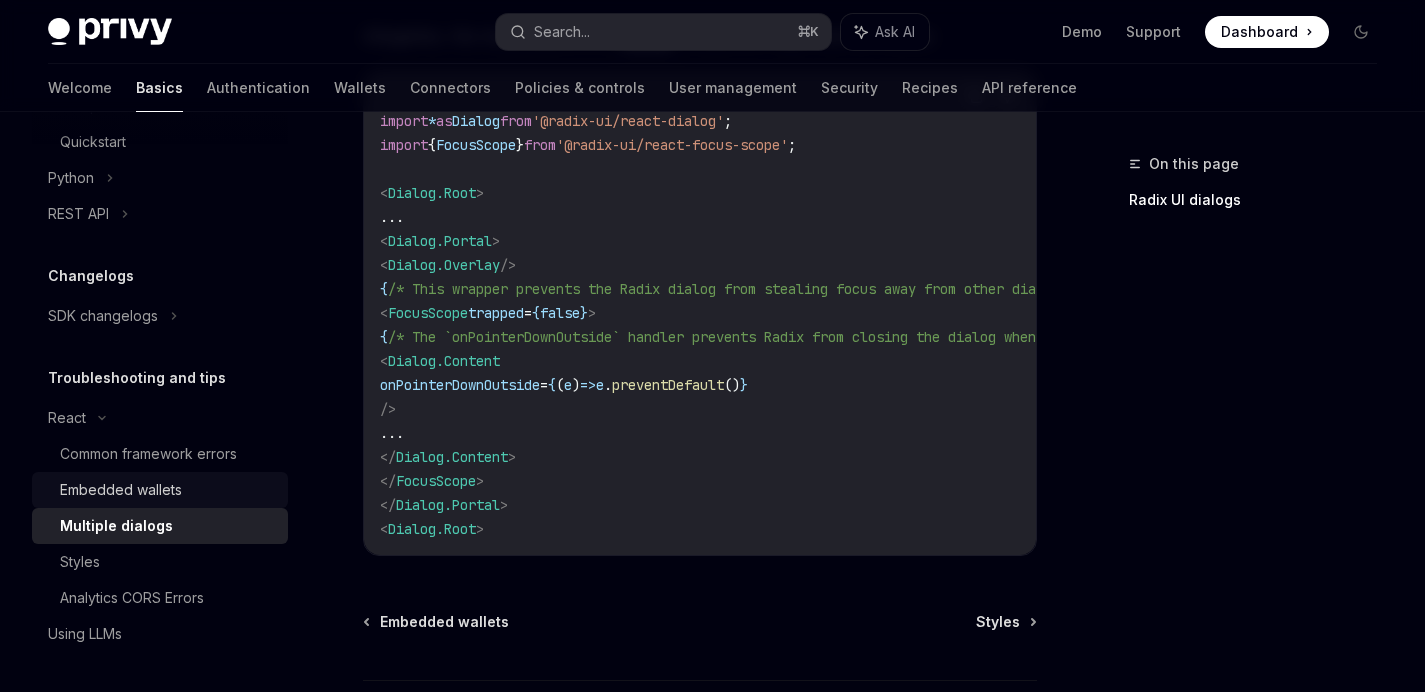 click on "Embedded wallets" at bounding box center (121, 490) 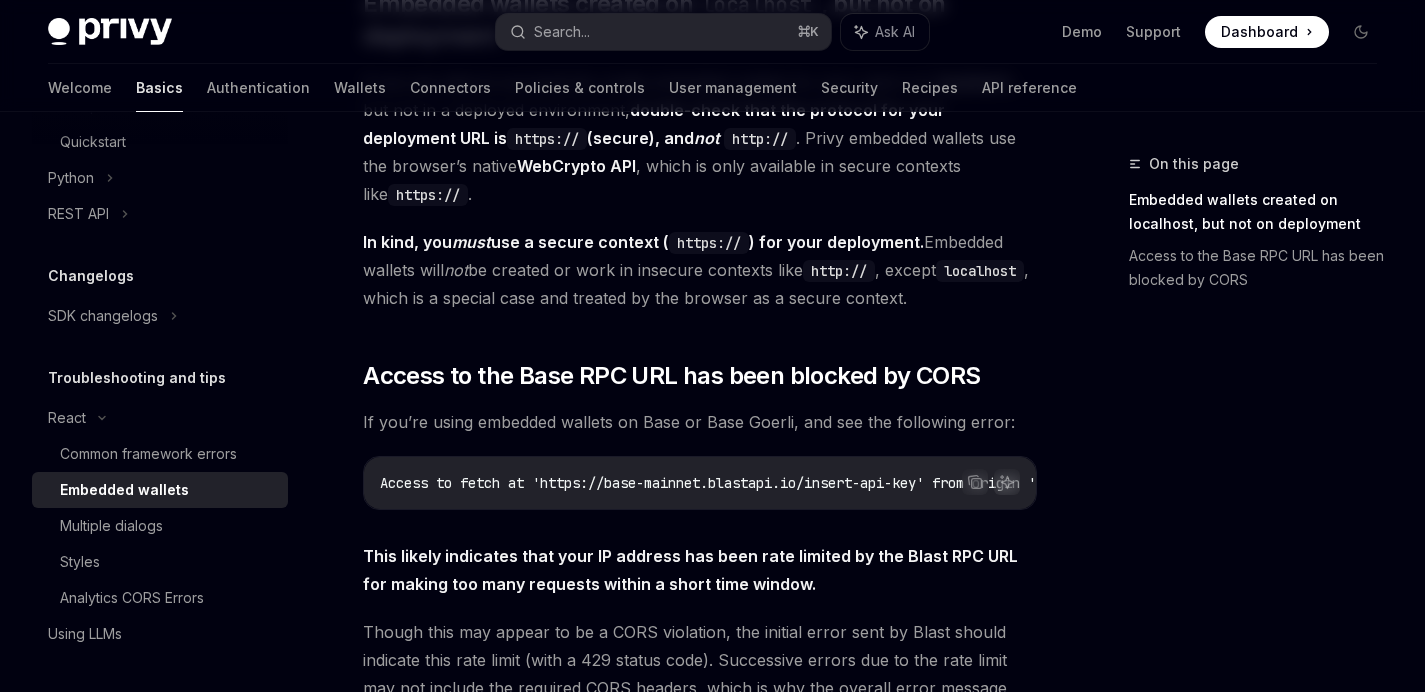 scroll, scrollTop: 384, scrollLeft: 0, axis: vertical 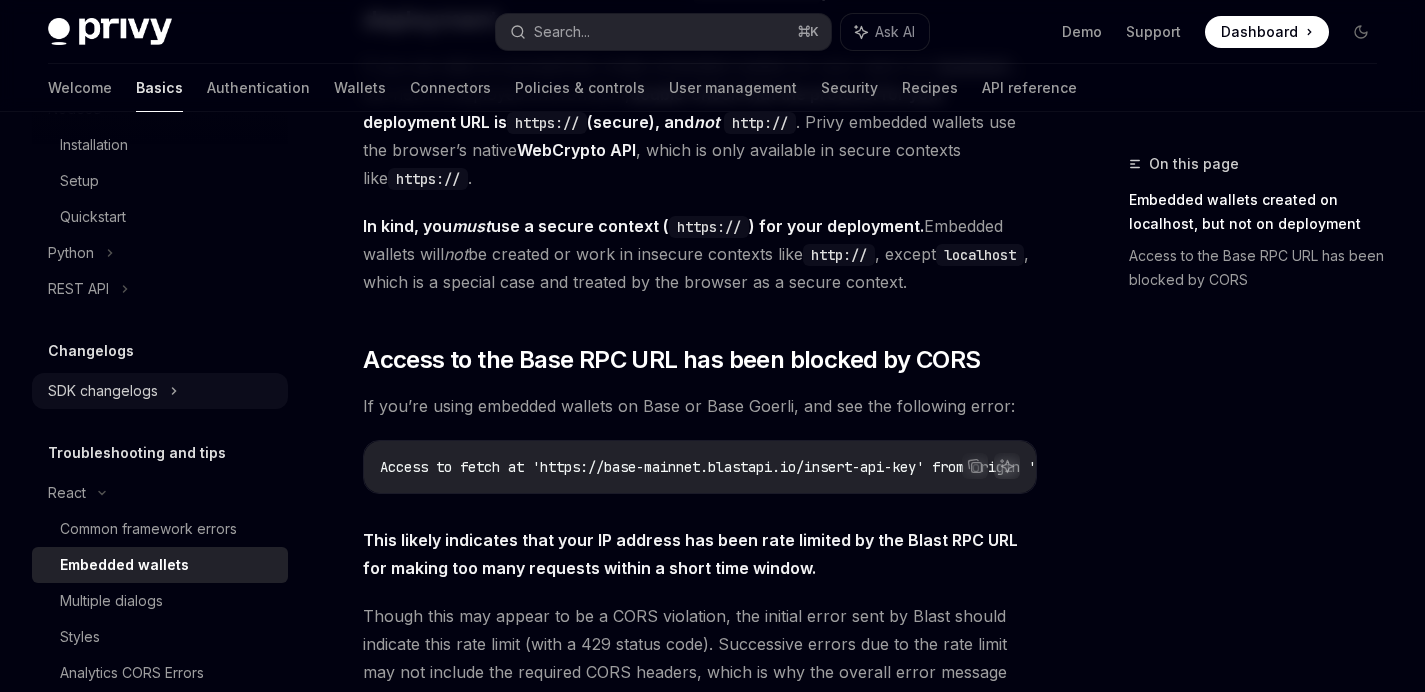 click 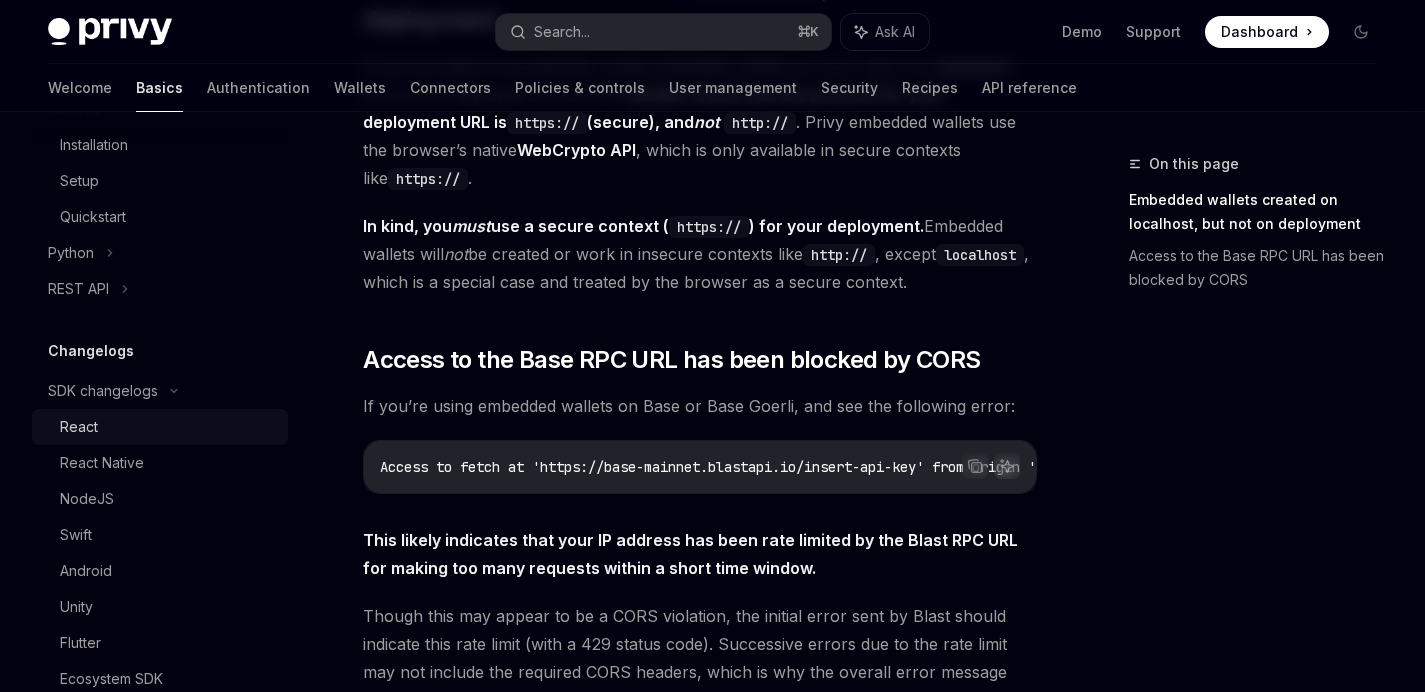 scroll, scrollTop: 1168, scrollLeft: 0, axis: vertical 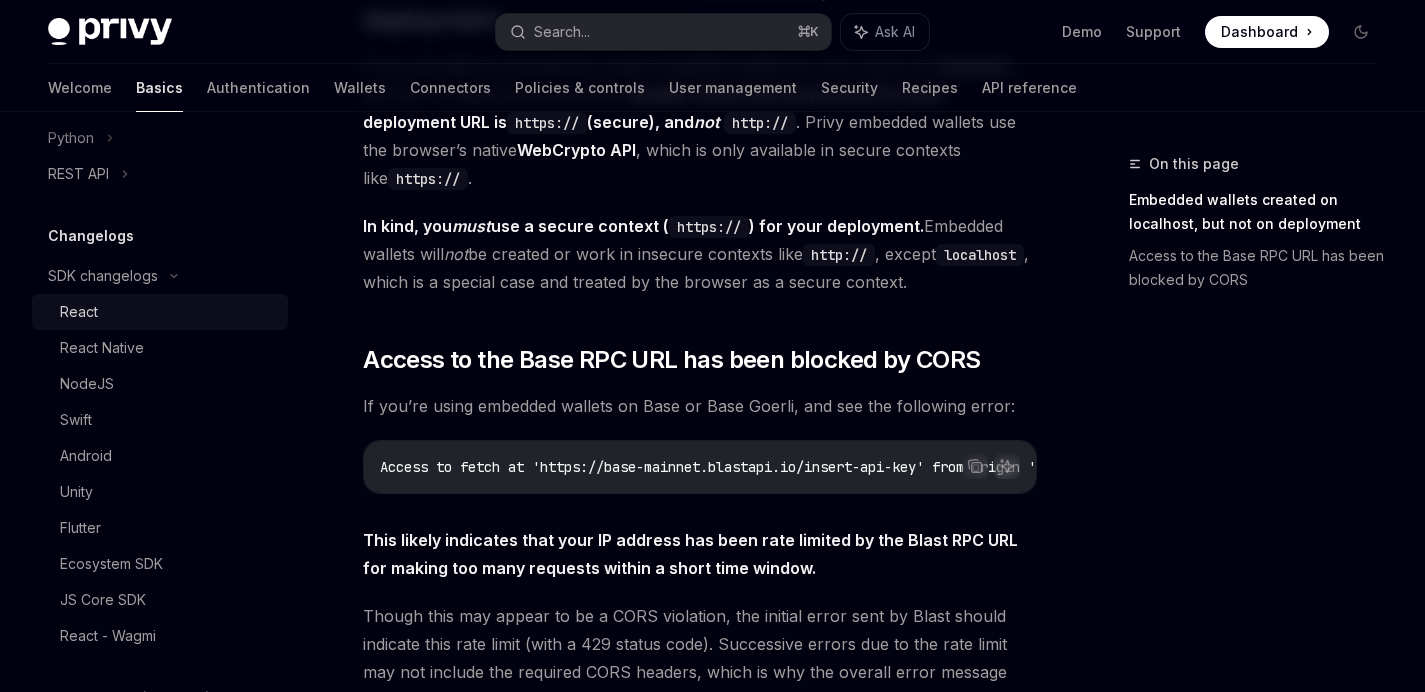click on "React" at bounding box center [168, 312] 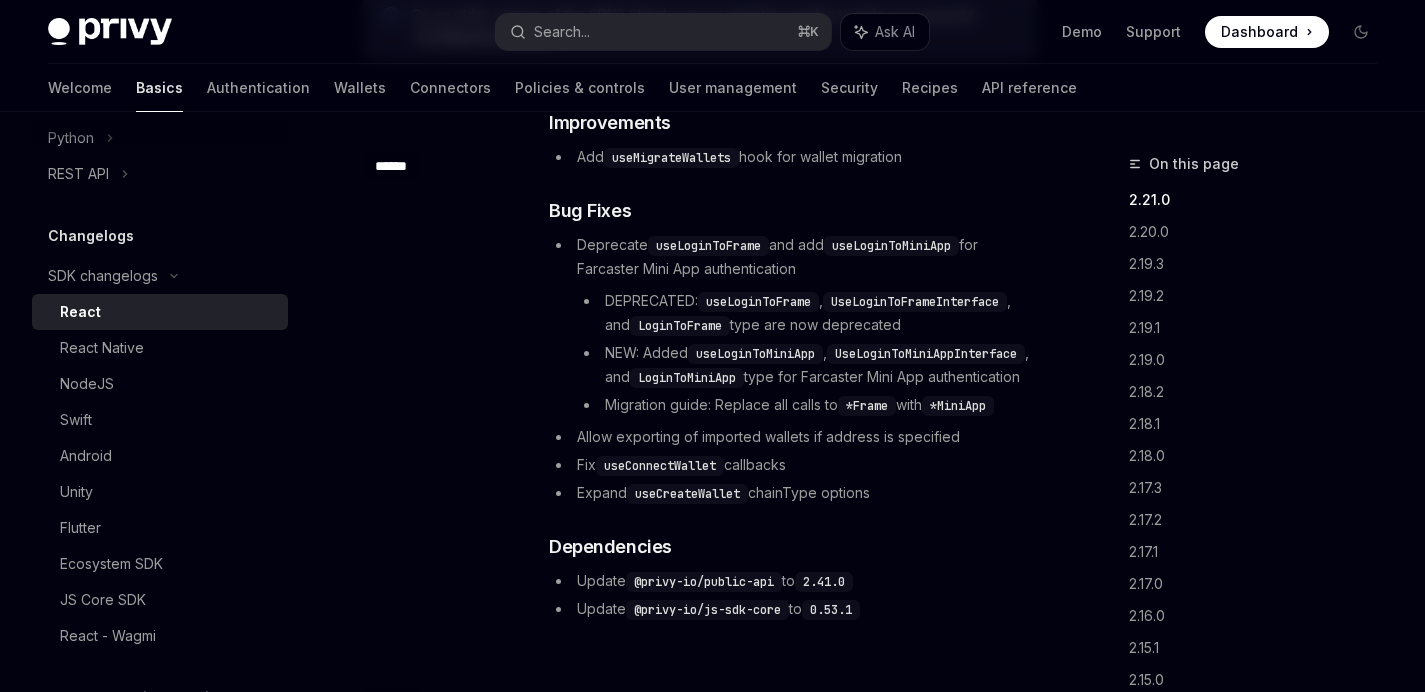 scroll, scrollTop: 315, scrollLeft: 0, axis: vertical 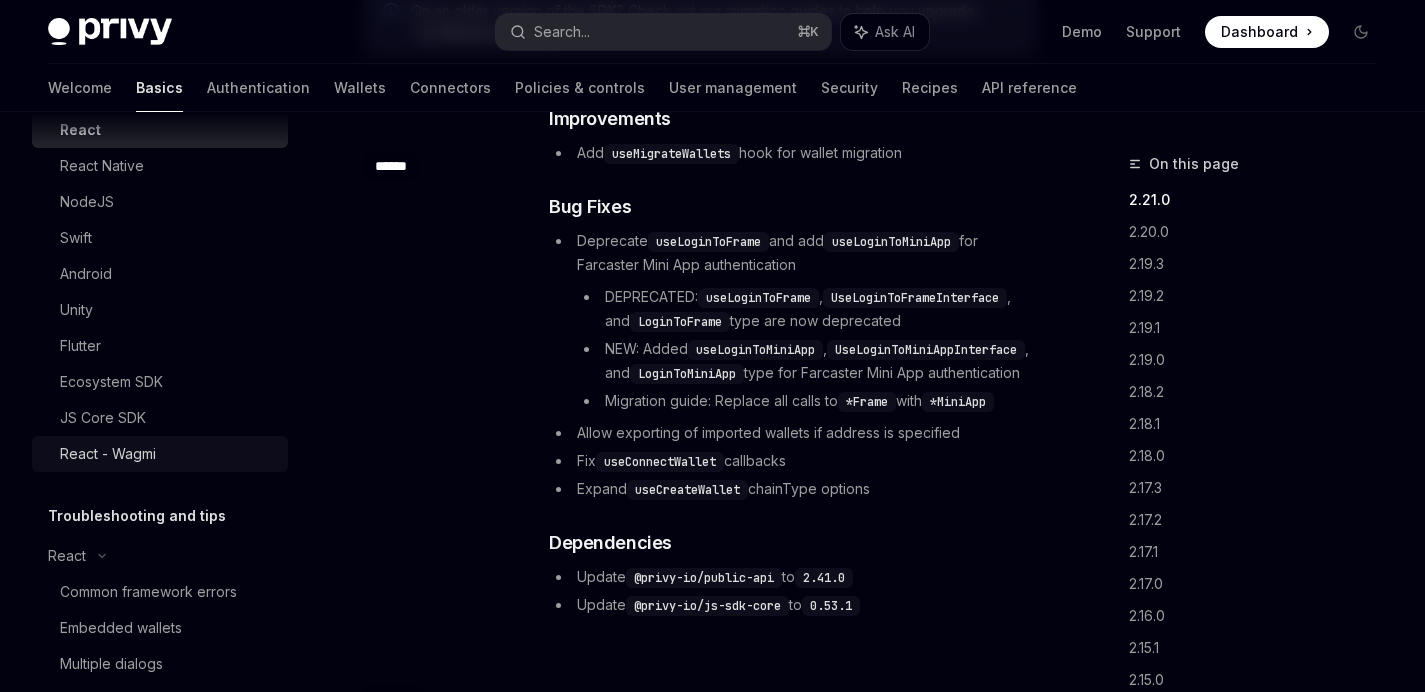 click on "React - Wagmi" at bounding box center (168, 454) 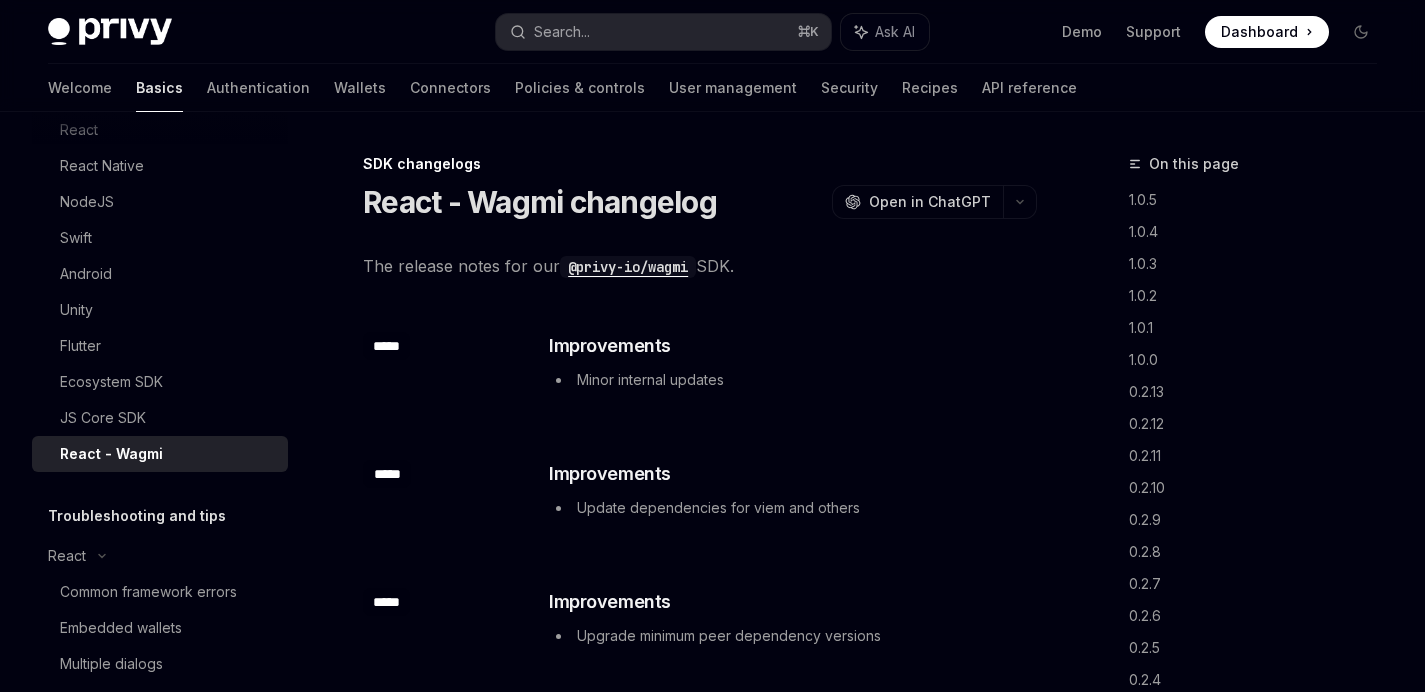 scroll, scrollTop: 105, scrollLeft: 0, axis: vertical 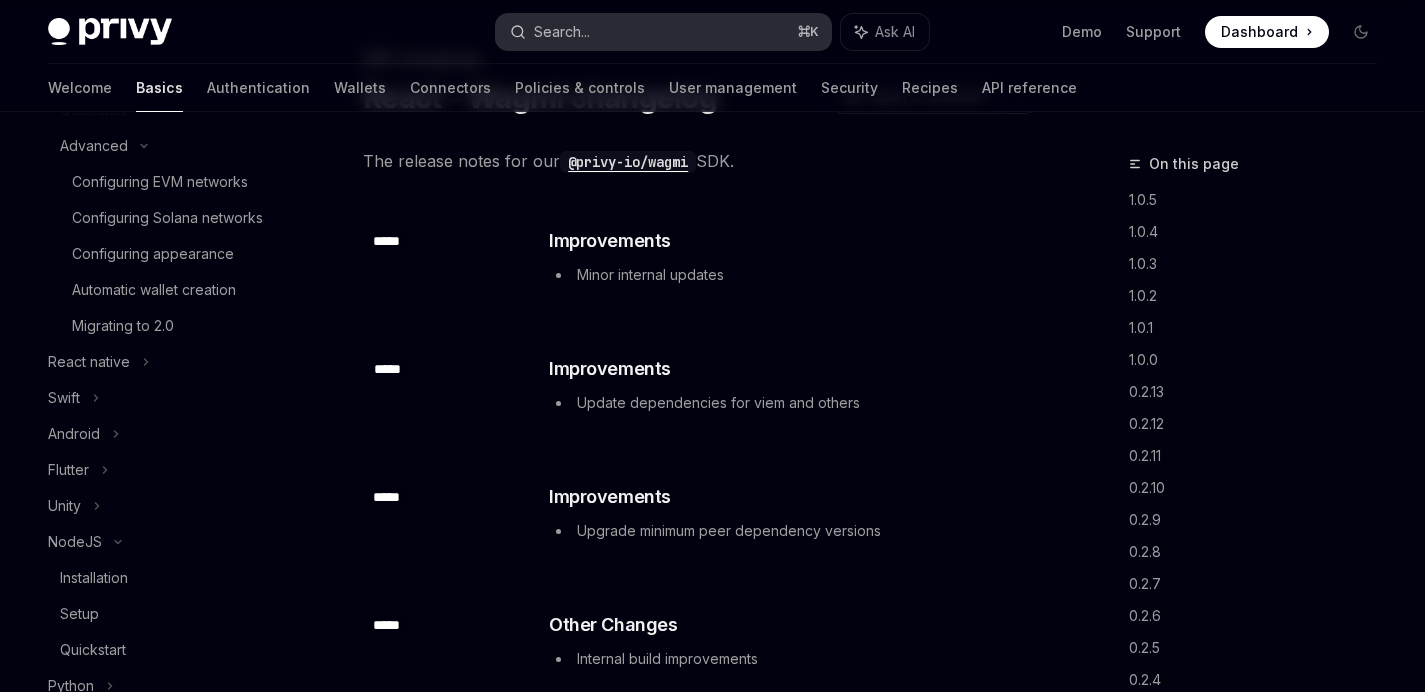 click on "Search... ⌘ K" at bounding box center (663, 32) 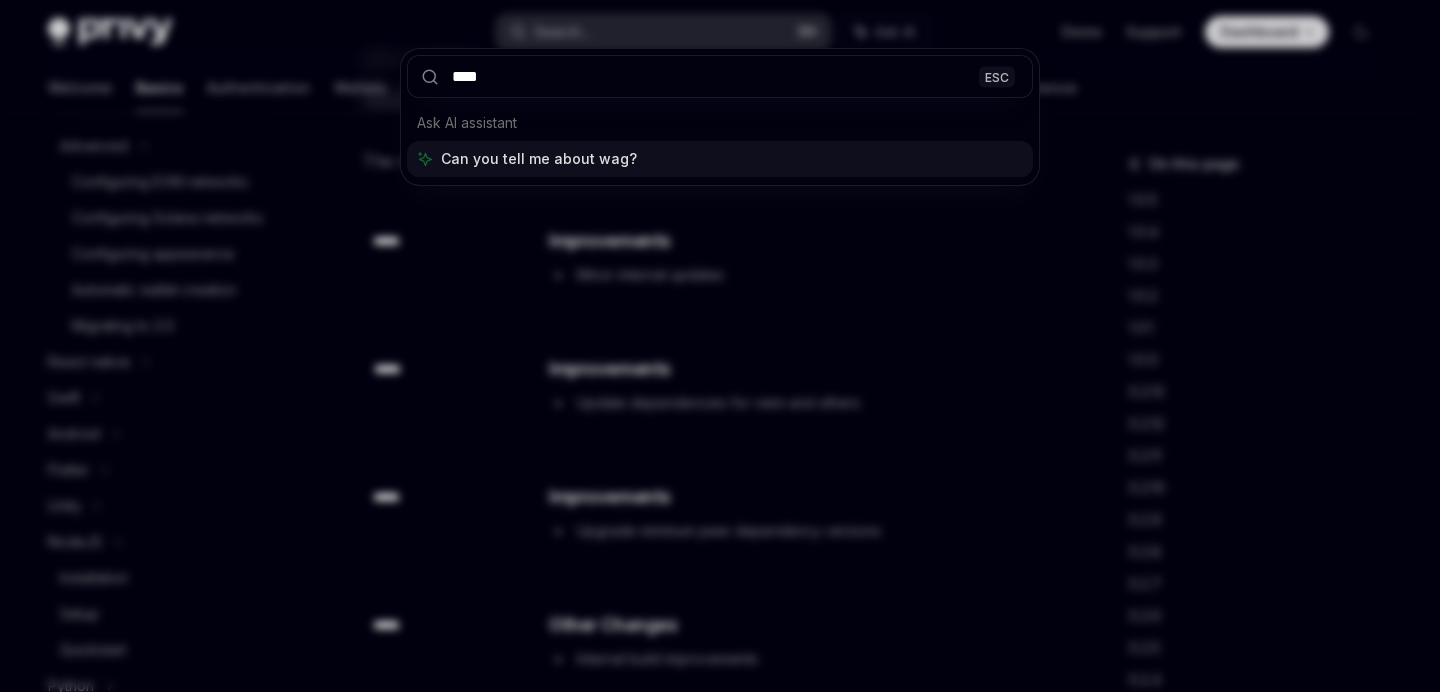 type on "*****" 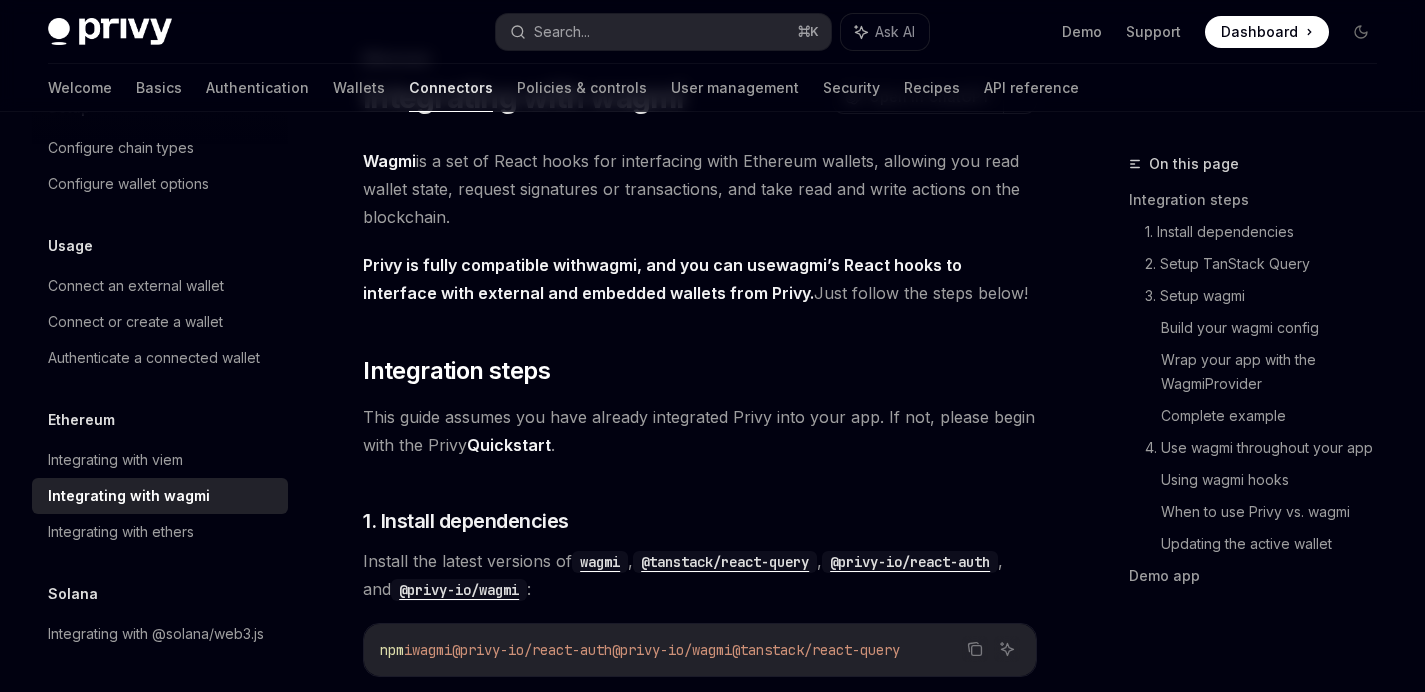 scroll, scrollTop: 112, scrollLeft: 0, axis: vertical 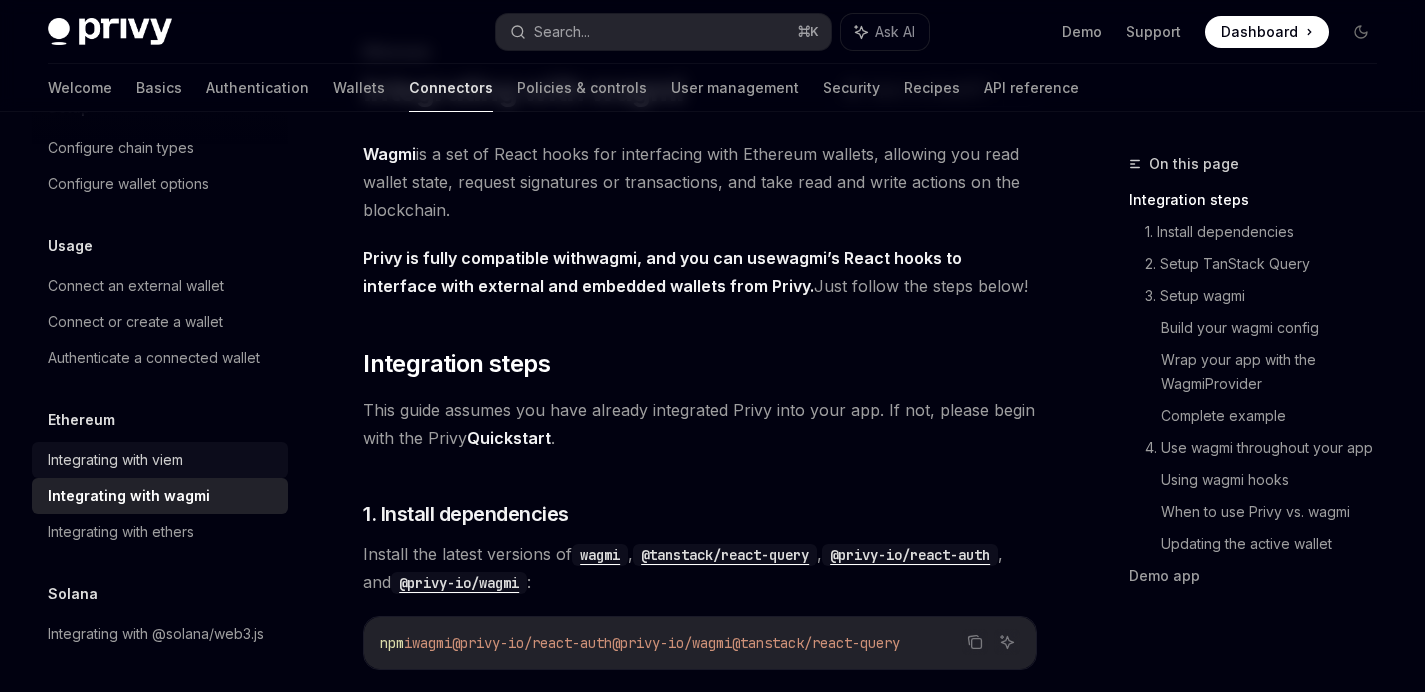click on "Integrating with viem" at bounding box center (115, 460) 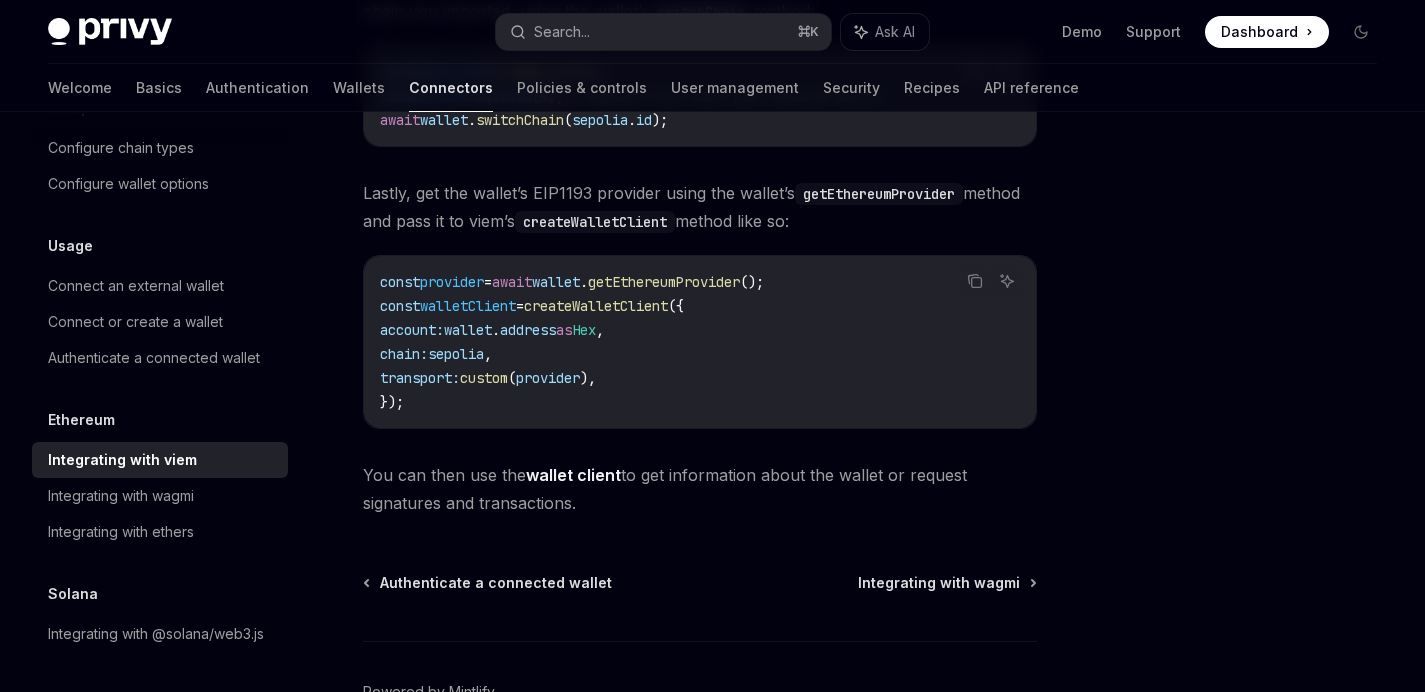 scroll, scrollTop: 604, scrollLeft: 0, axis: vertical 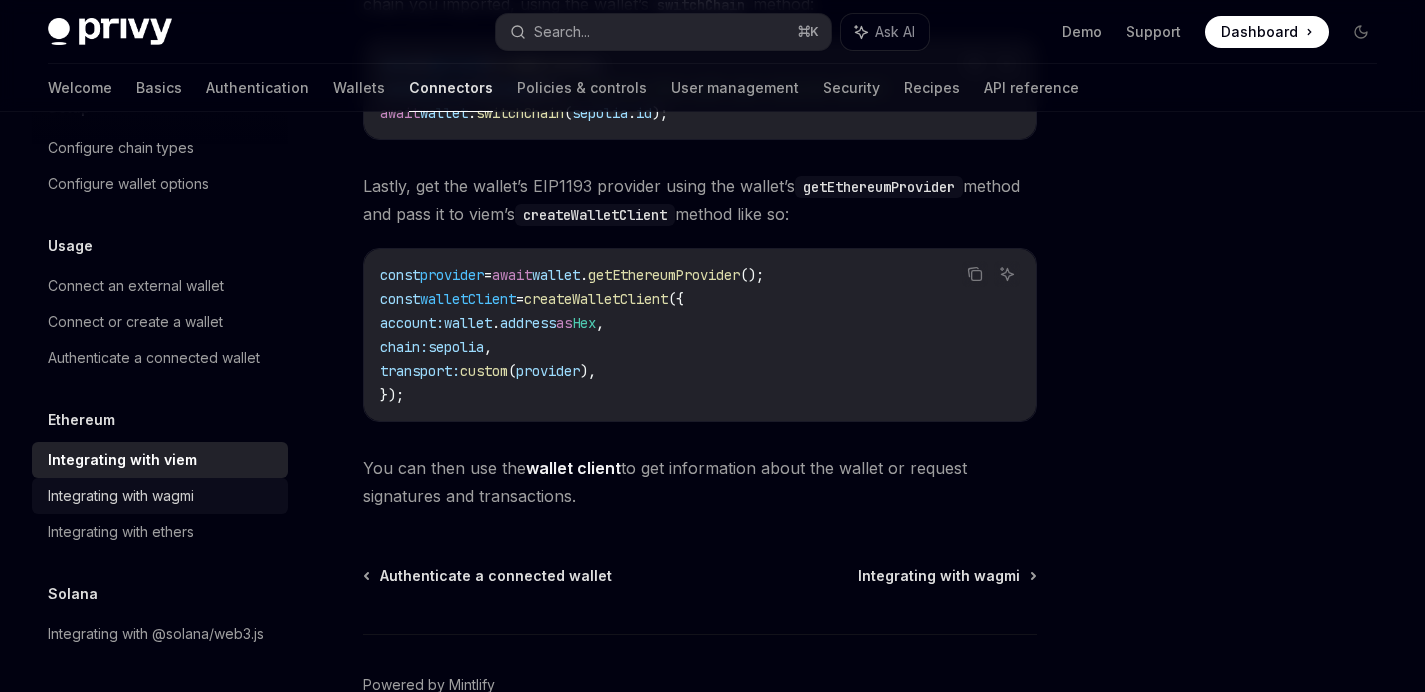 click on "Integrating with wagmi" at bounding box center [121, 496] 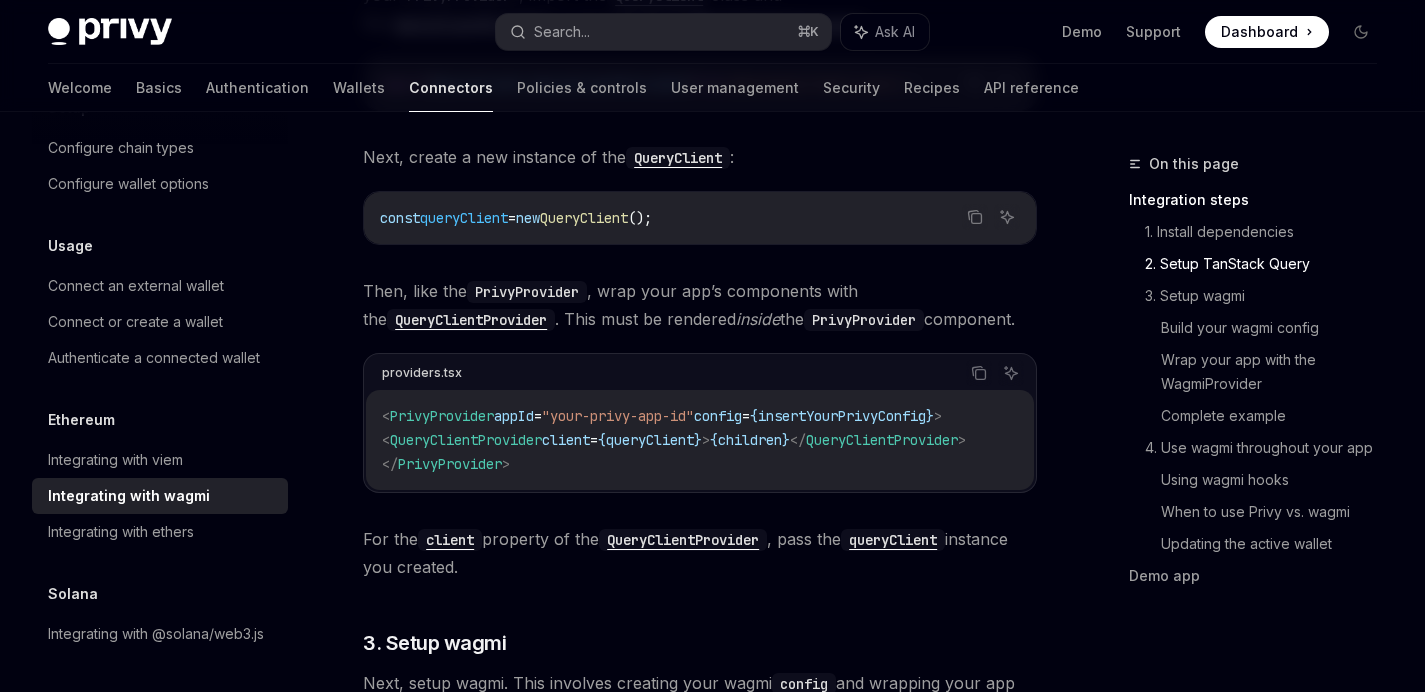 scroll, scrollTop: 1019, scrollLeft: 0, axis: vertical 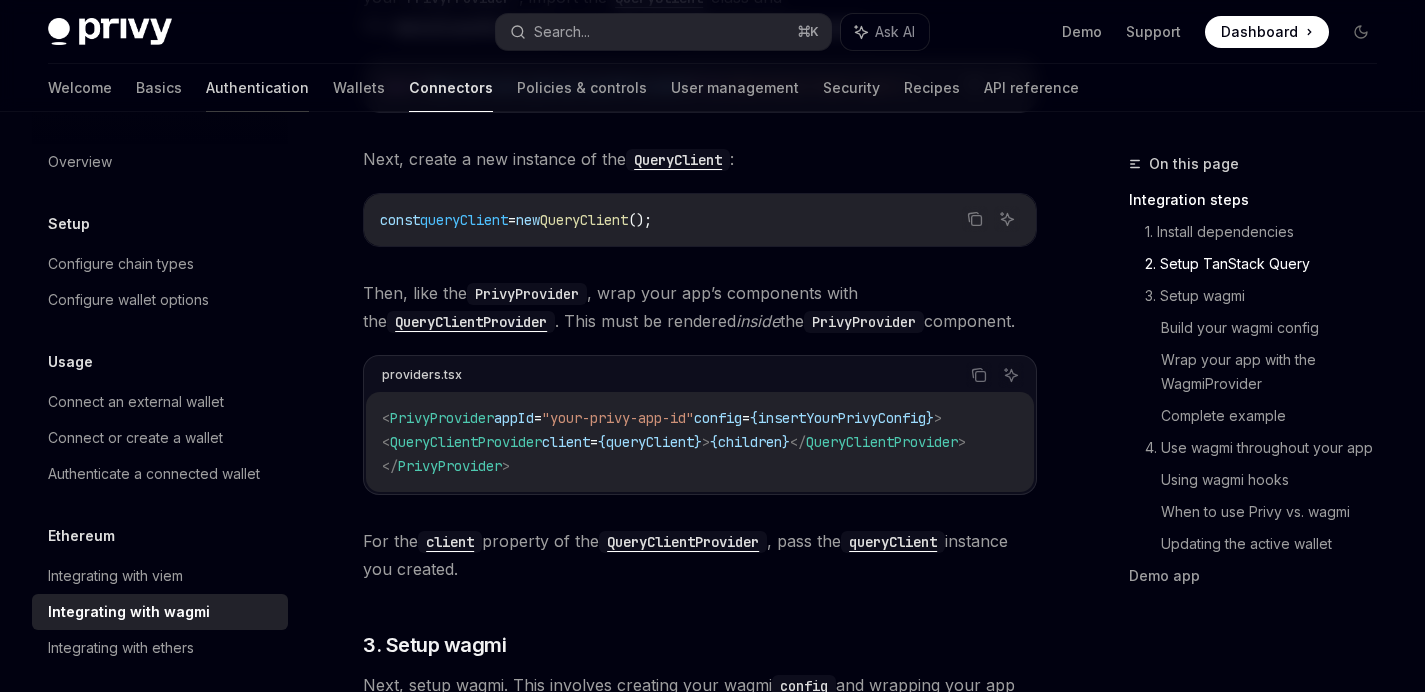 click on "Authentication" at bounding box center (257, 88) 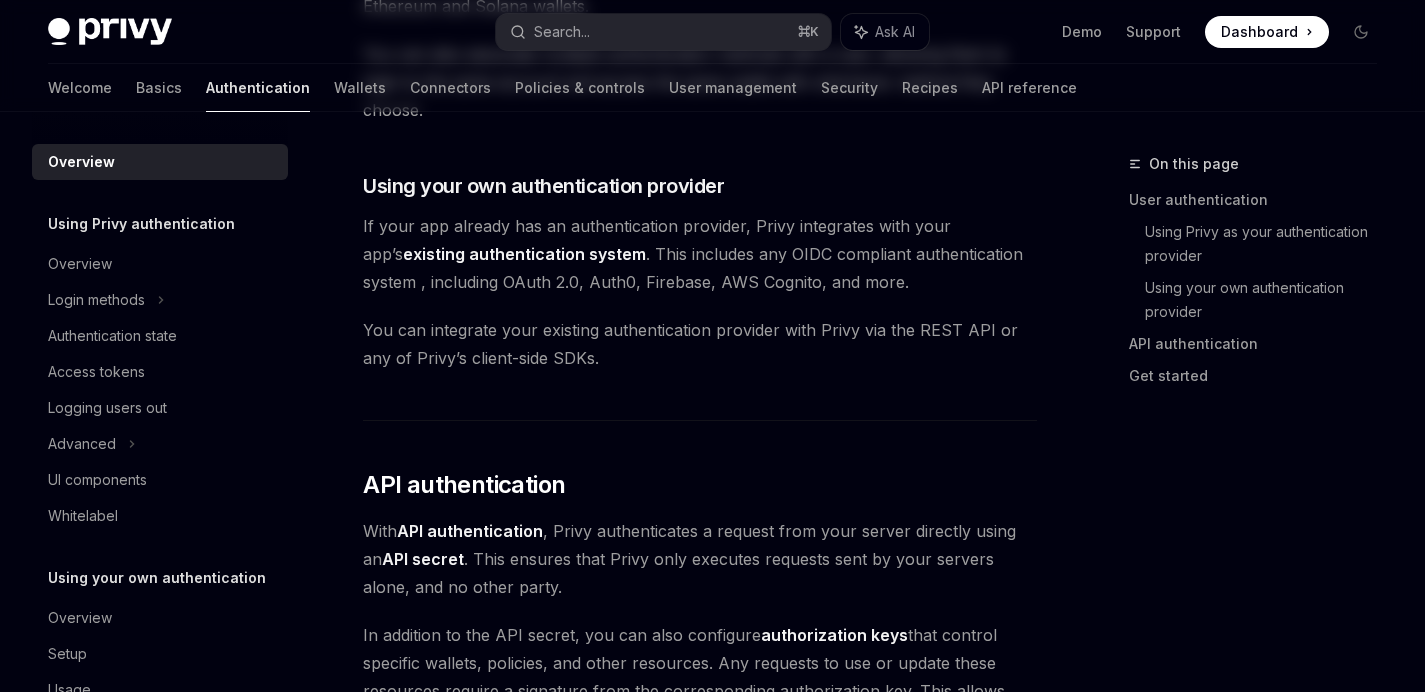 scroll, scrollTop: 0, scrollLeft: 0, axis: both 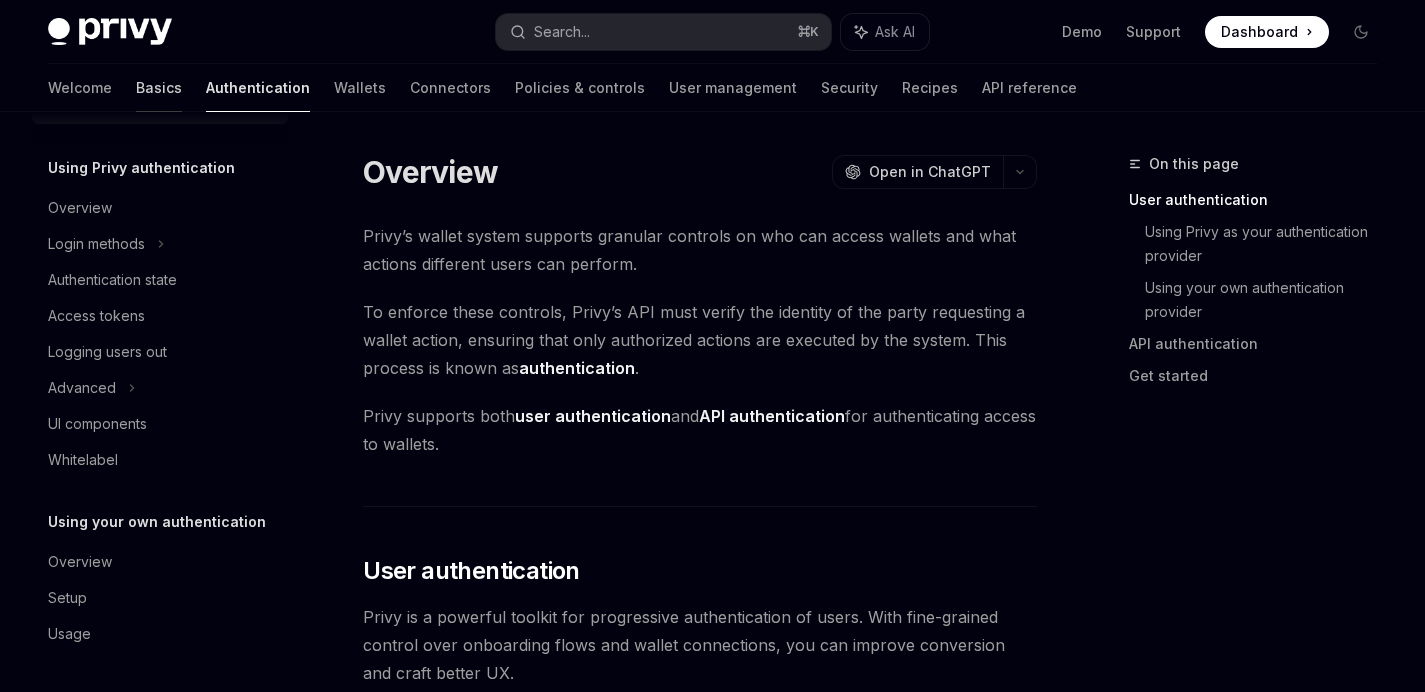 click on "Basics" at bounding box center [159, 88] 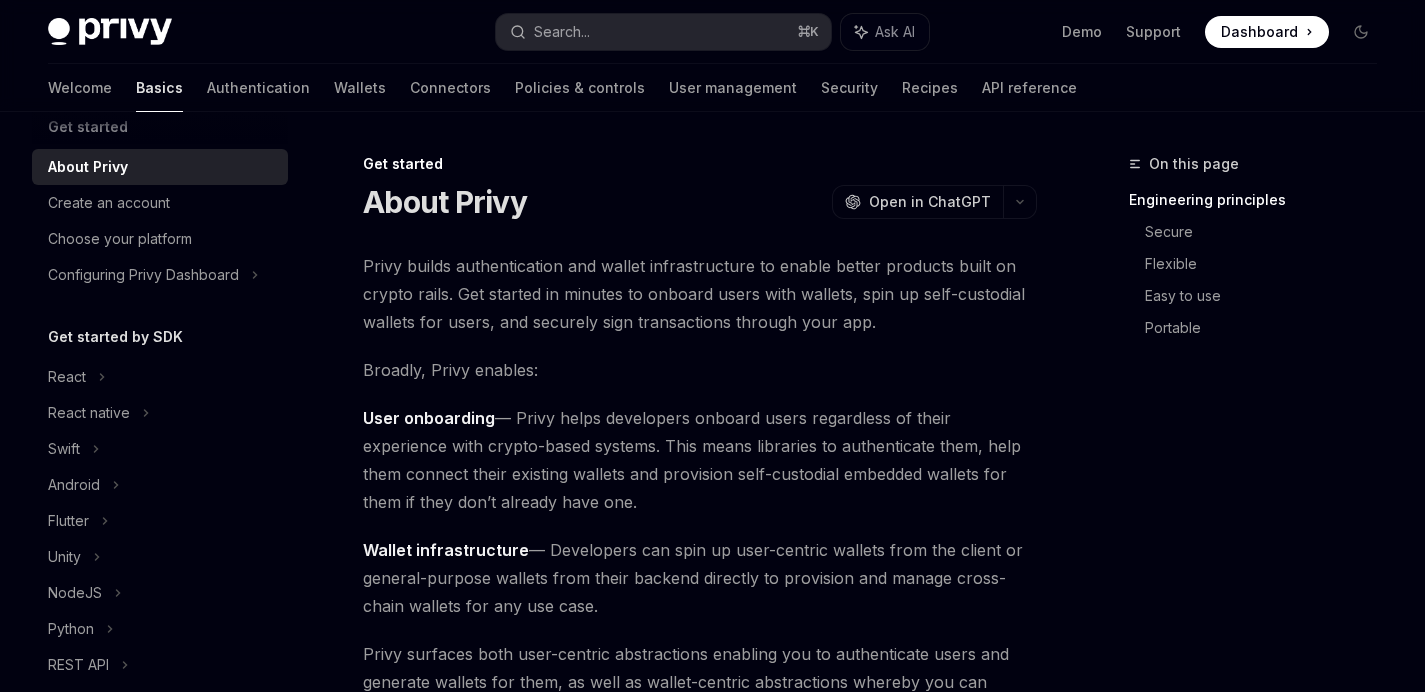 scroll, scrollTop: 31, scrollLeft: 0, axis: vertical 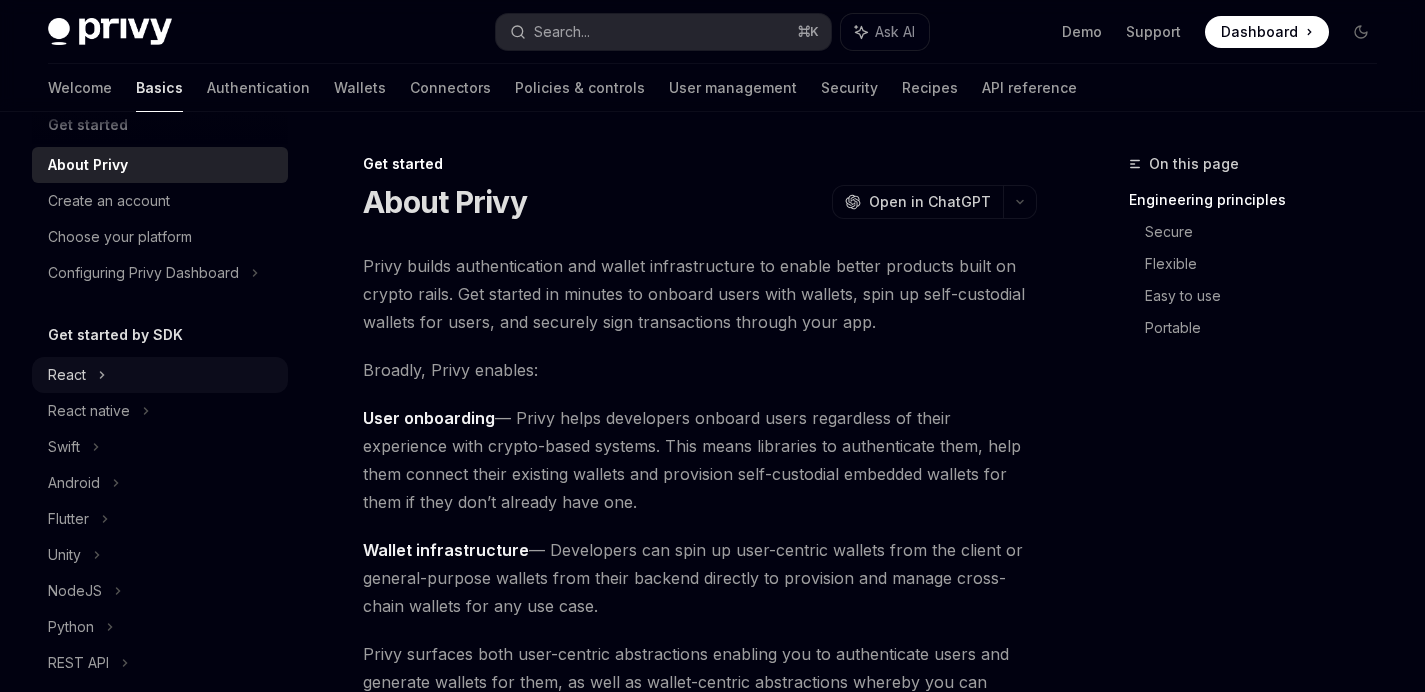 click on "React" at bounding box center (160, 375) 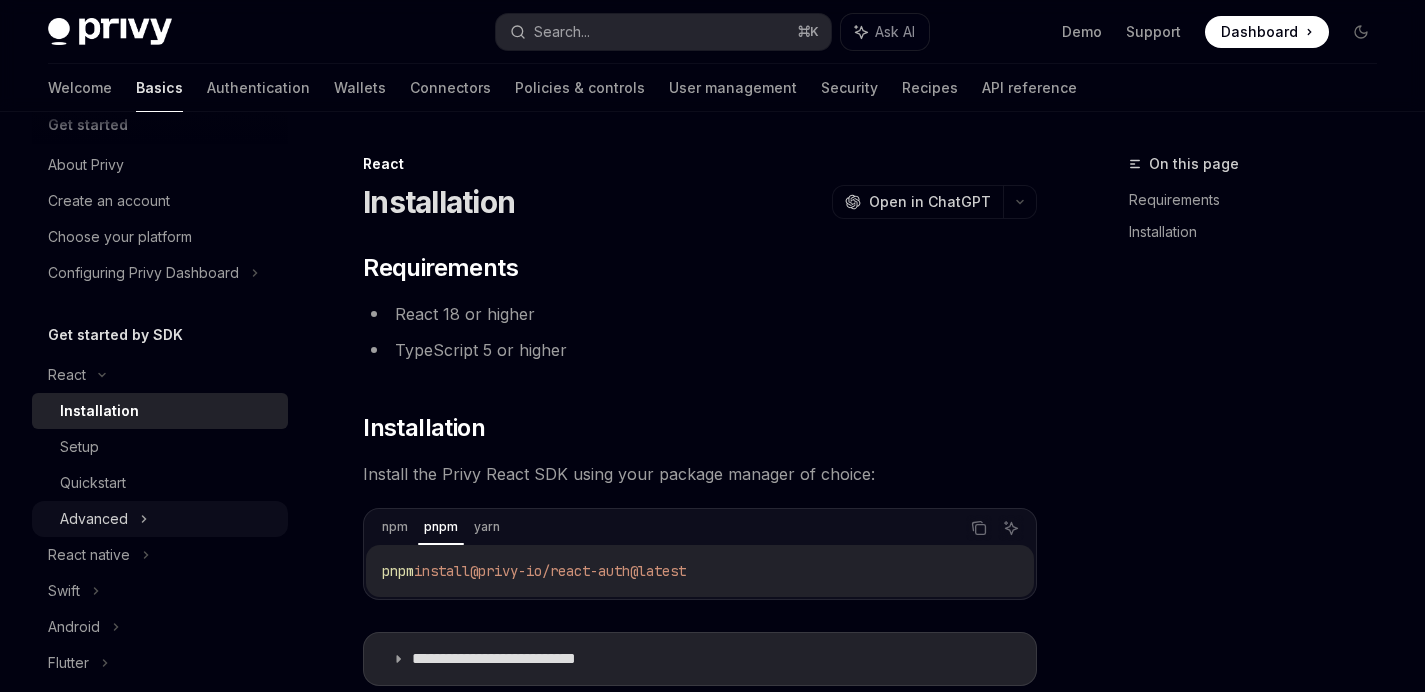 scroll, scrollTop: 77, scrollLeft: 0, axis: vertical 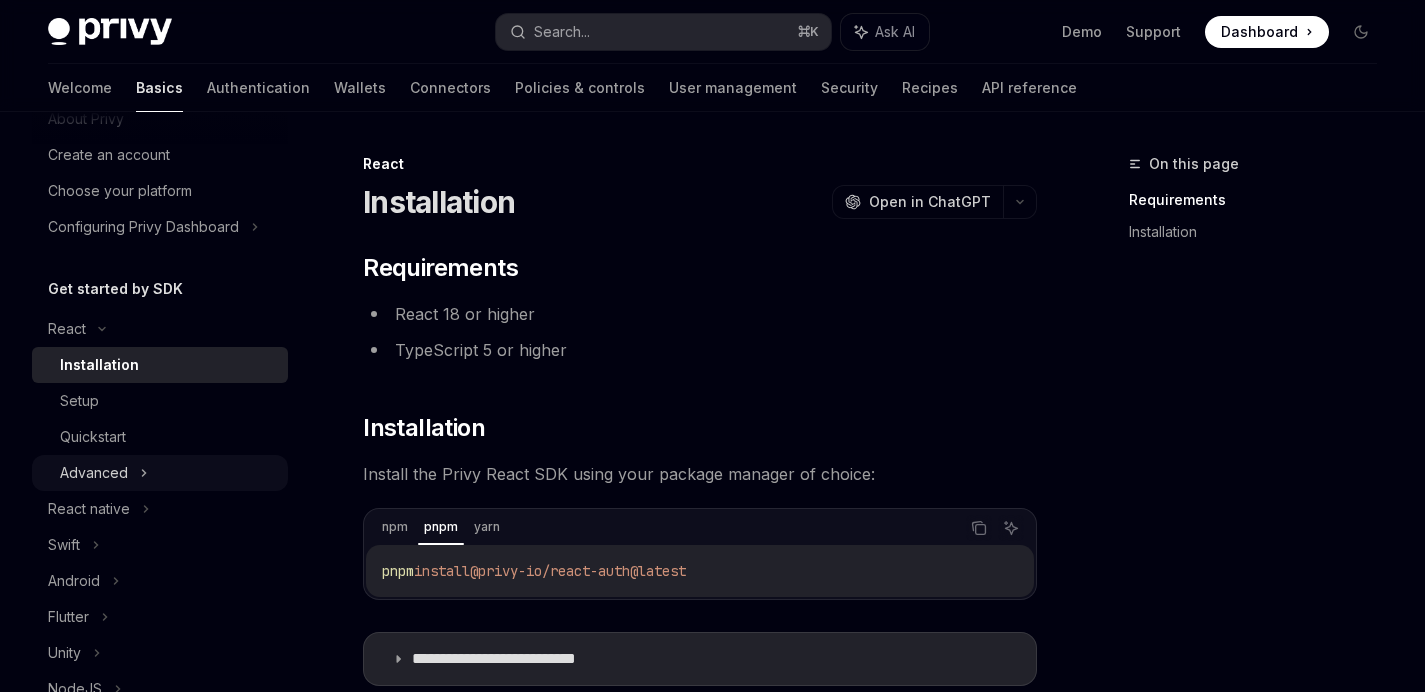 click on "Advanced" at bounding box center [160, 473] 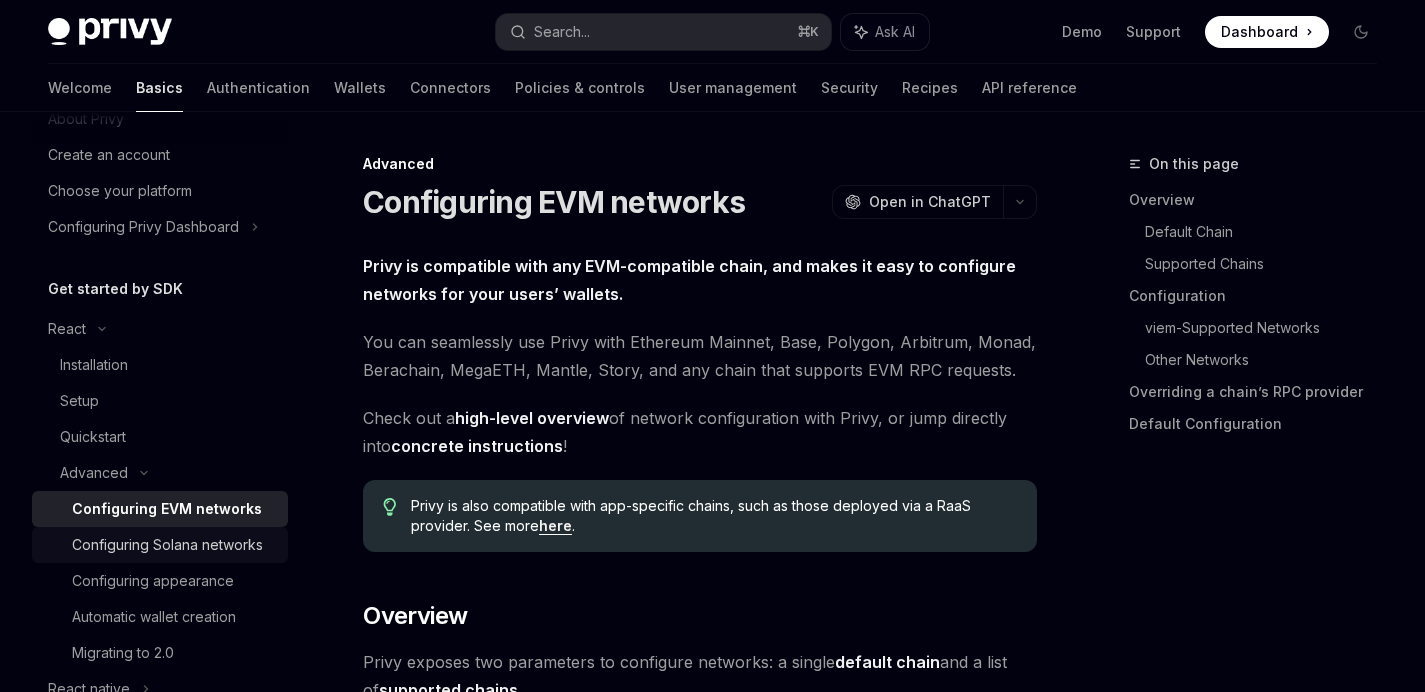 scroll, scrollTop: 227, scrollLeft: 0, axis: vertical 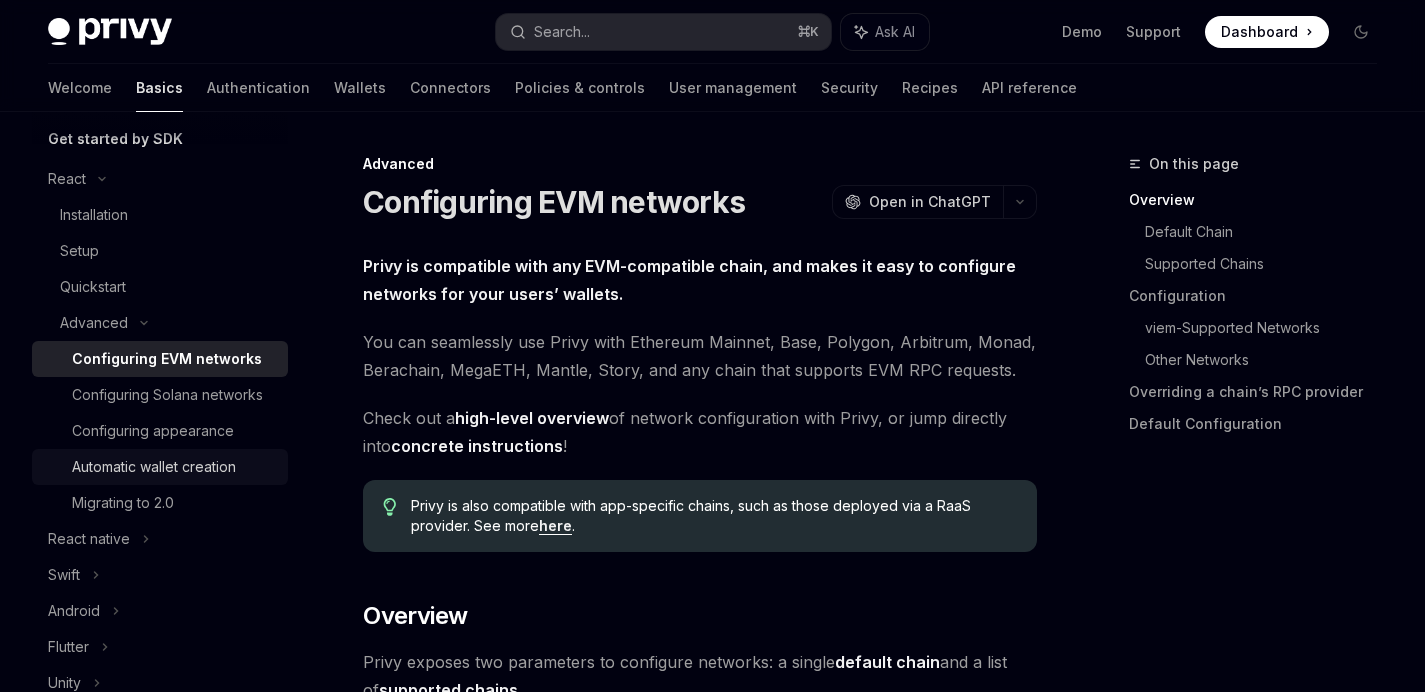 click on "Automatic wallet creation" at bounding box center (154, 467) 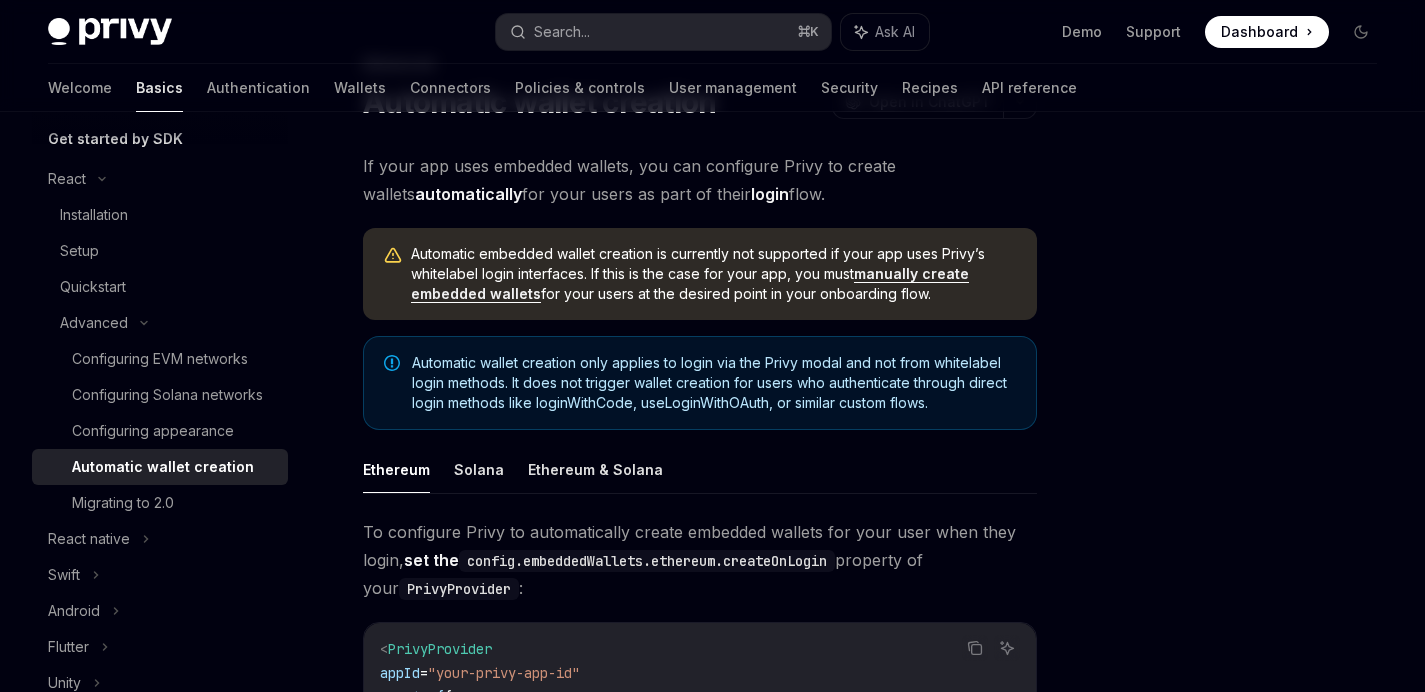 scroll, scrollTop: 80, scrollLeft: 0, axis: vertical 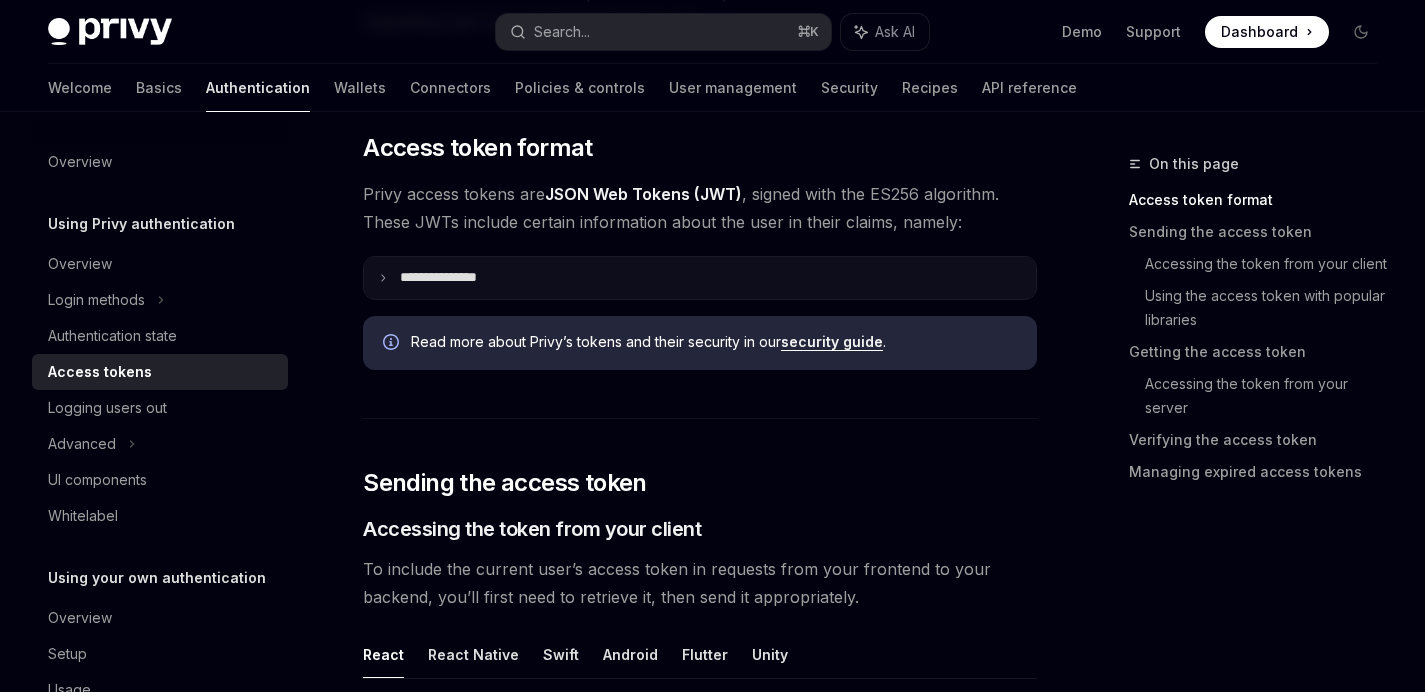 click 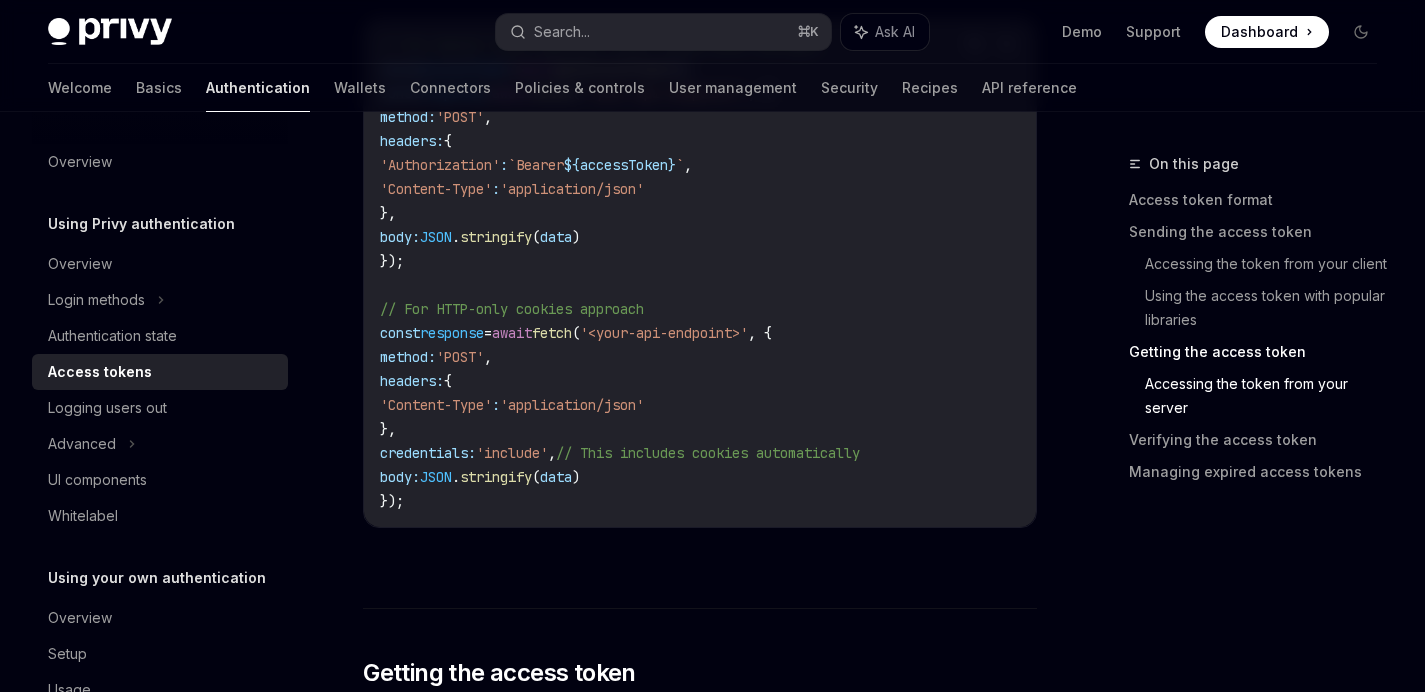 scroll, scrollTop: 2630, scrollLeft: 0, axis: vertical 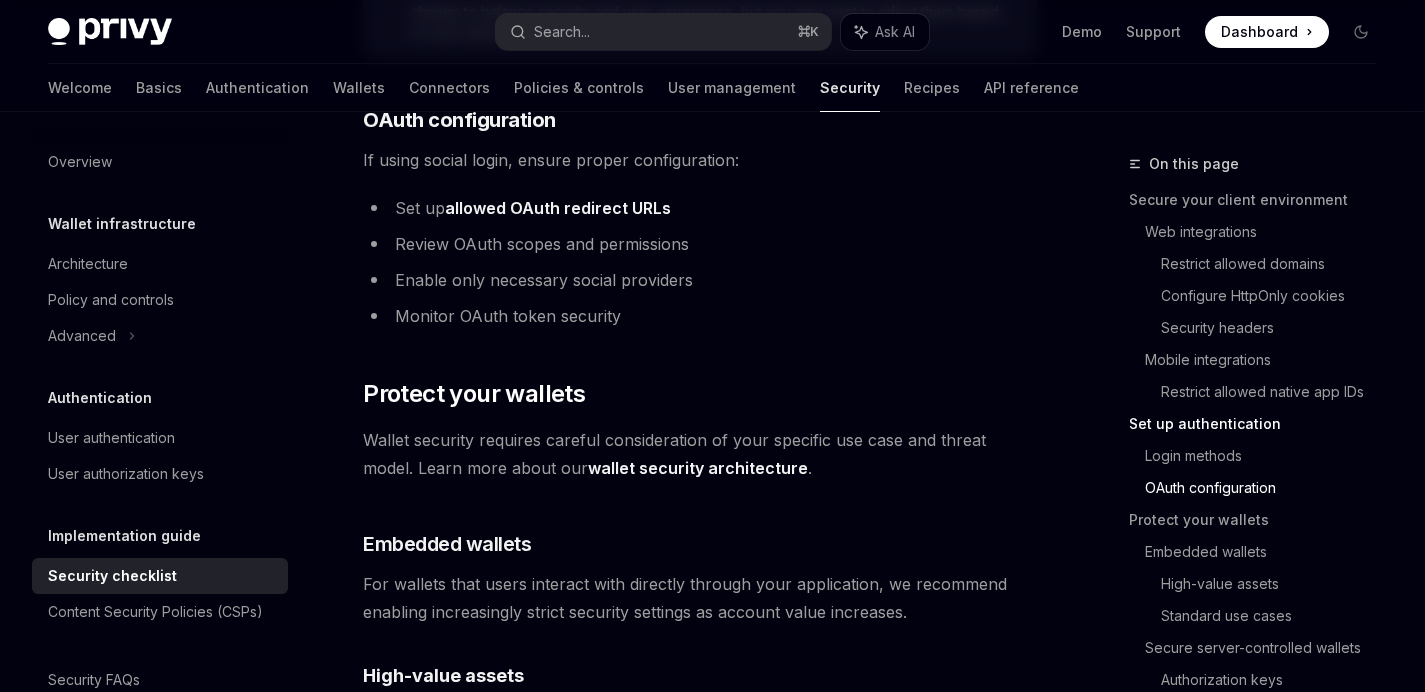 click on "allowed OAuth redirect URLs" at bounding box center (558, 208) 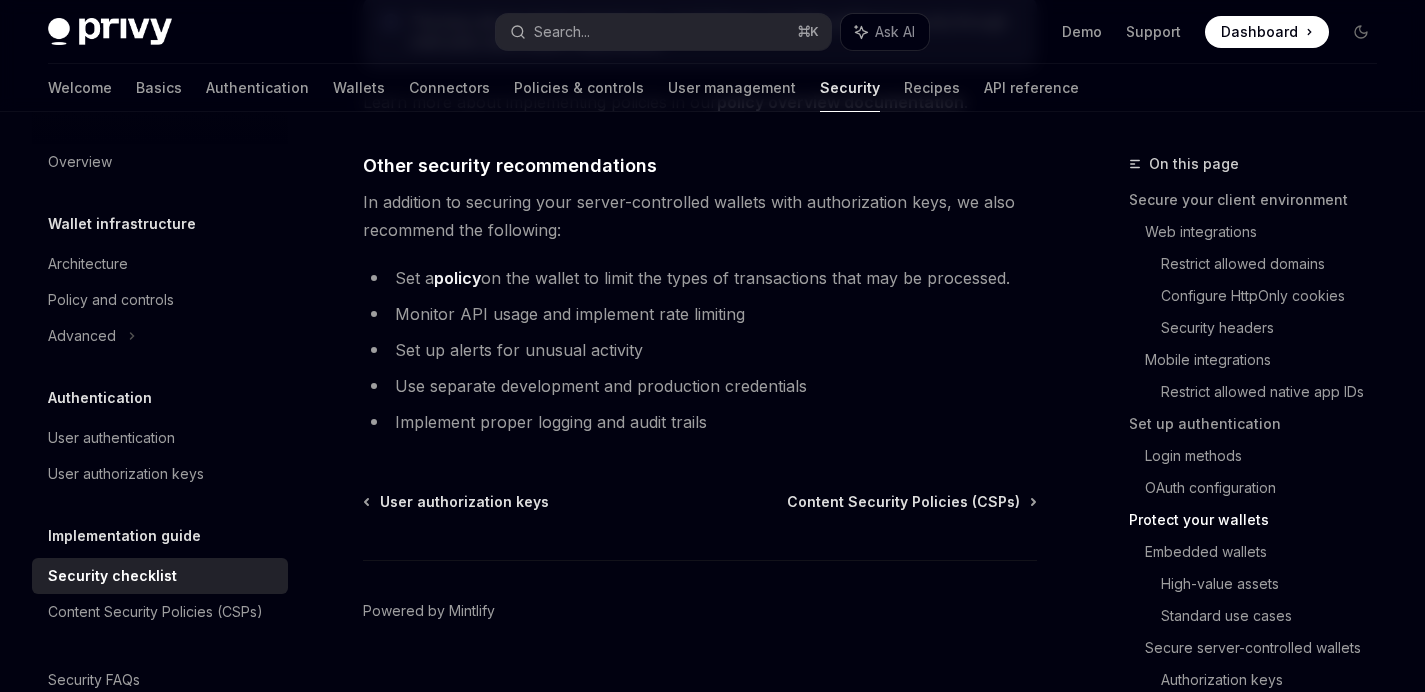 scroll, scrollTop: 4950, scrollLeft: 0, axis: vertical 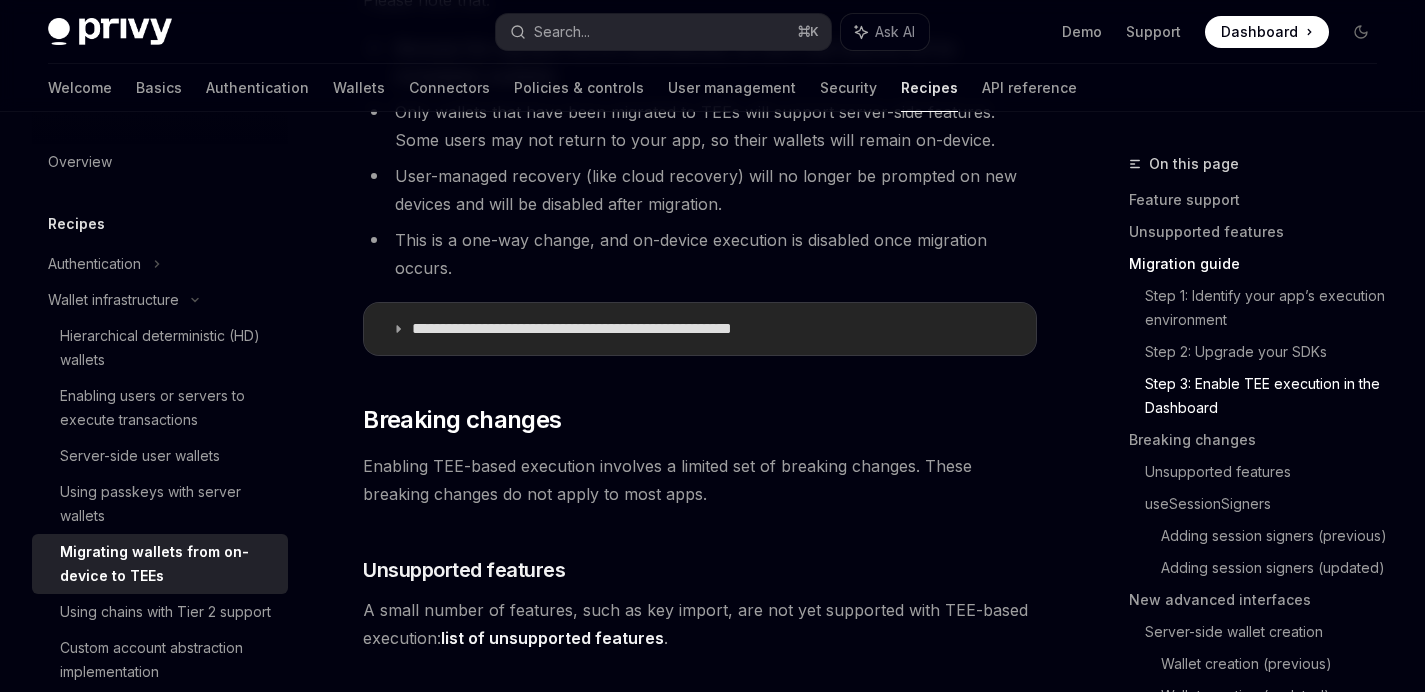 click on "**********" at bounding box center (700, 329) 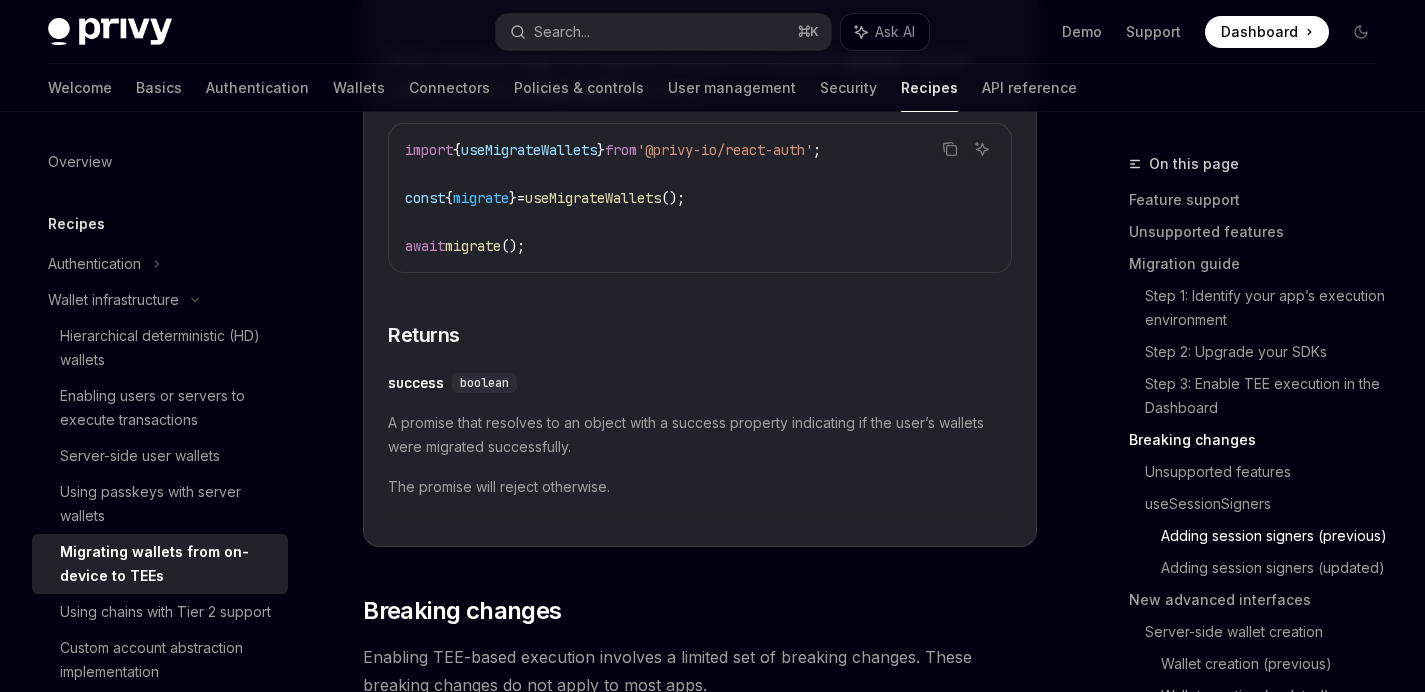 scroll, scrollTop: 3589, scrollLeft: 0, axis: vertical 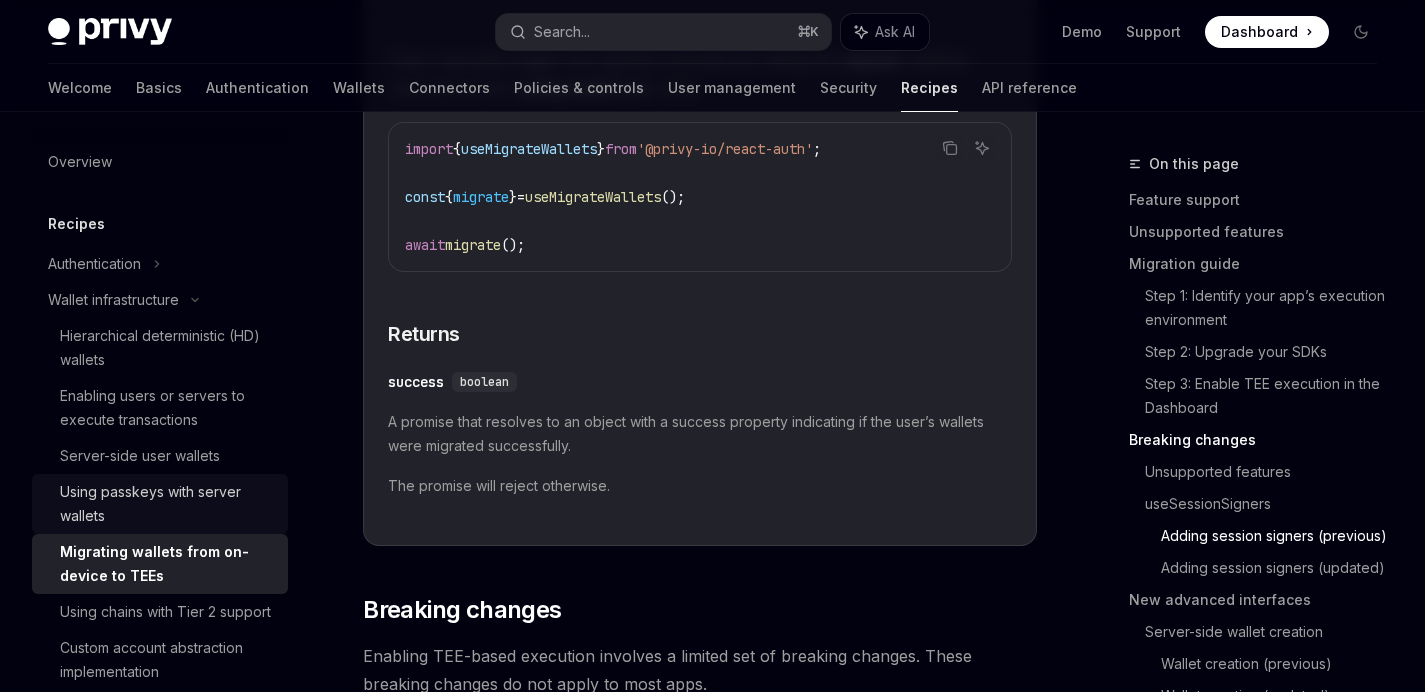 click on "Using passkeys with server wallets" at bounding box center [168, 504] 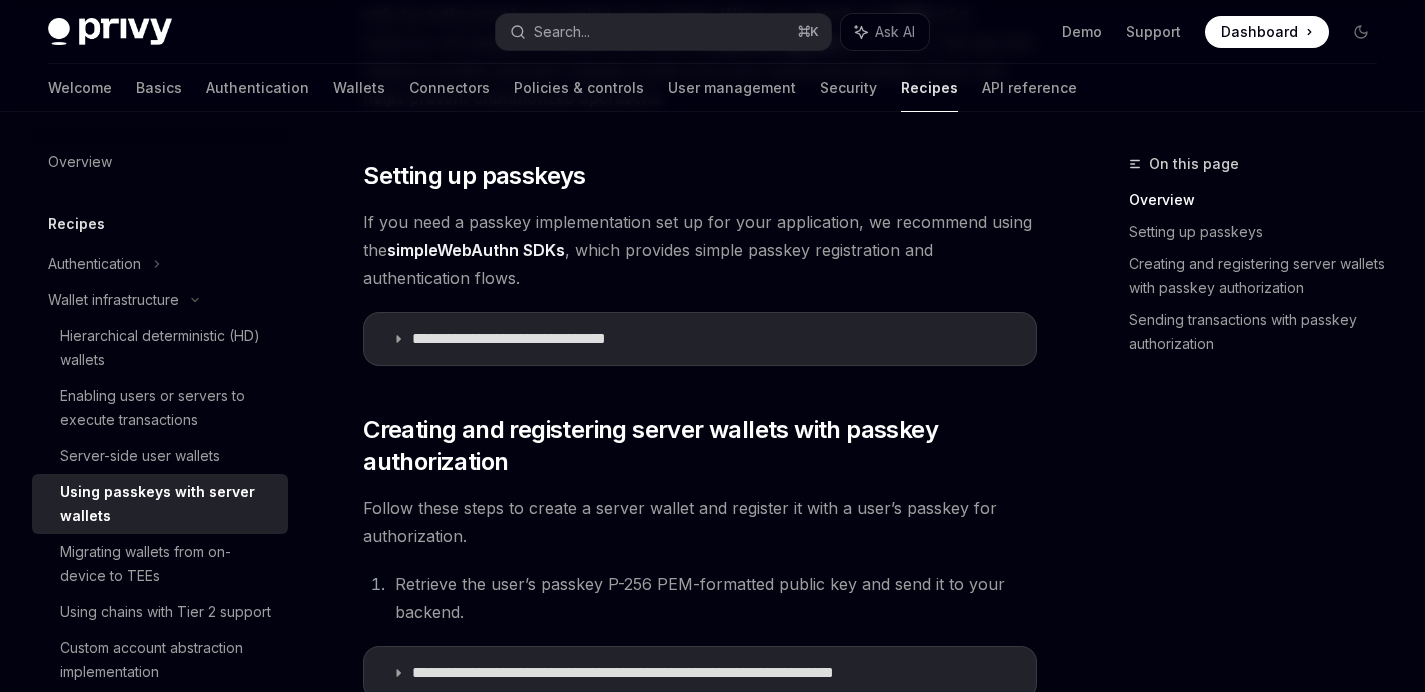 scroll, scrollTop: 527, scrollLeft: 0, axis: vertical 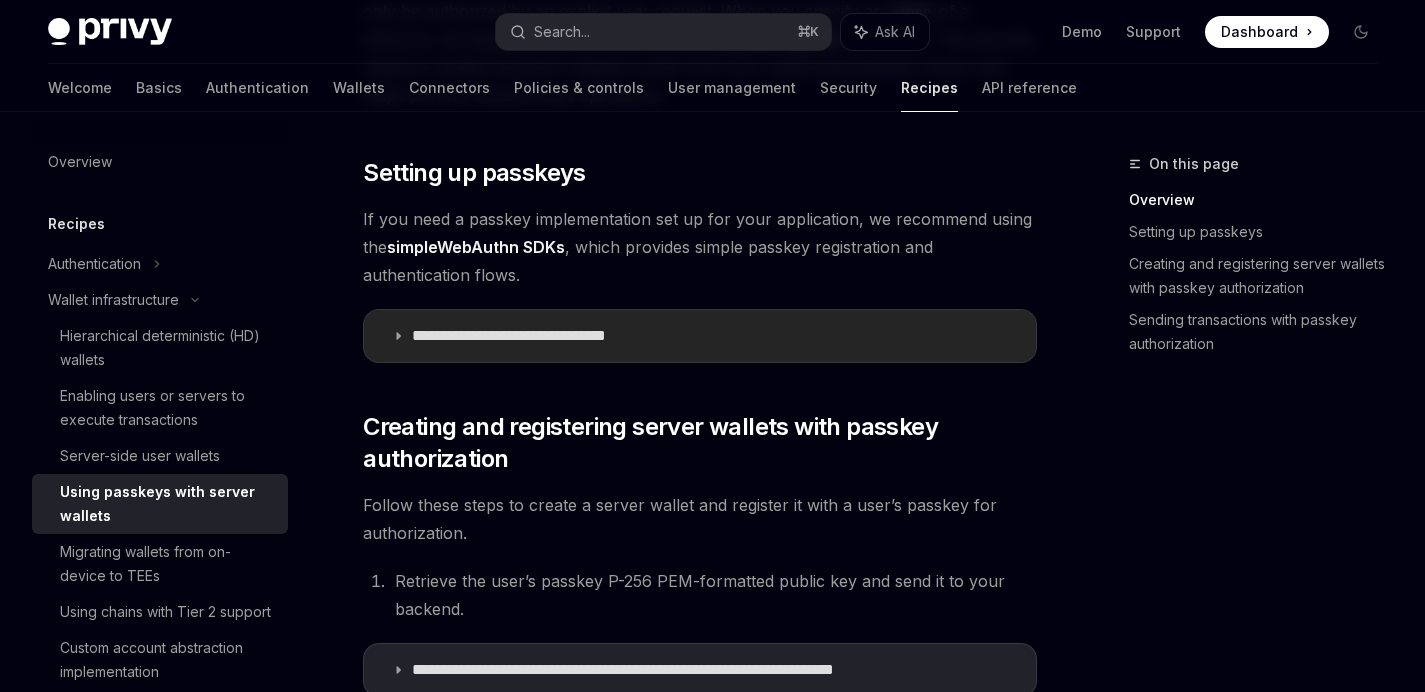 click on "**********" at bounding box center (700, 336) 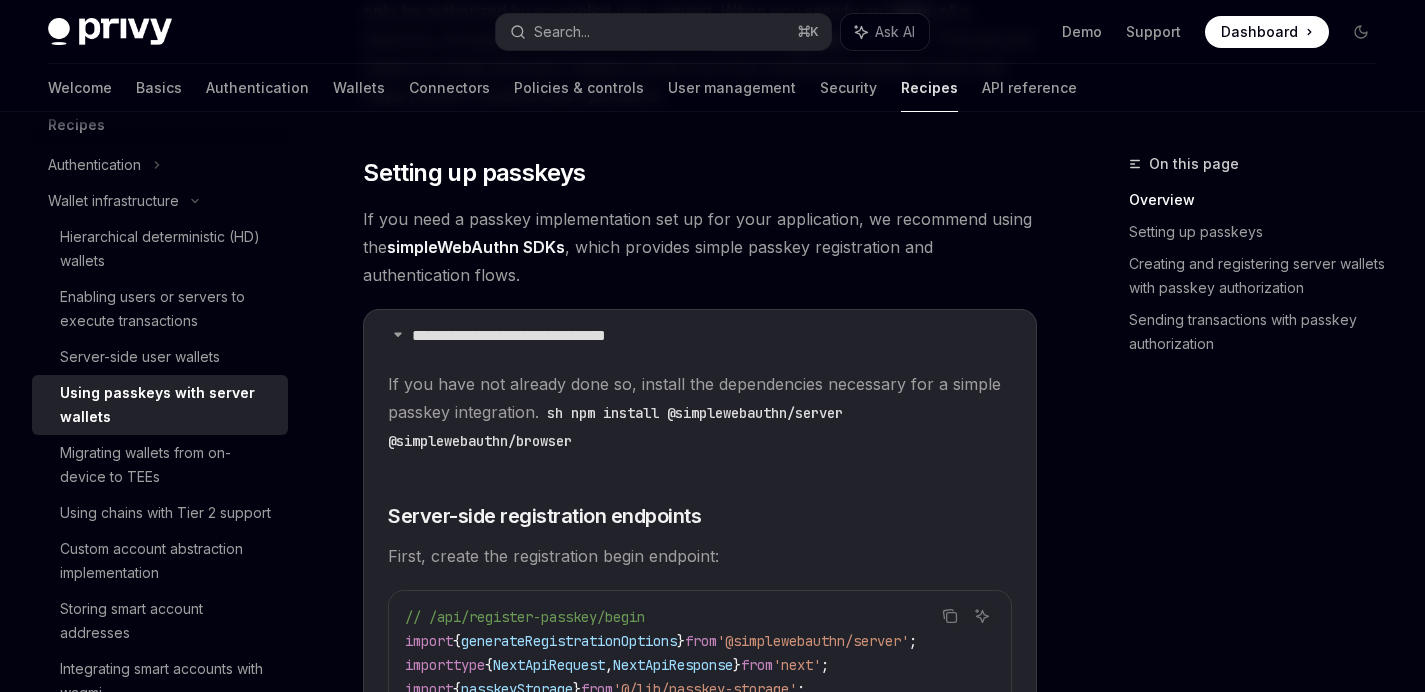 scroll, scrollTop: 116, scrollLeft: 0, axis: vertical 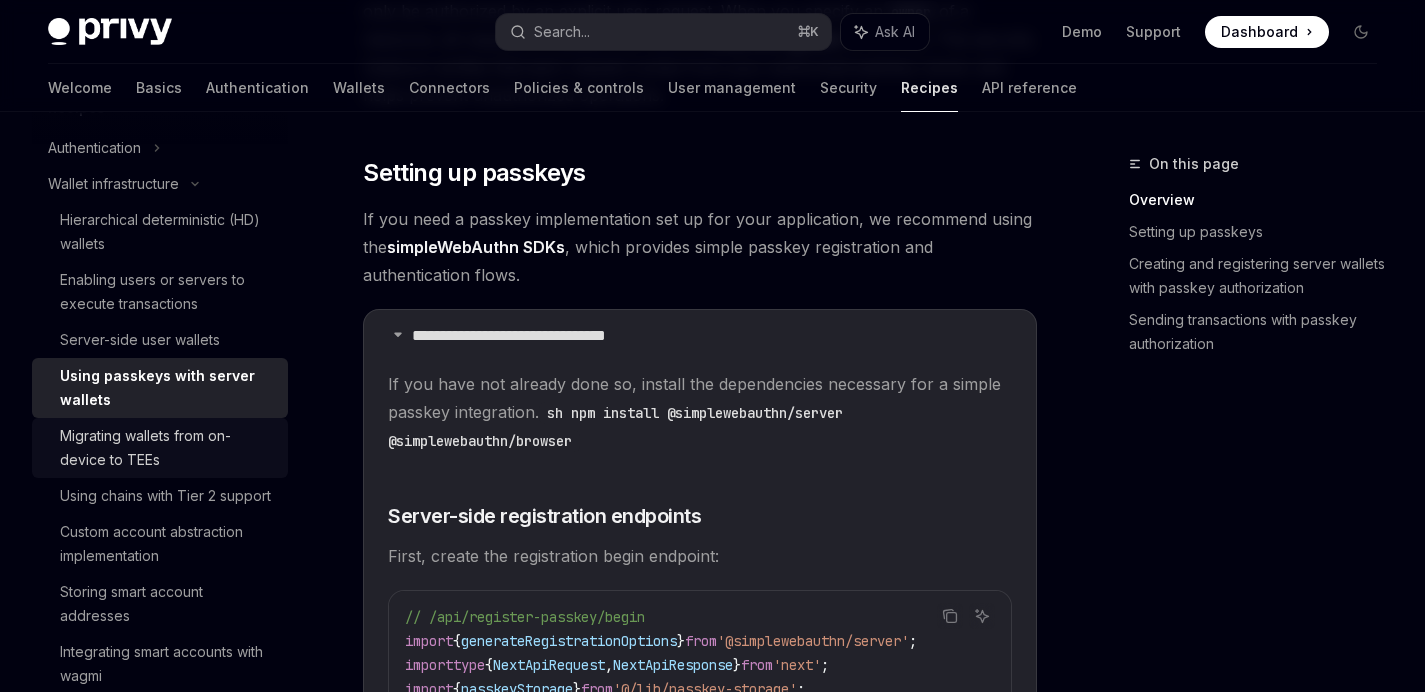 click on "Migrating wallets from on-device to TEEs" at bounding box center (168, 448) 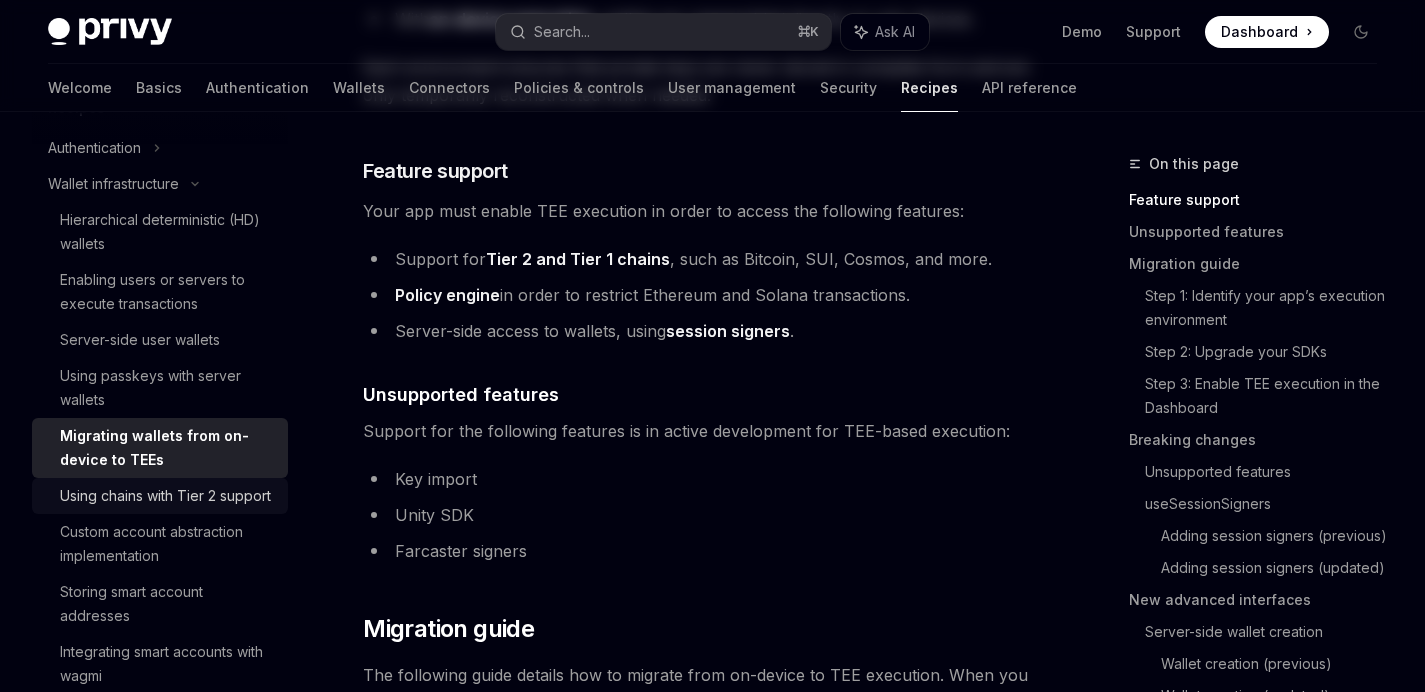 scroll, scrollTop: 0, scrollLeft: 0, axis: both 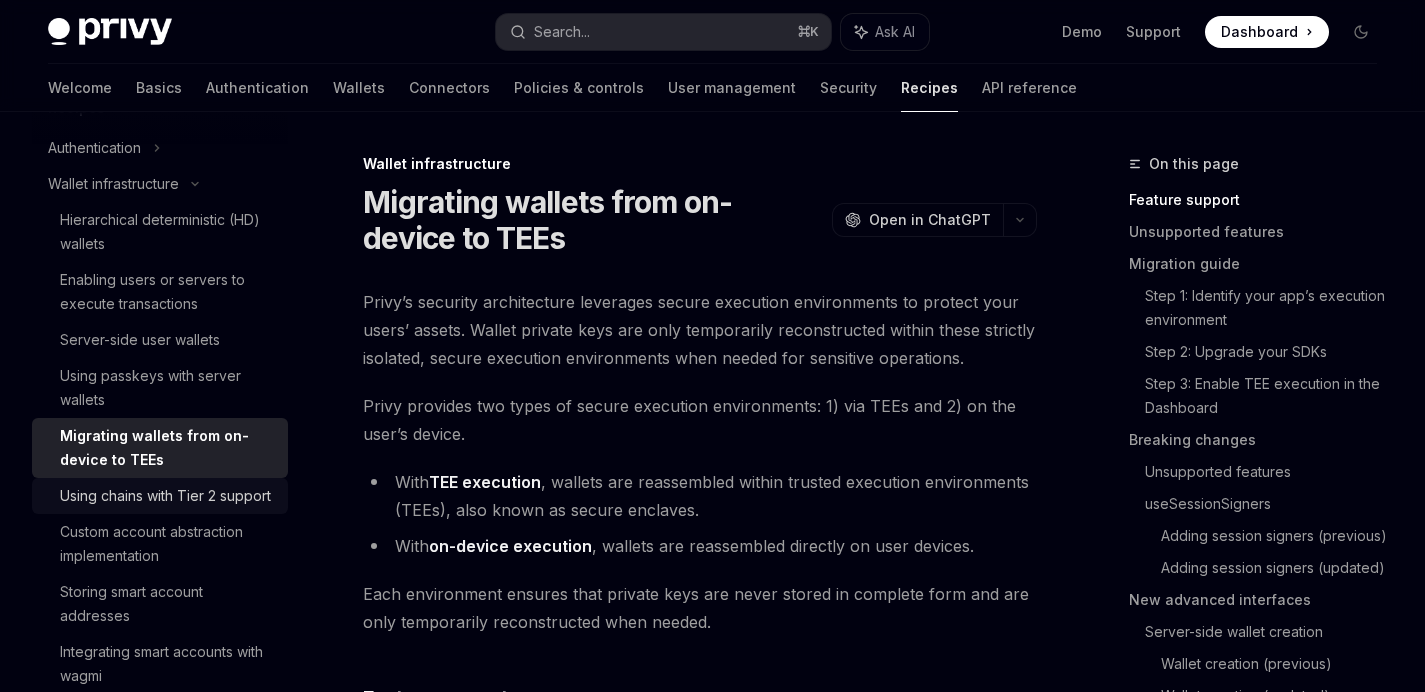 click on "Using chains with Tier 2 support" at bounding box center (165, 496) 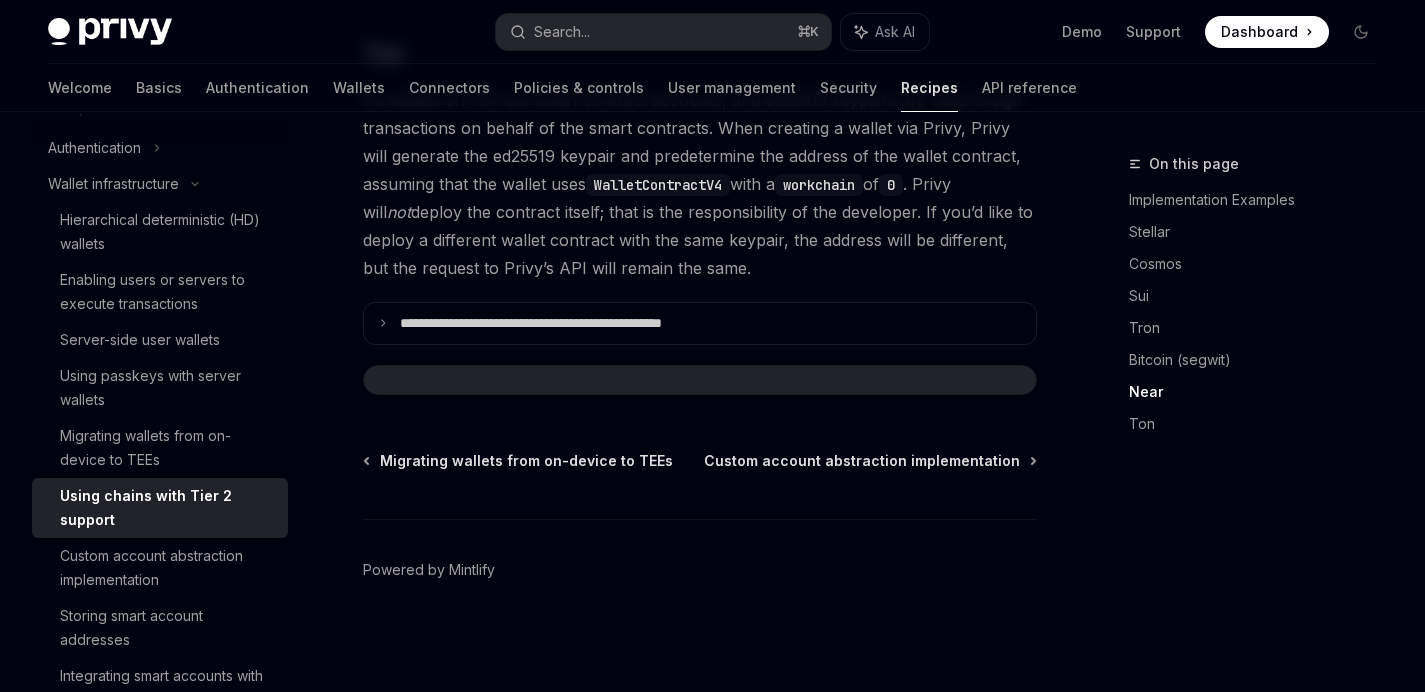 scroll, scrollTop: 2294, scrollLeft: 0, axis: vertical 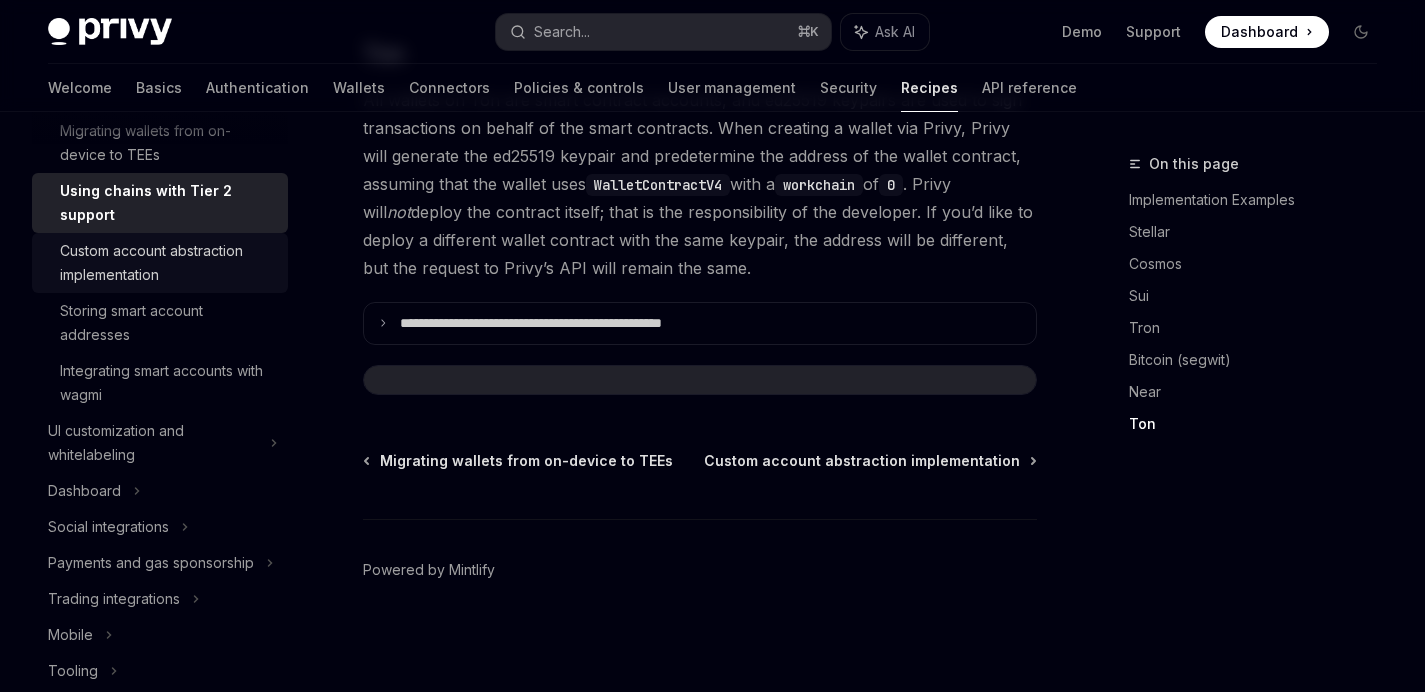 click on "Custom account abstraction implementation" at bounding box center (168, 263) 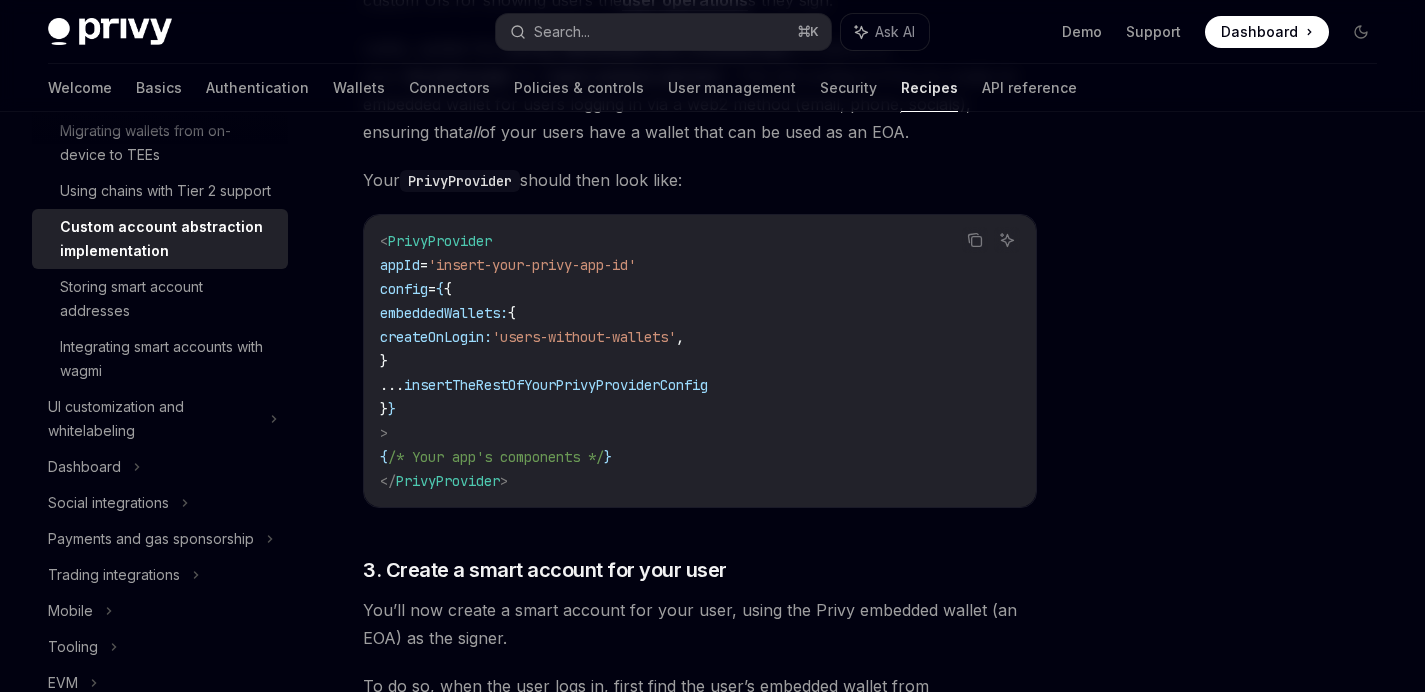 scroll, scrollTop: 1507, scrollLeft: 0, axis: vertical 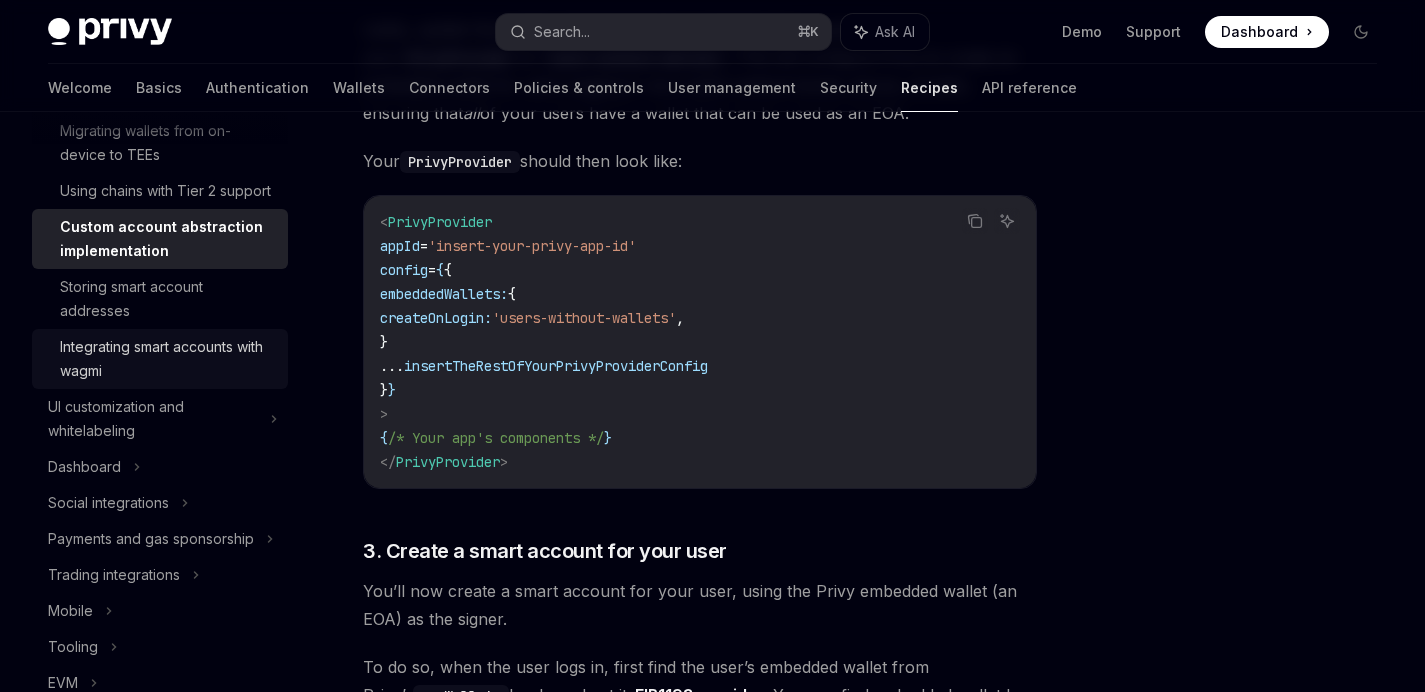 click on "Integrating smart accounts with wagmi" at bounding box center (168, 359) 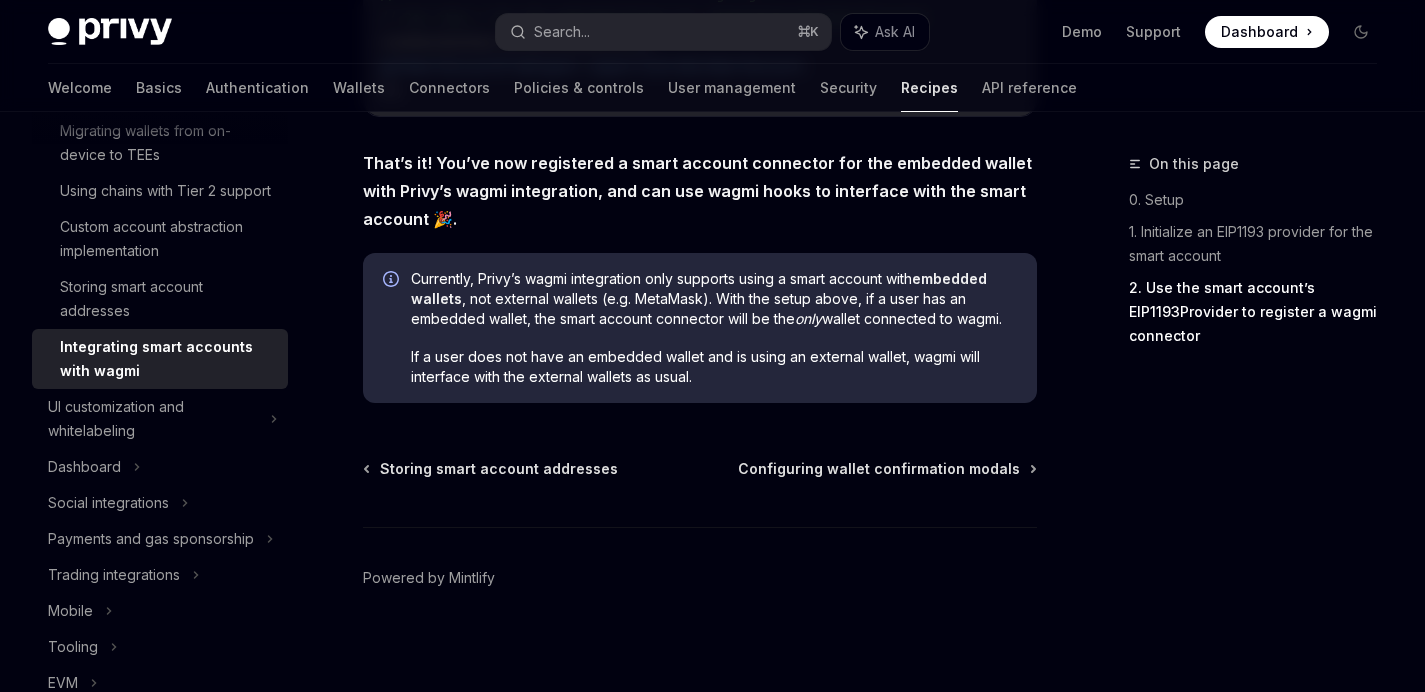 scroll, scrollTop: 3613, scrollLeft: 0, axis: vertical 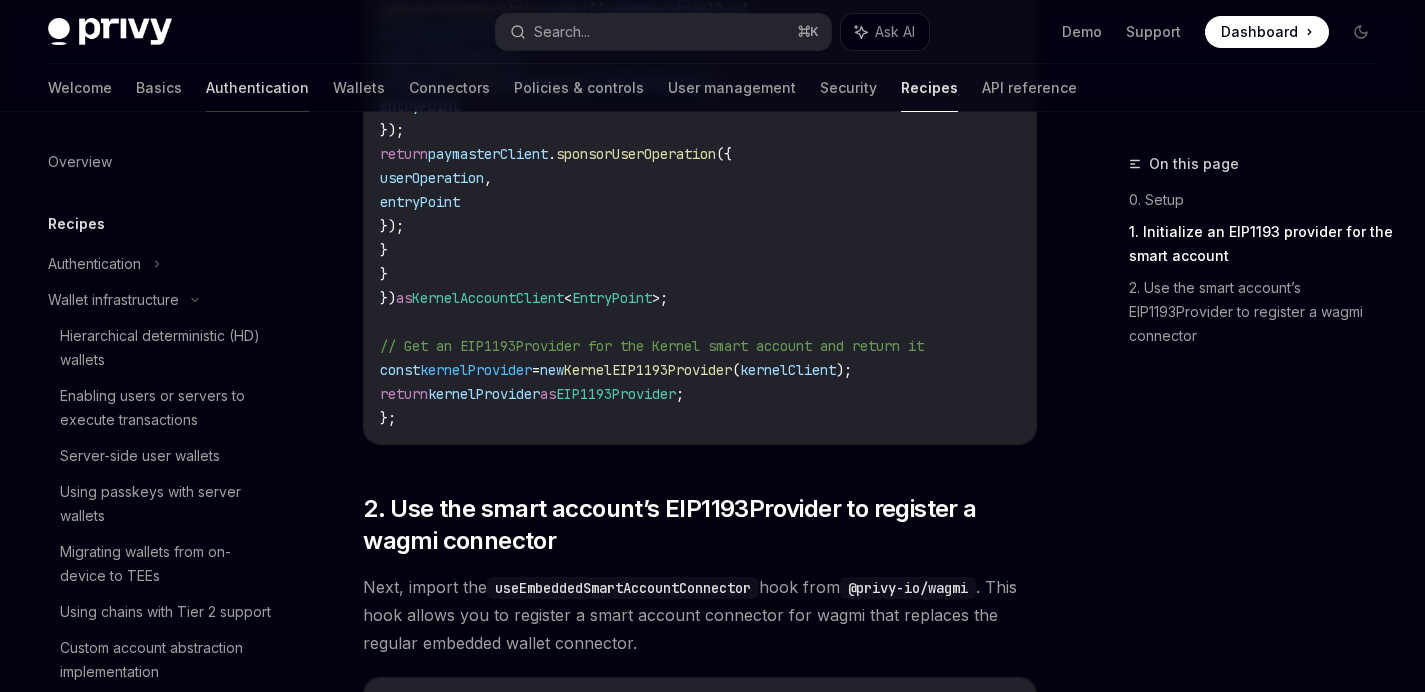 click on "Authentication" at bounding box center (257, 88) 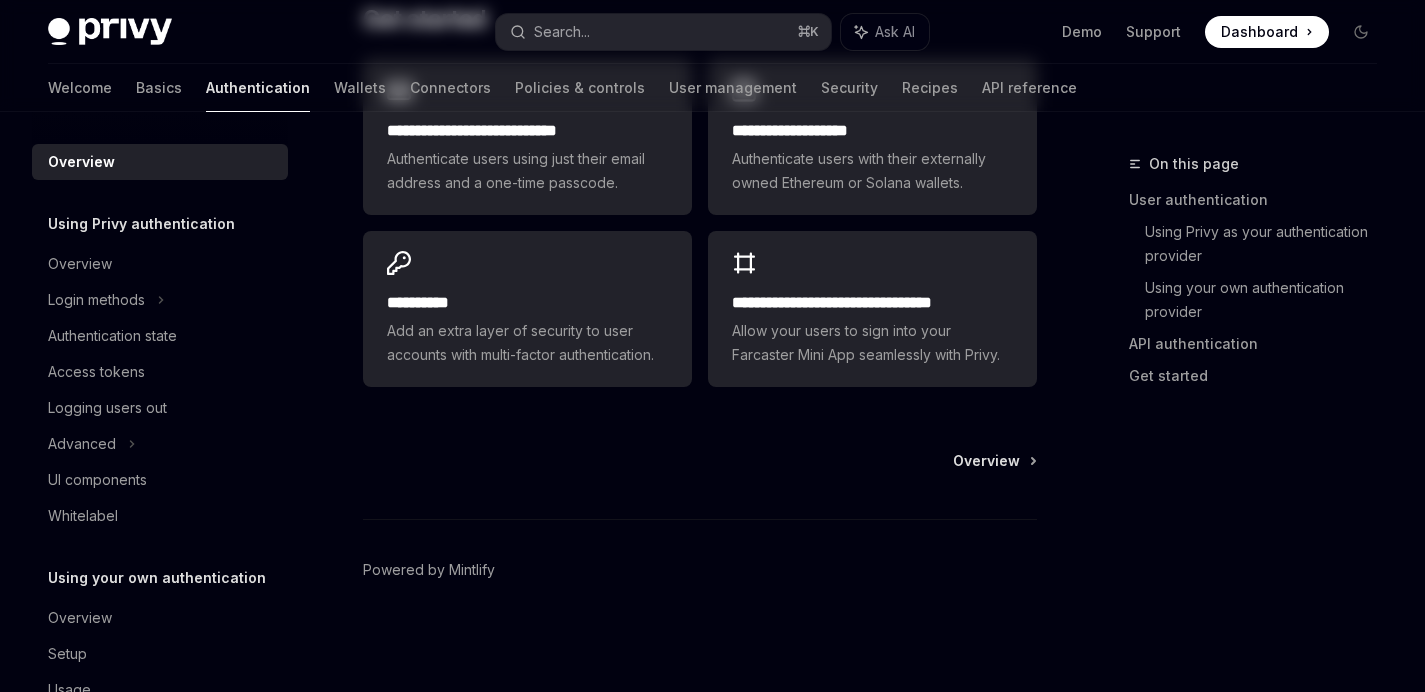 scroll, scrollTop: 0, scrollLeft: 0, axis: both 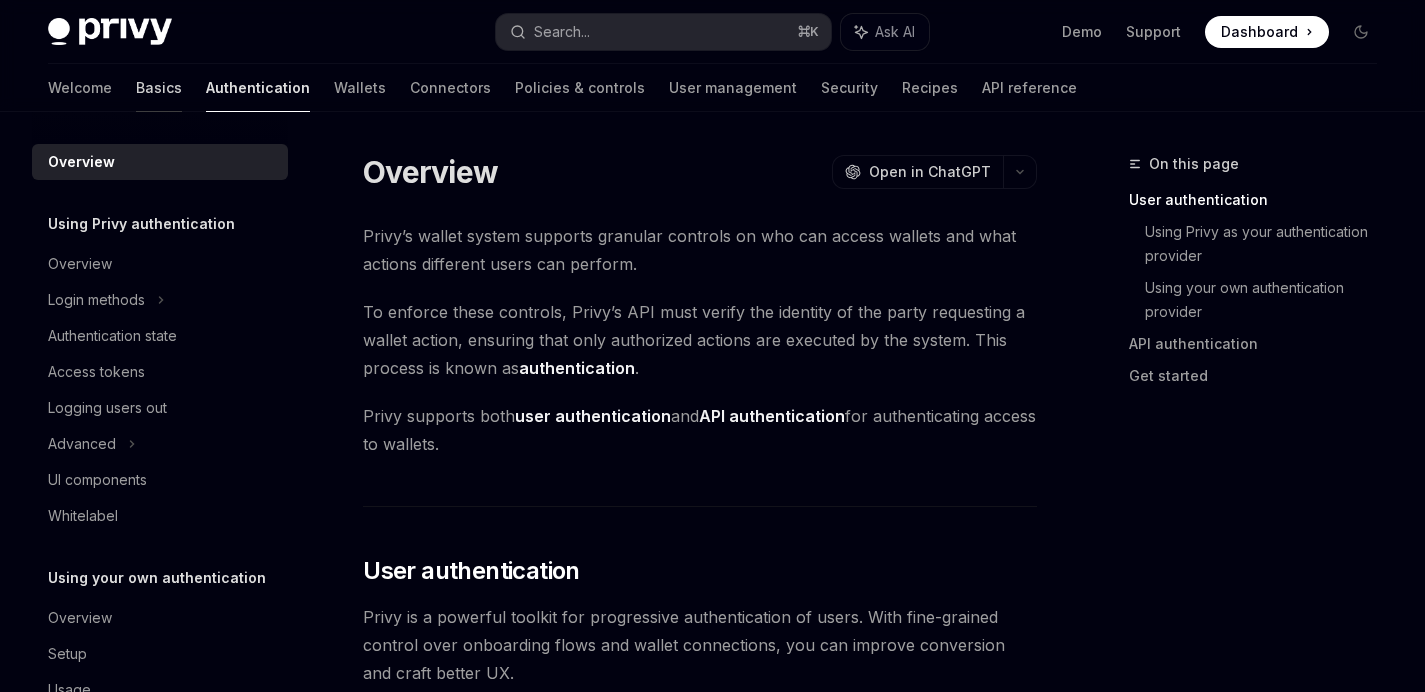 click on "Basics" at bounding box center [159, 88] 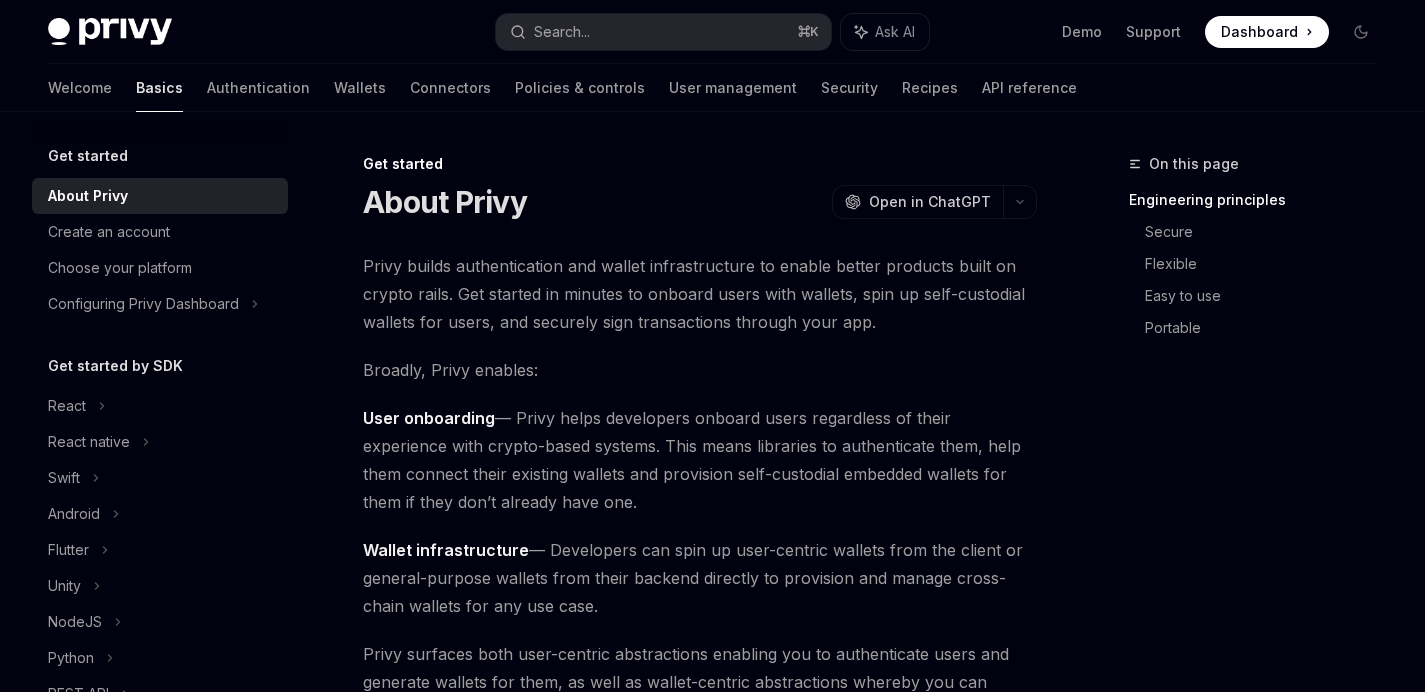 scroll, scrollTop: 68, scrollLeft: 0, axis: vertical 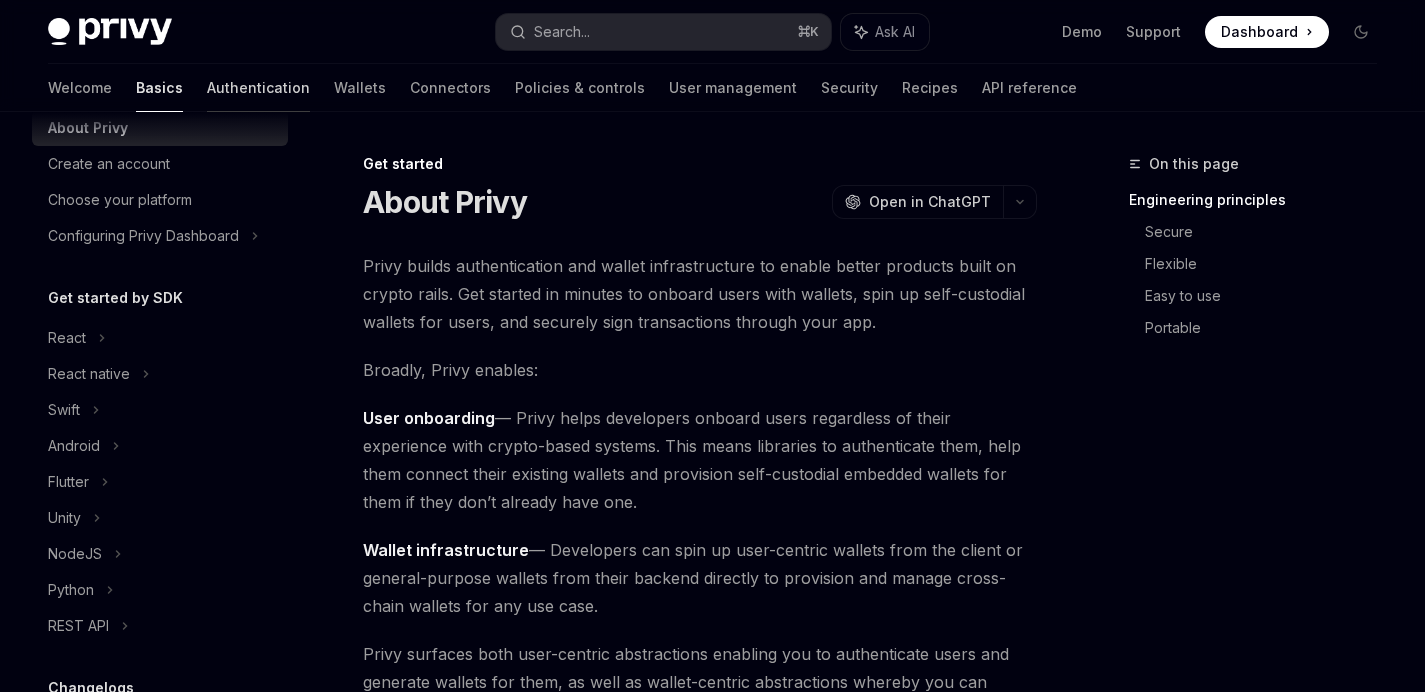 click on "Authentication" at bounding box center (258, 88) 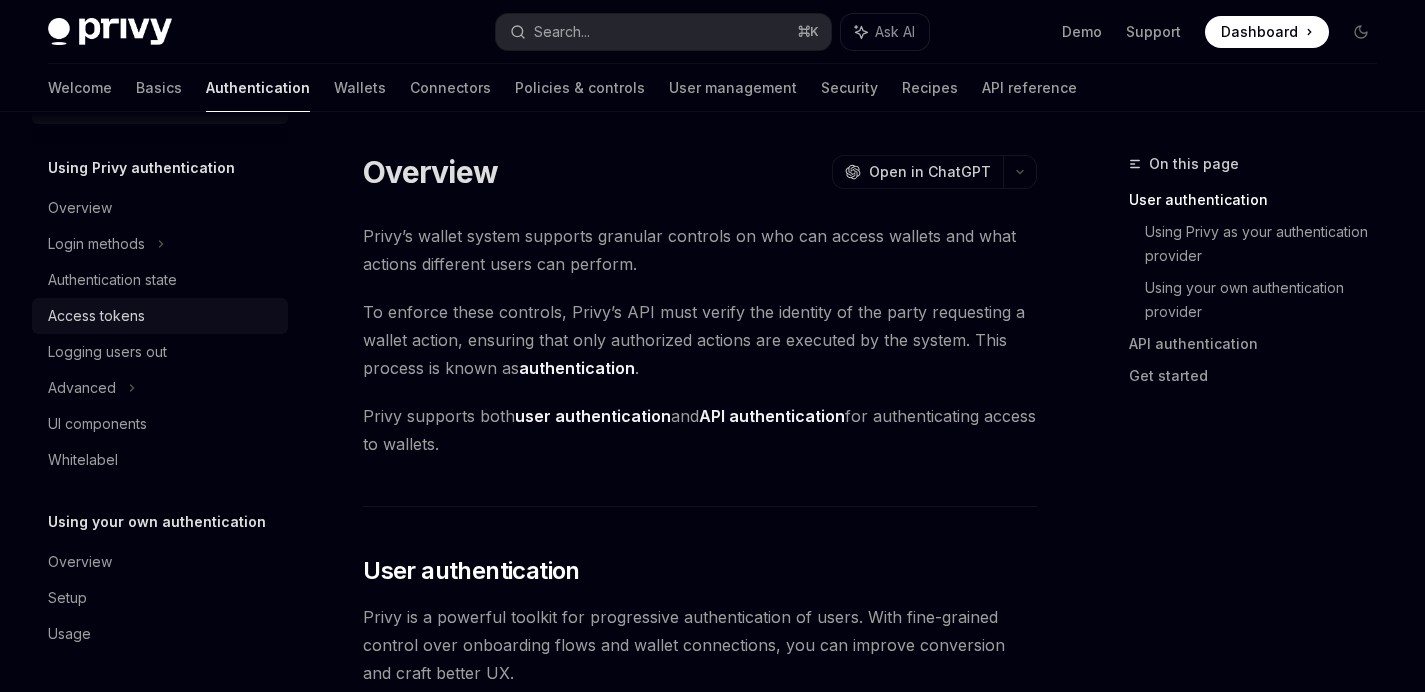 scroll, scrollTop: 0, scrollLeft: 0, axis: both 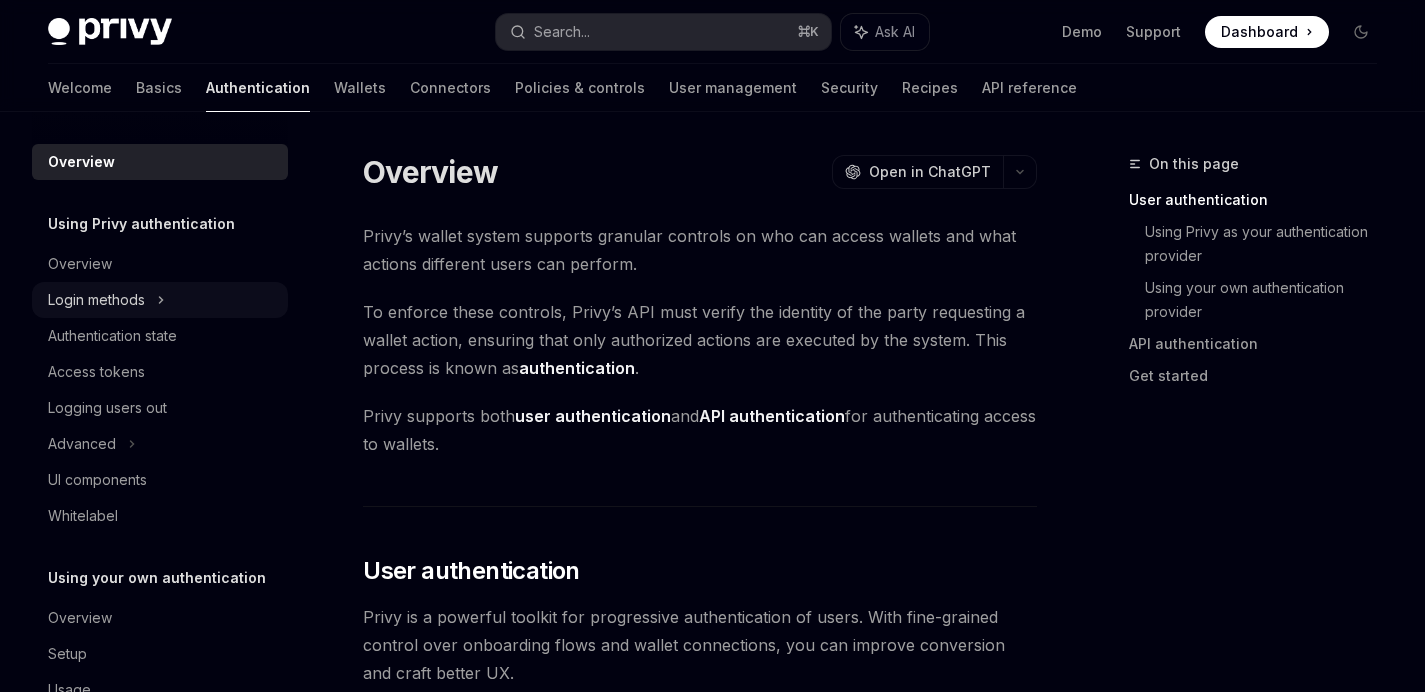 click on "Login methods" at bounding box center [96, 300] 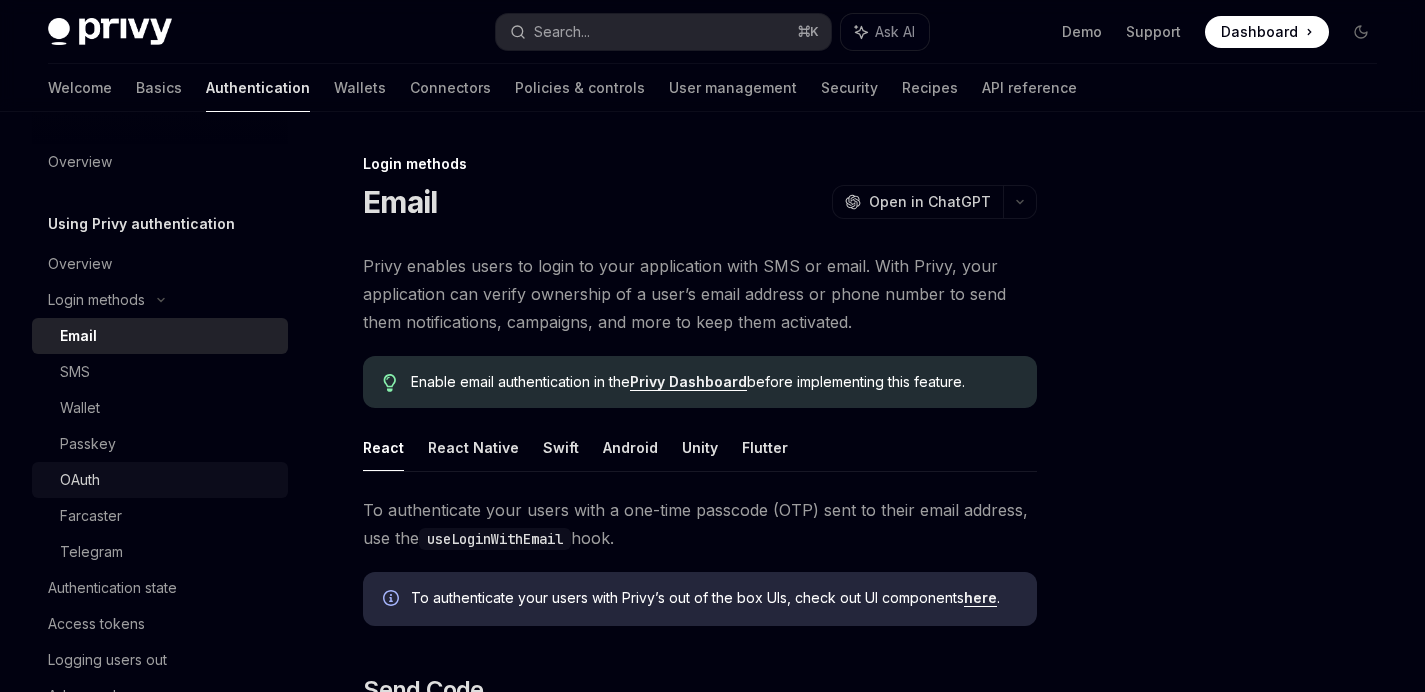 click on "OAuth" at bounding box center [168, 480] 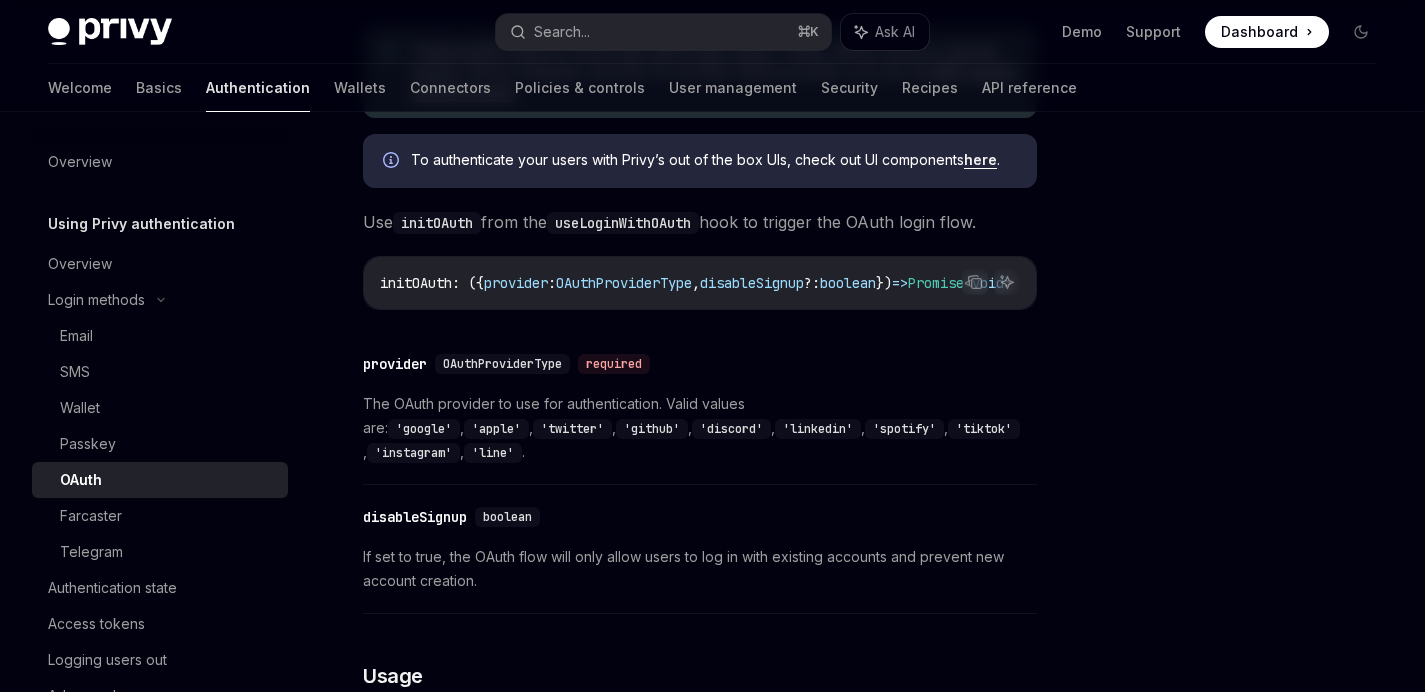 scroll, scrollTop: 611, scrollLeft: 0, axis: vertical 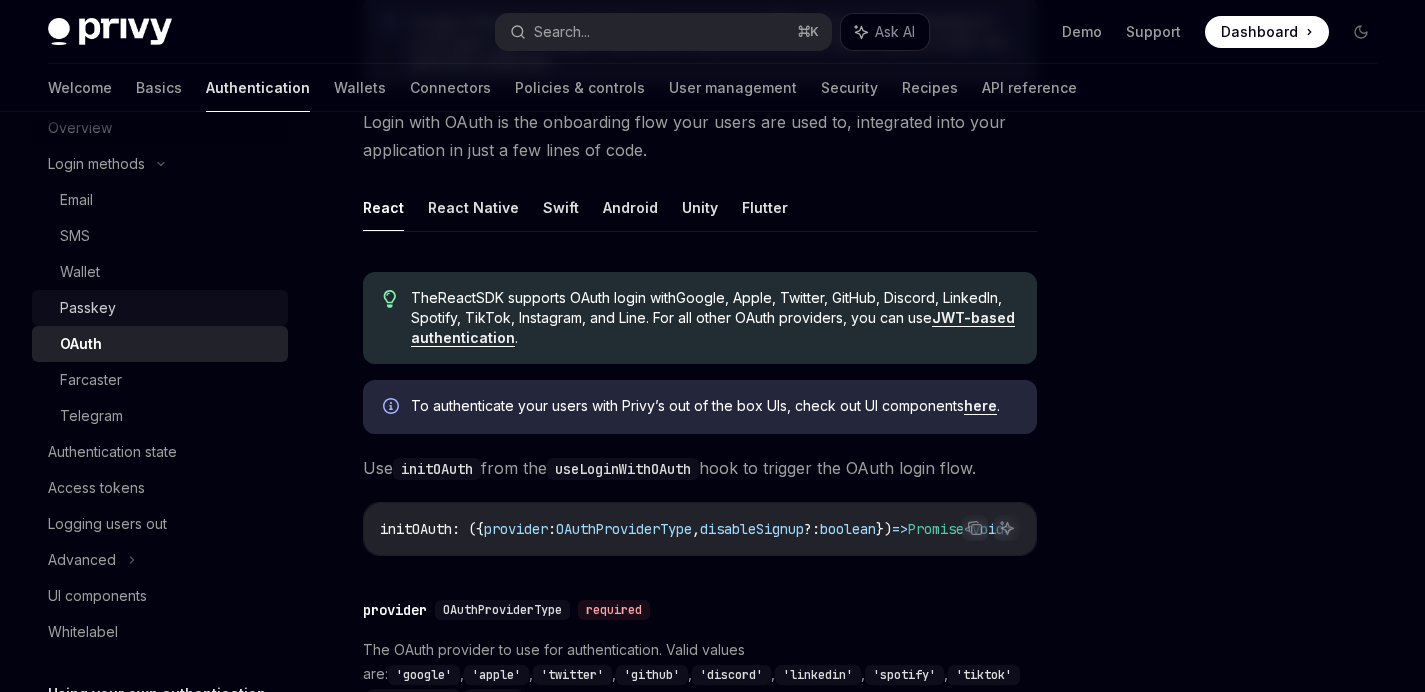 click on "Passkey" at bounding box center [168, 308] 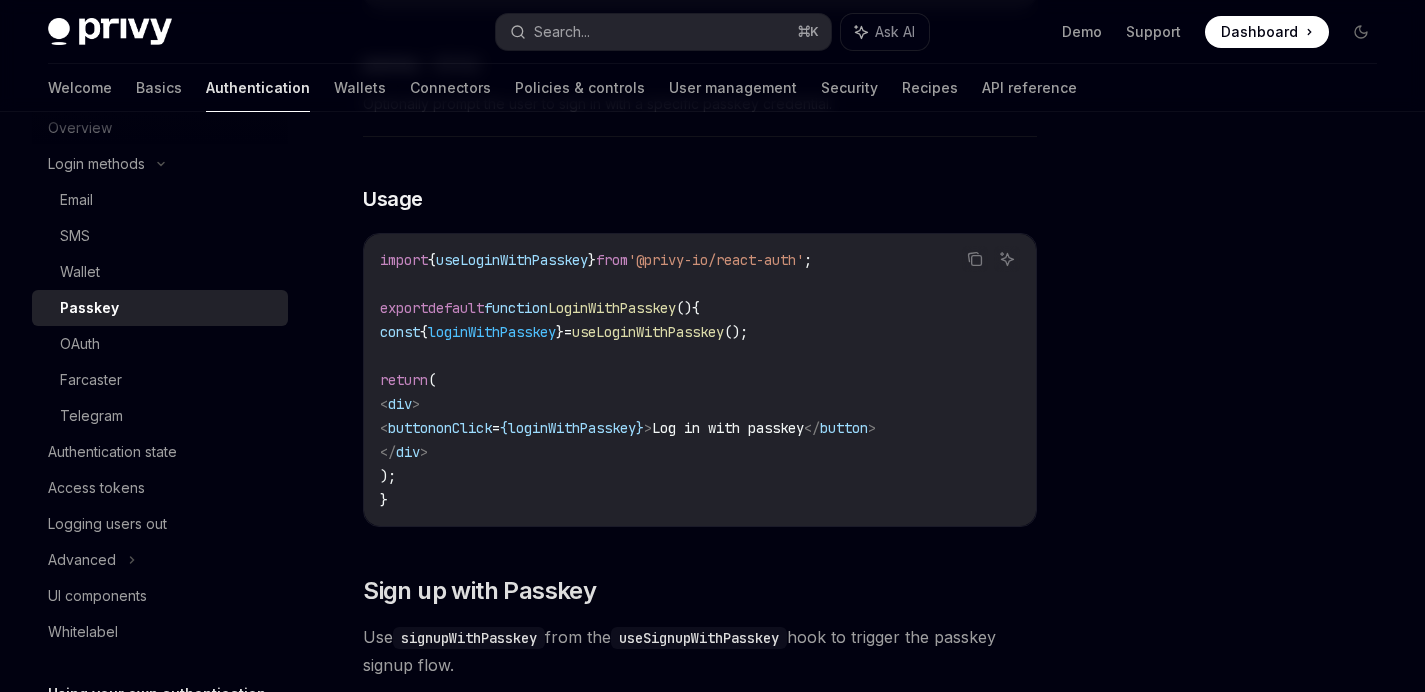 scroll, scrollTop: 643, scrollLeft: 0, axis: vertical 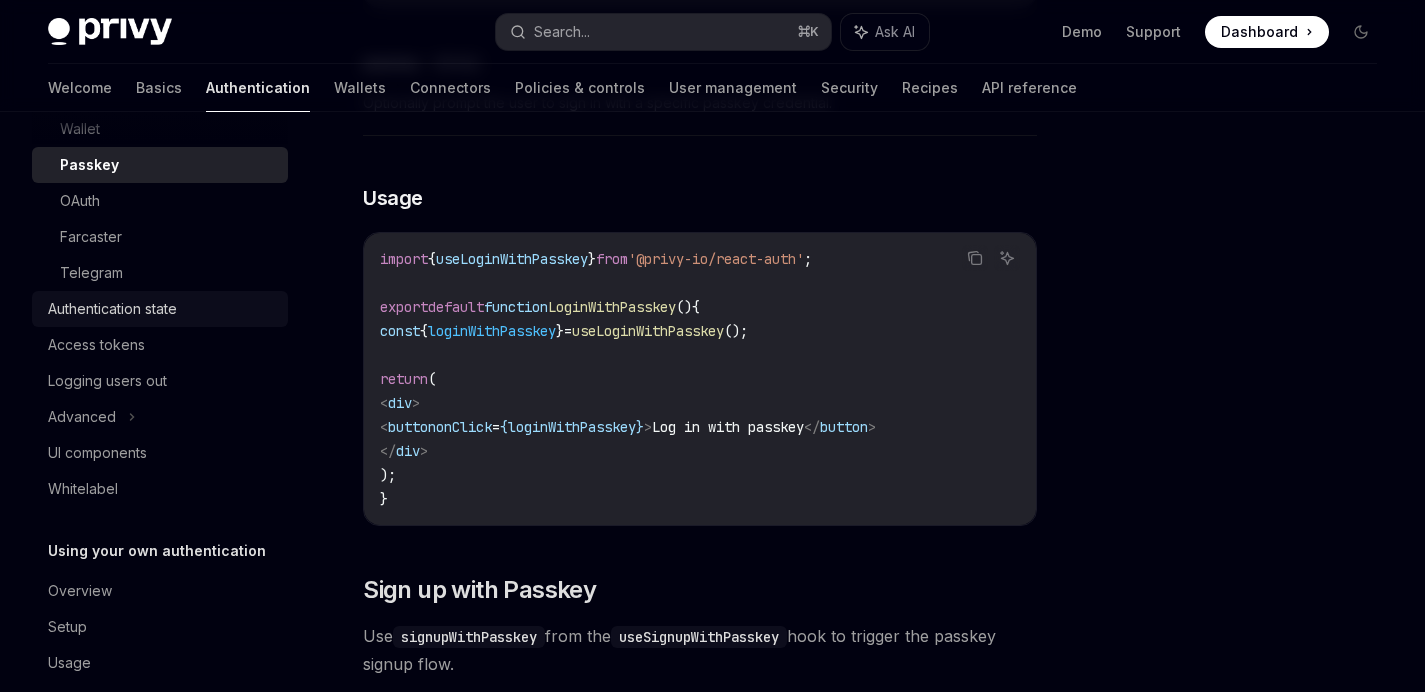 click on "Authentication state" at bounding box center [112, 309] 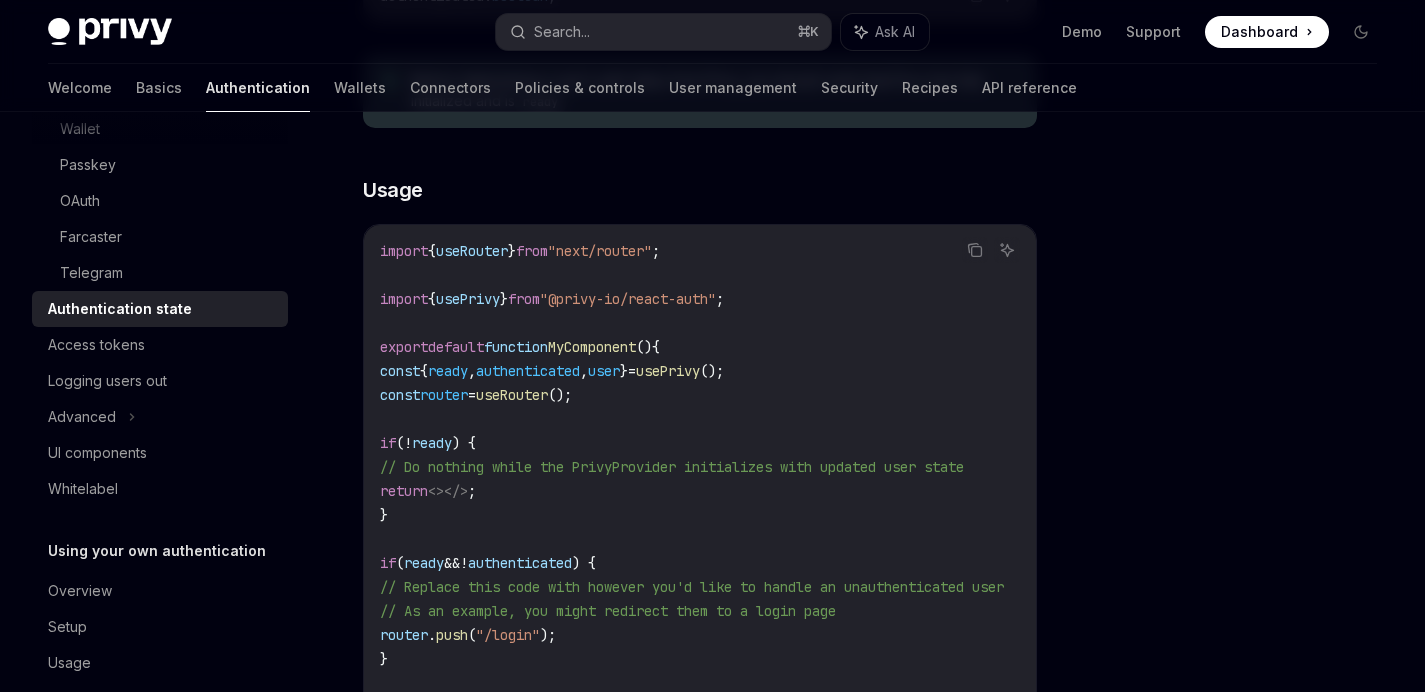 scroll, scrollTop: 541, scrollLeft: 0, axis: vertical 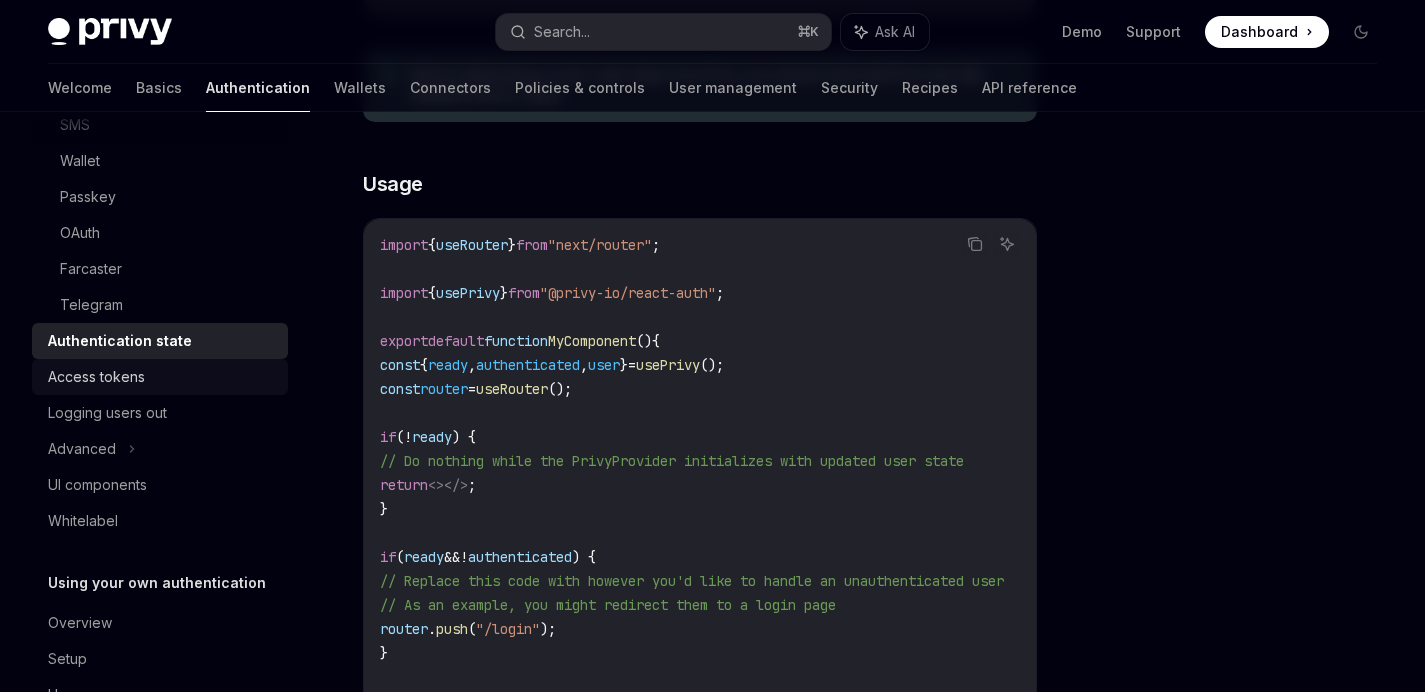 click on "Access tokens" at bounding box center (162, 377) 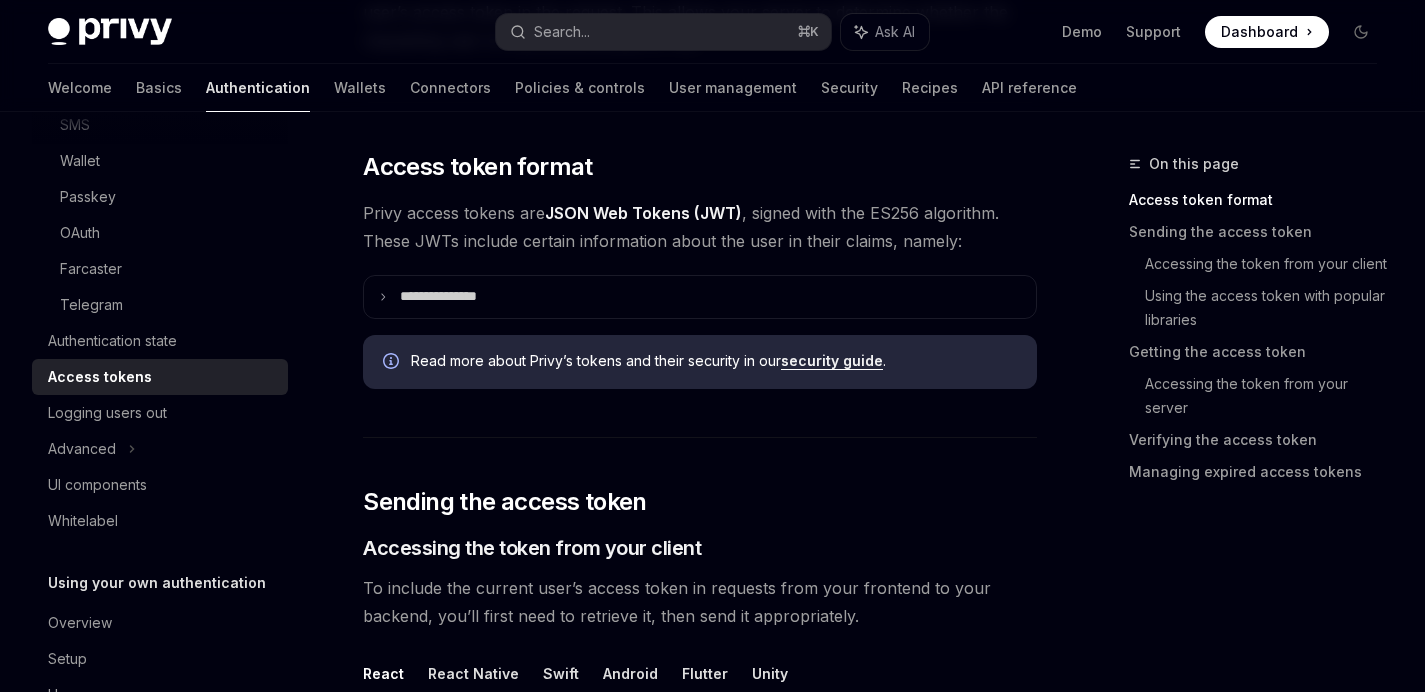 scroll, scrollTop: 361, scrollLeft: 0, axis: vertical 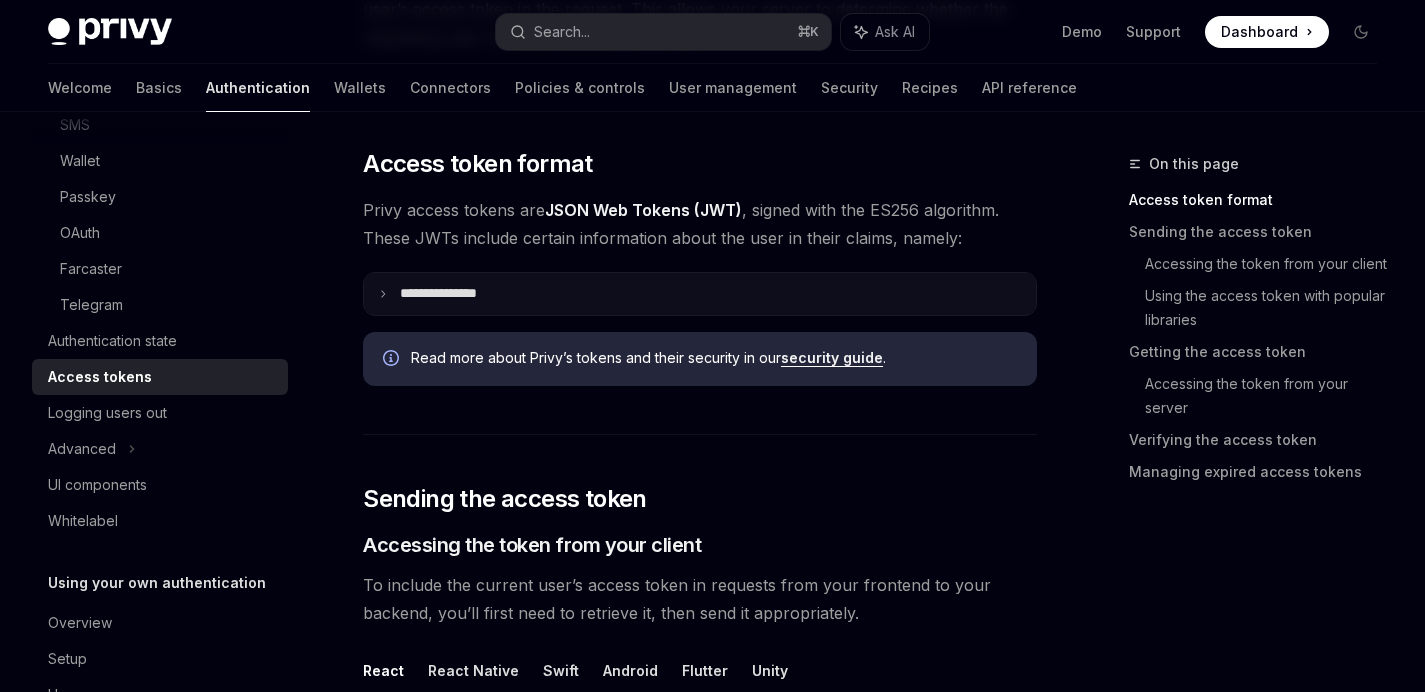 click on "**********" at bounding box center (700, 294) 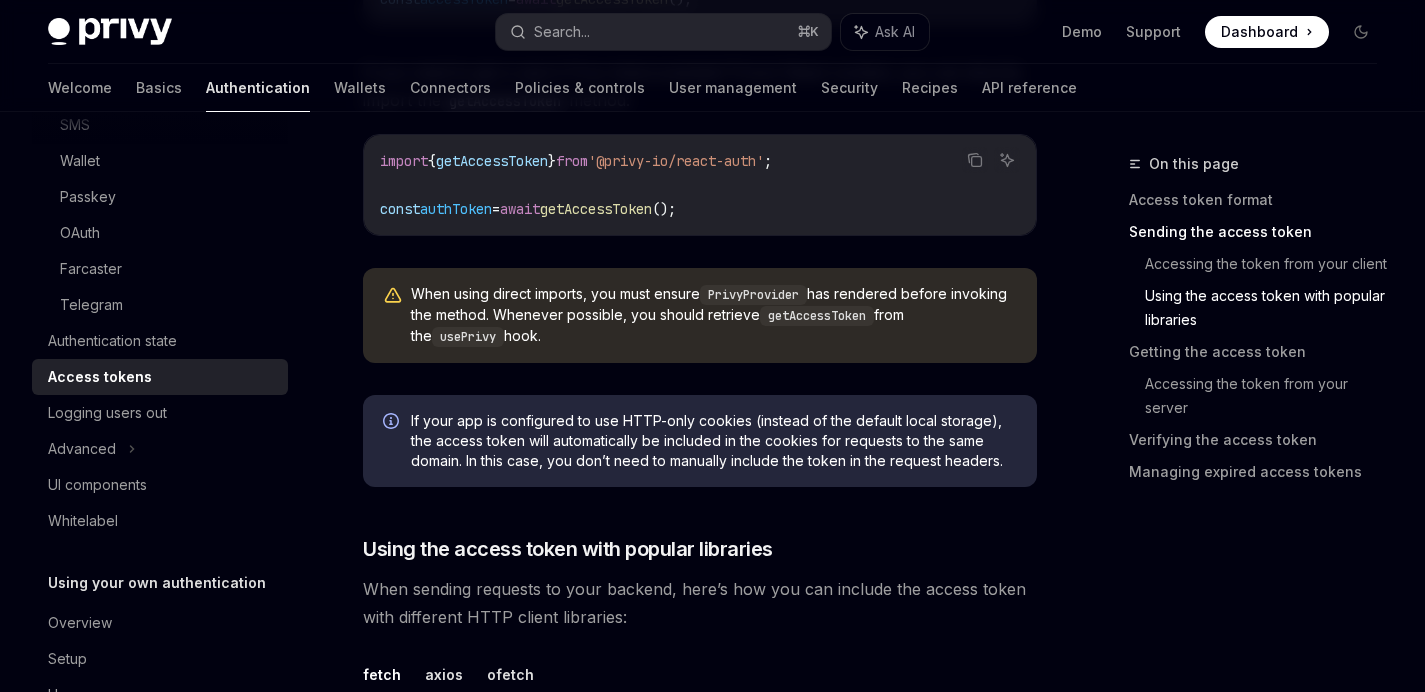 scroll, scrollTop: 1903, scrollLeft: 0, axis: vertical 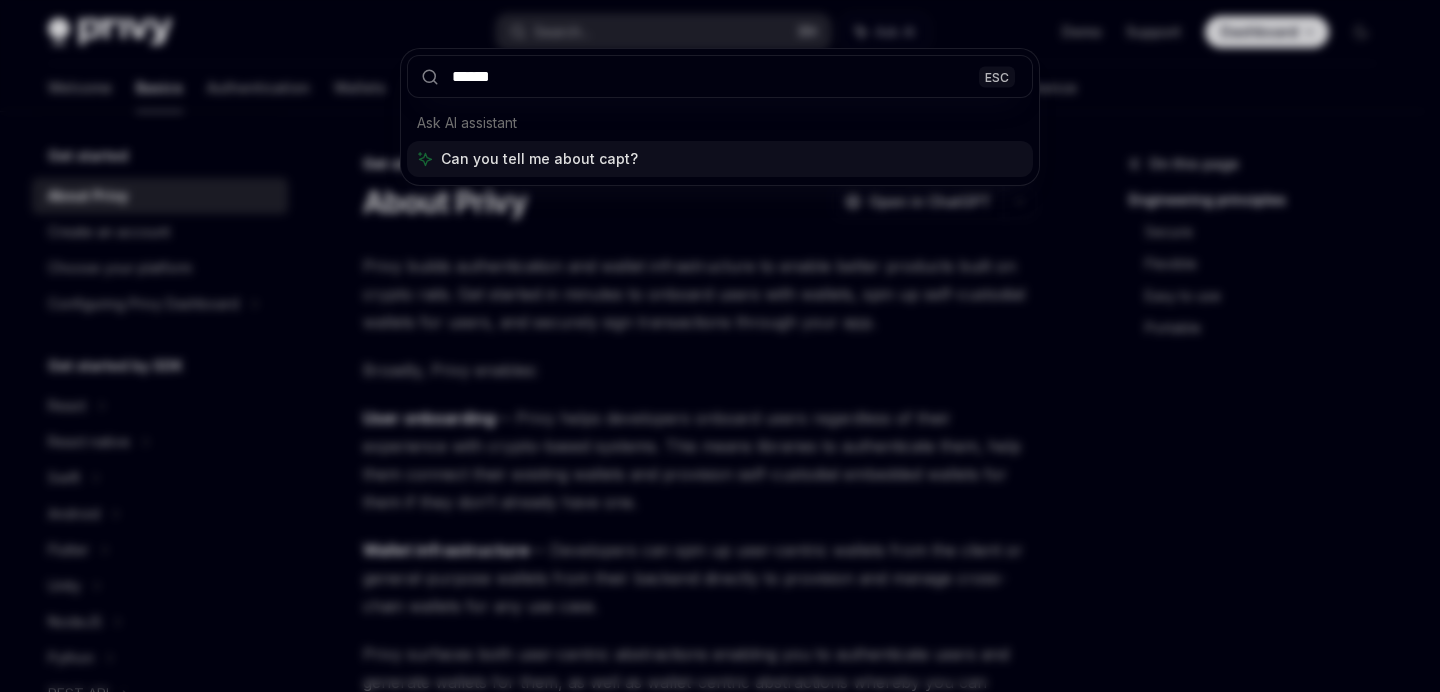 type on "*******" 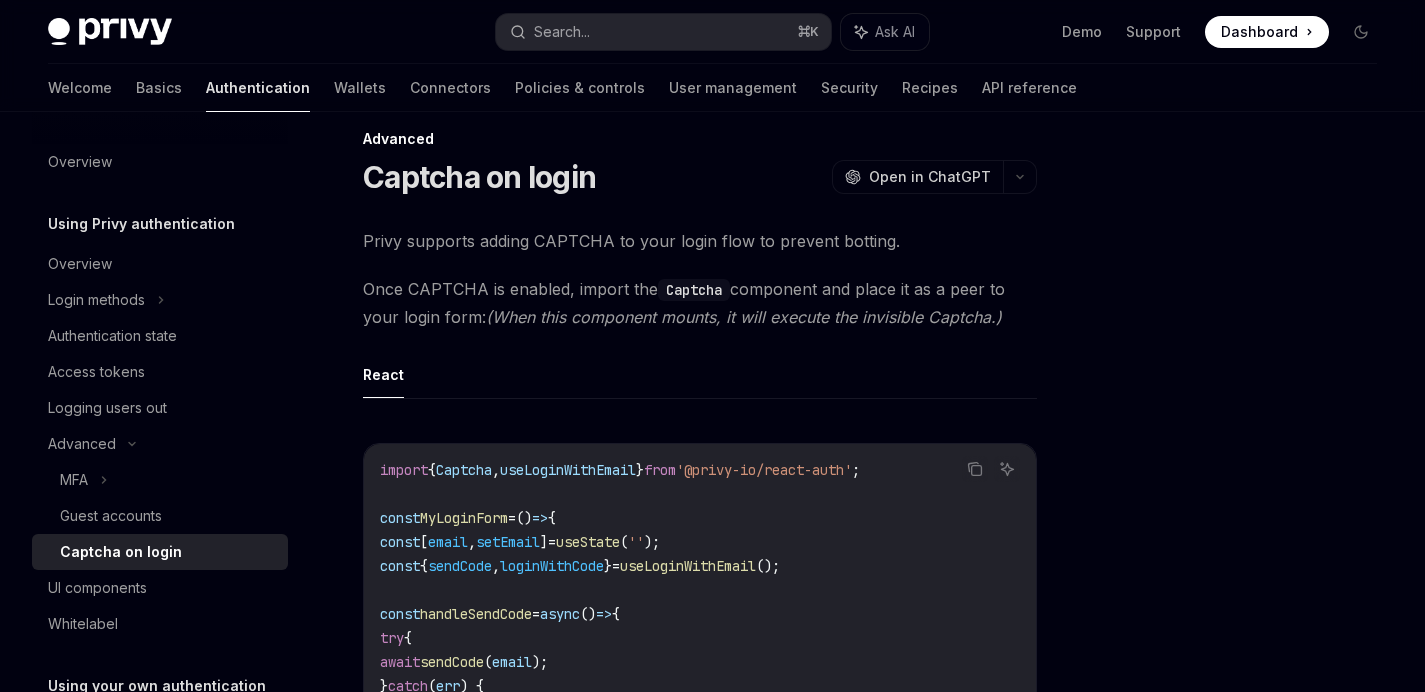 scroll, scrollTop: 0, scrollLeft: 0, axis: both 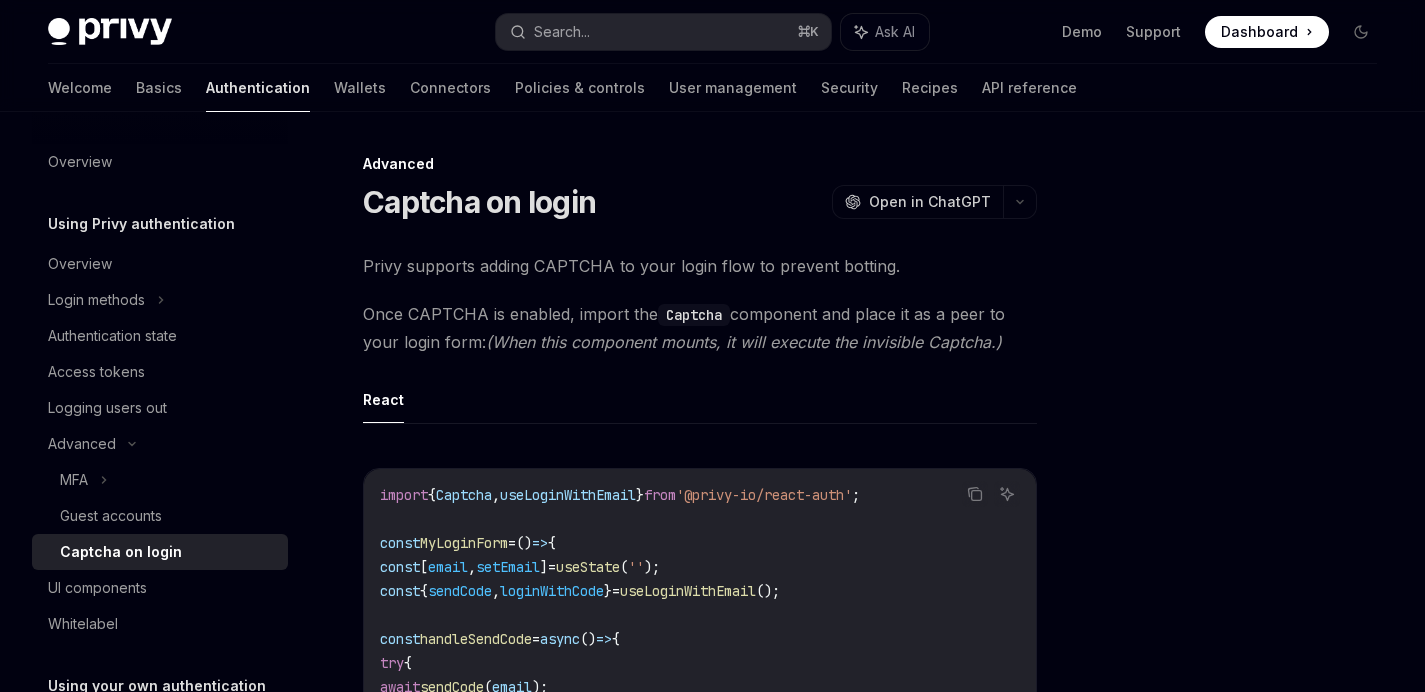 click on "Captcha" at bounding box center (464, 495) 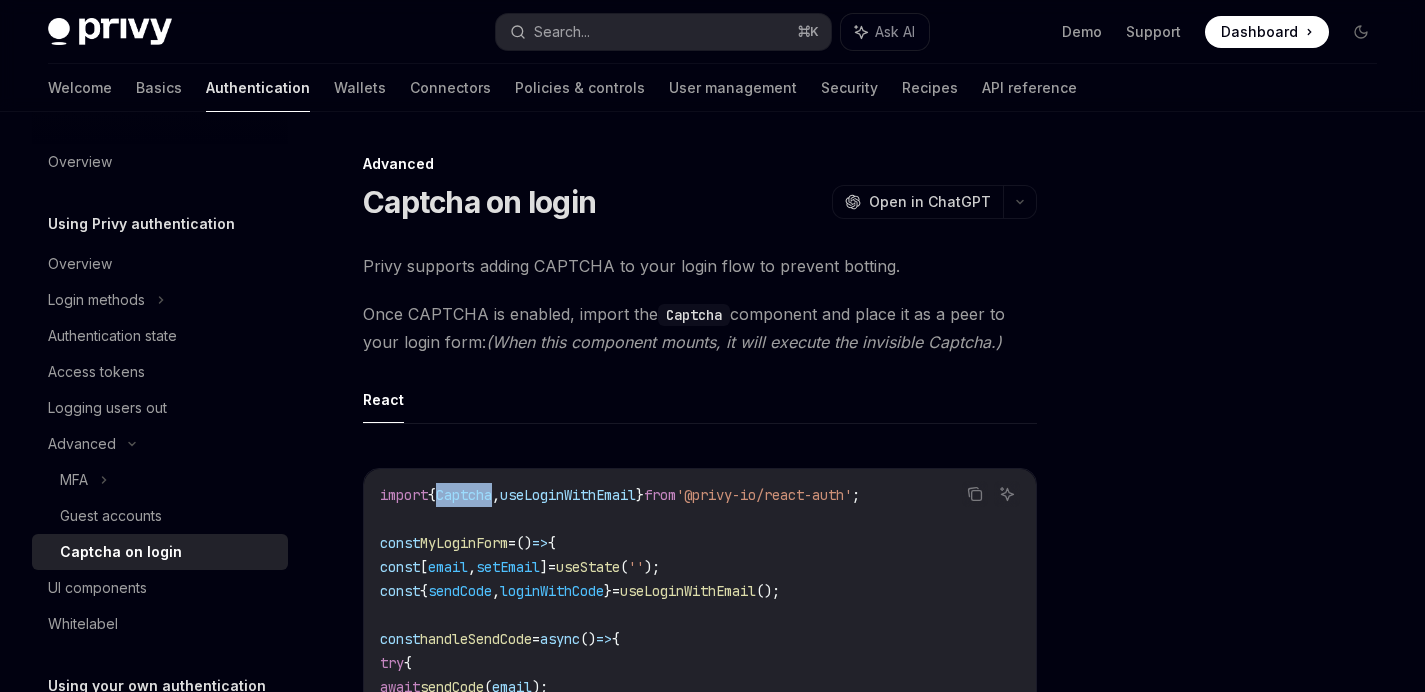 copy on "Captcha" 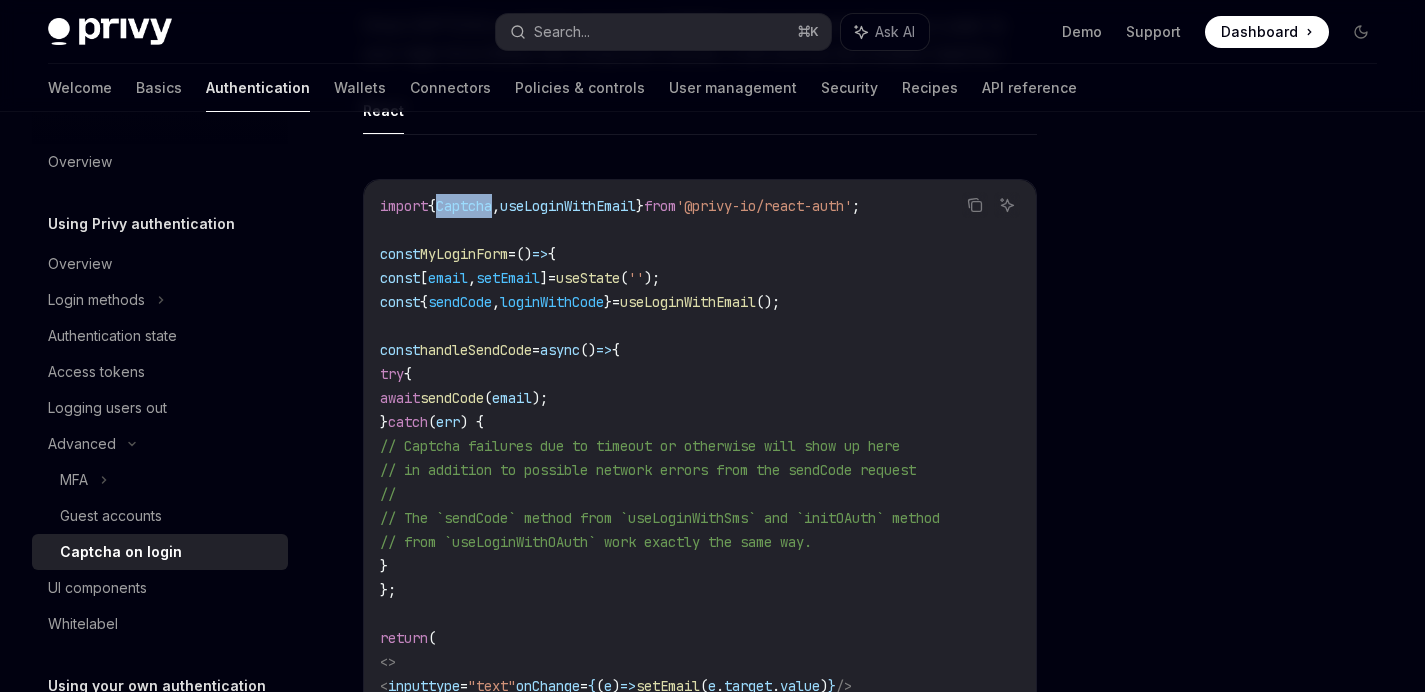 scroll, scrollTop: 304, scrollLeft: 0, axis: vertical 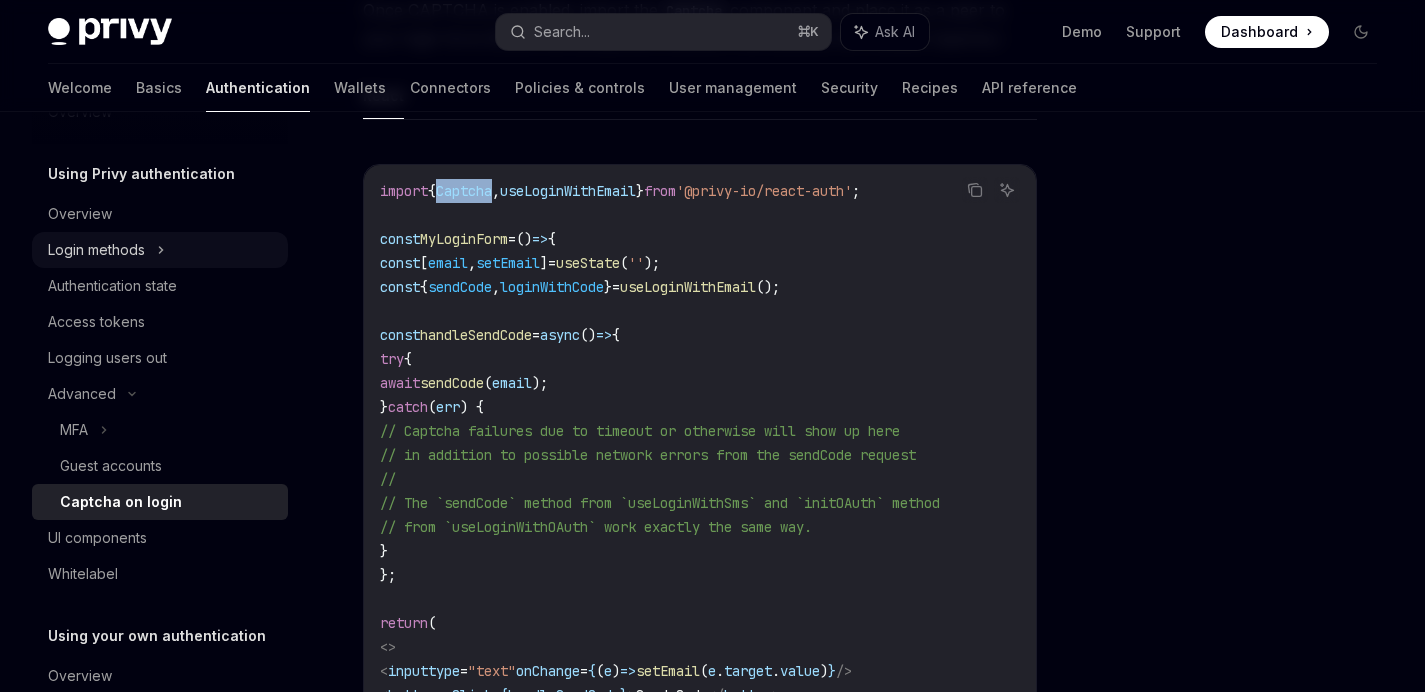 click on "Login methods" at bounding box center [96, 250] 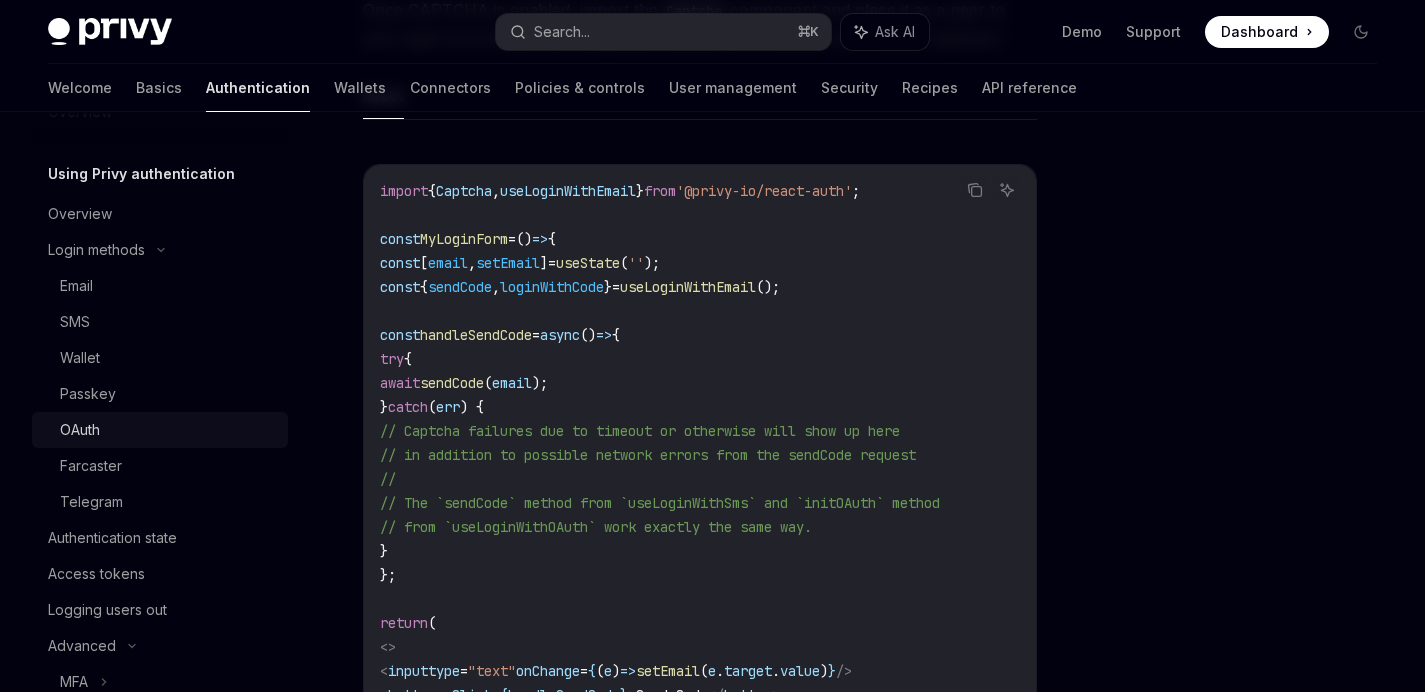 click on "OAuth" at bounding box center (168, 430) 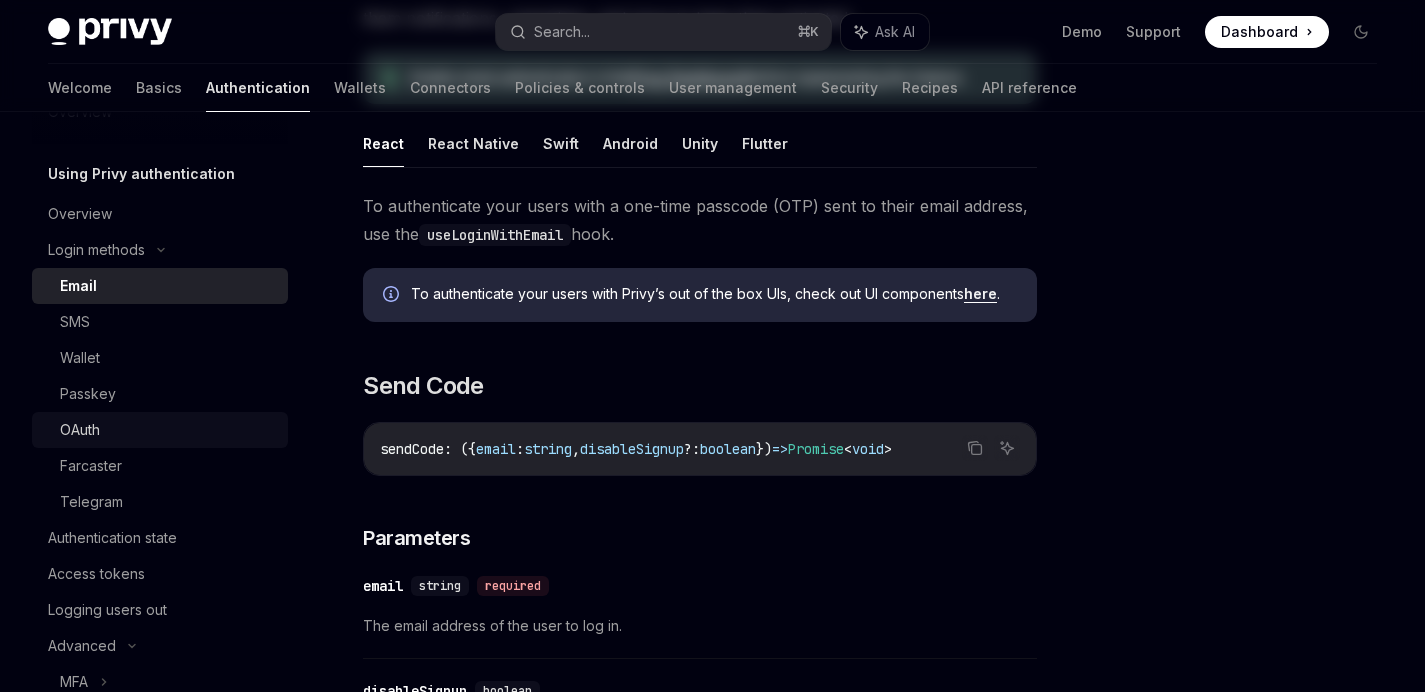 scroll, scrollTop: 0, scrollLeft: 0, axis: both 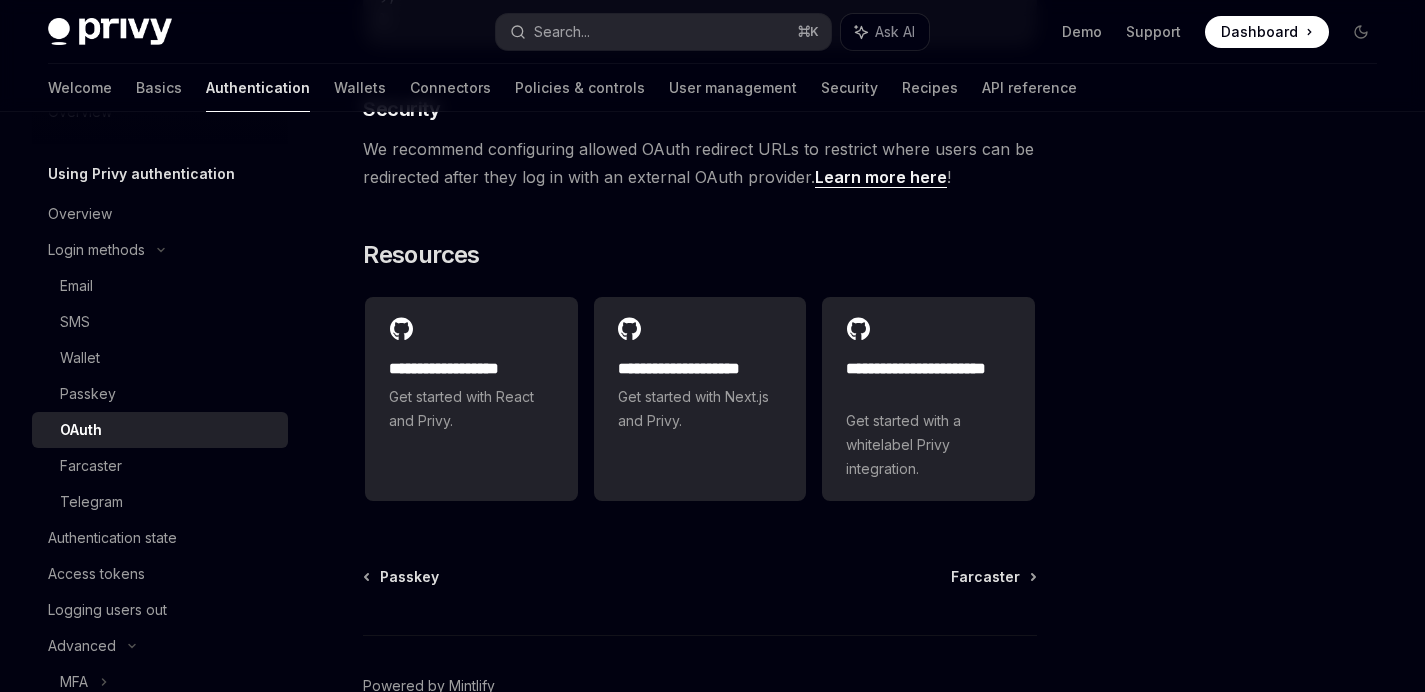click on "Learn more here" at bounding box center (881, 177) 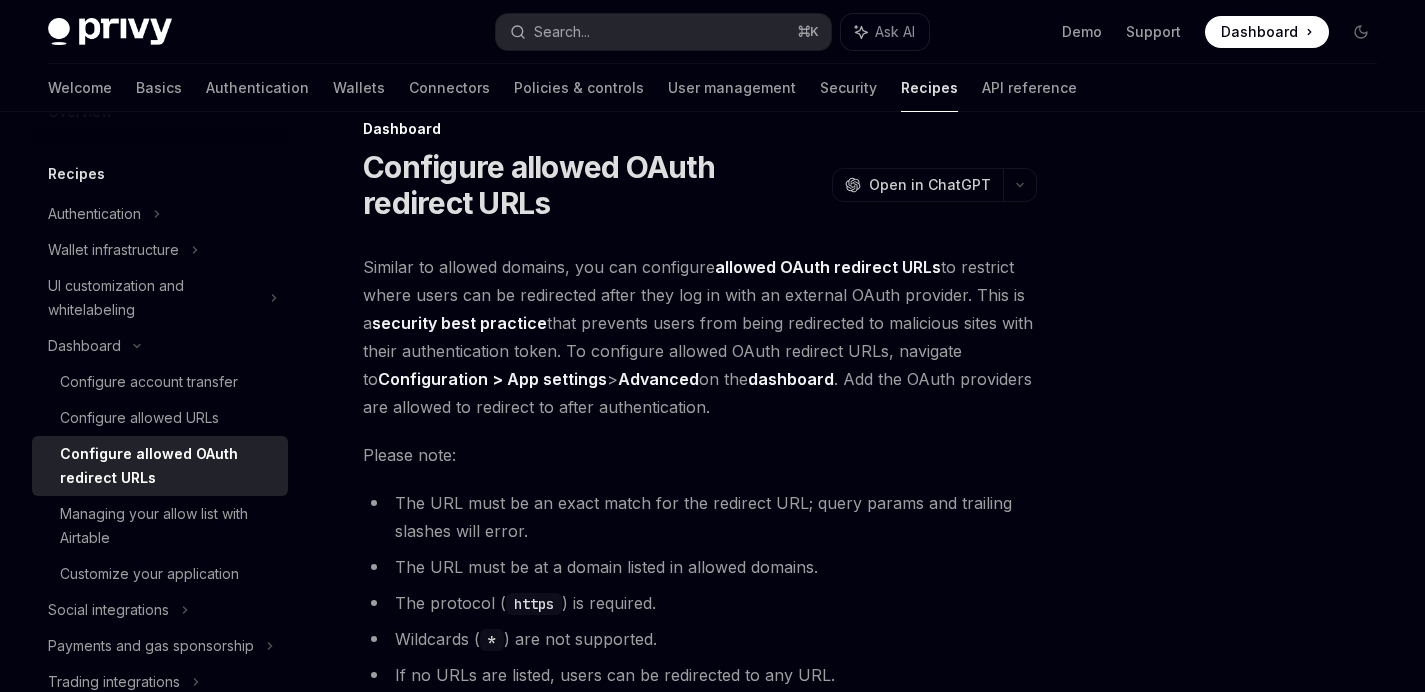 scroll, scrollTop: 33, scrollLeft: 0, axis: vertical 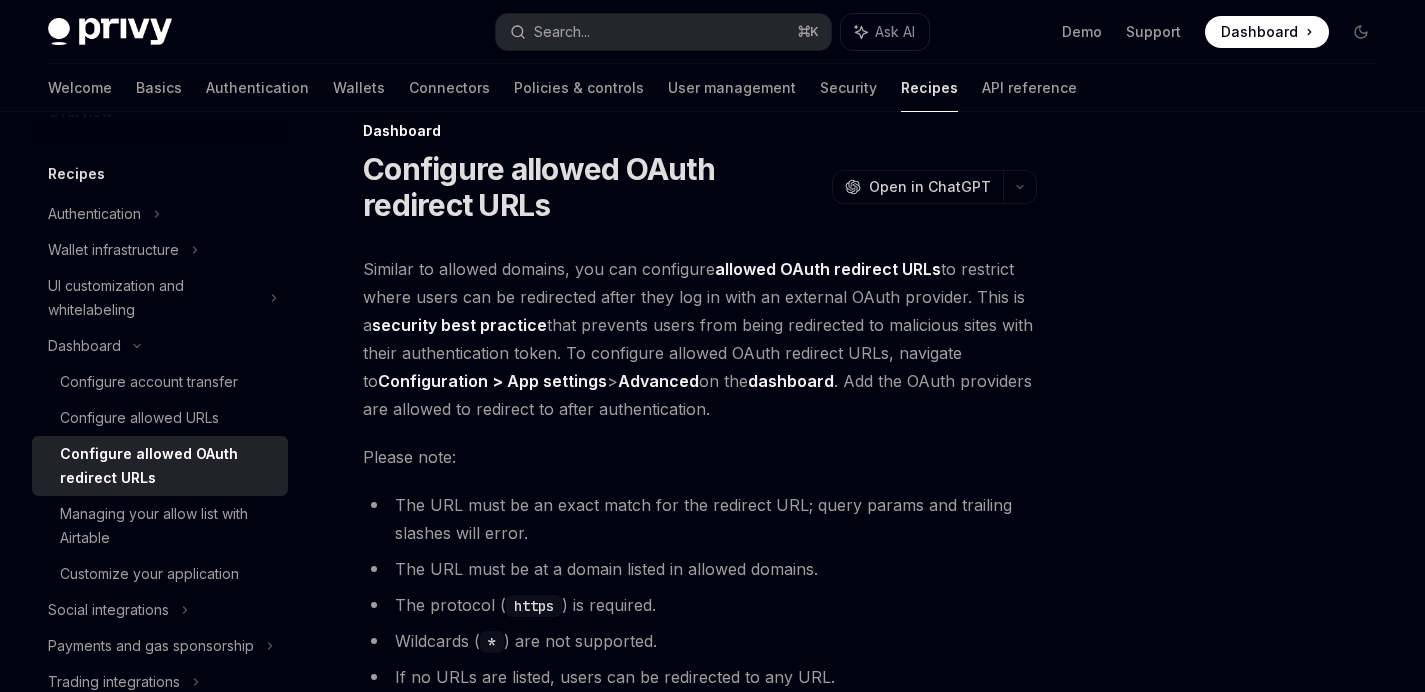 click on "dashboard" at bounding box center (791, 381) 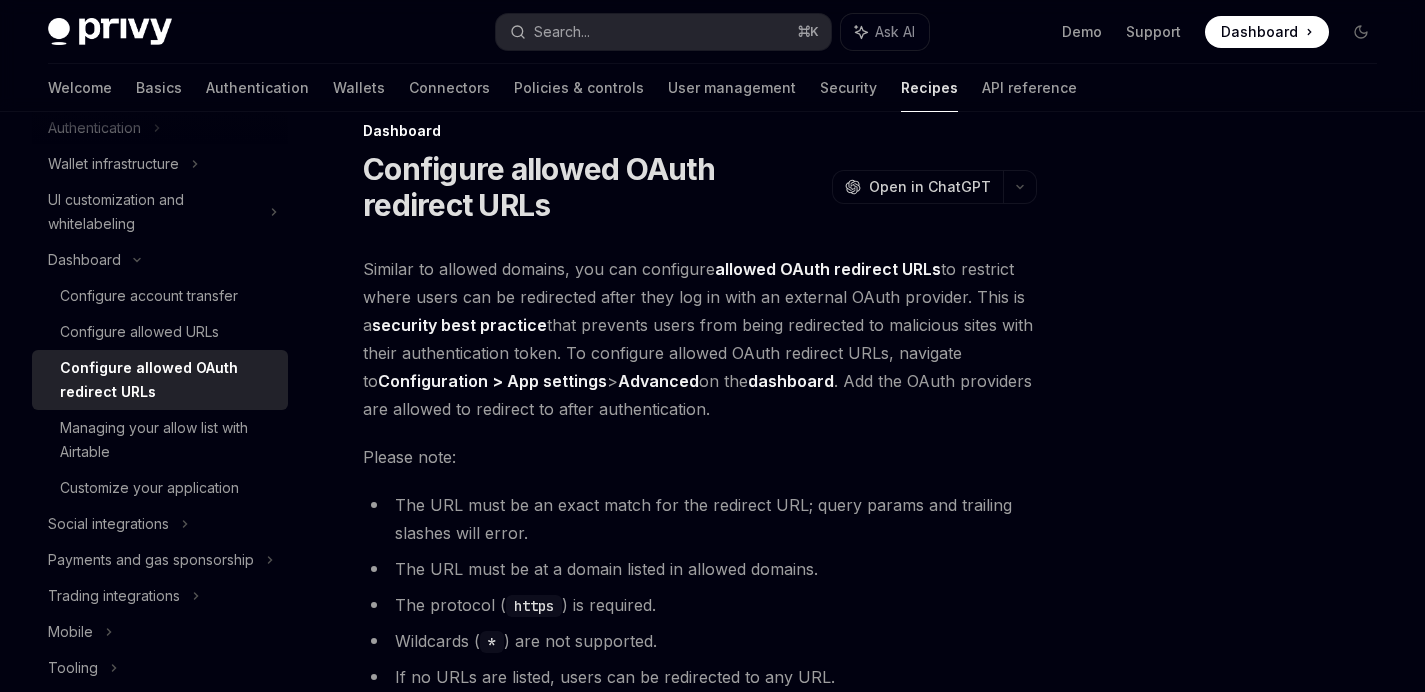 scroll, scrollTop: 0, scrollLeft: 0, axis: both 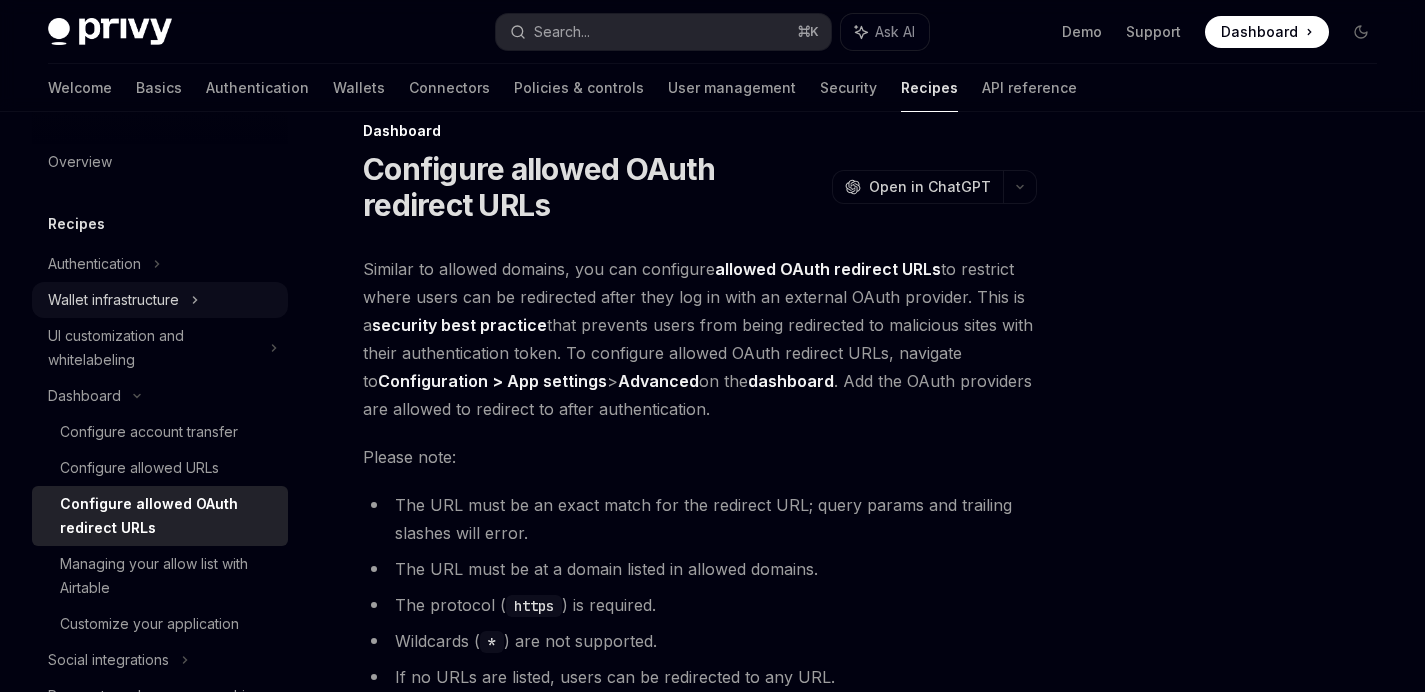 click on "Wallet infrastructure" at bounding box center [113, 300] 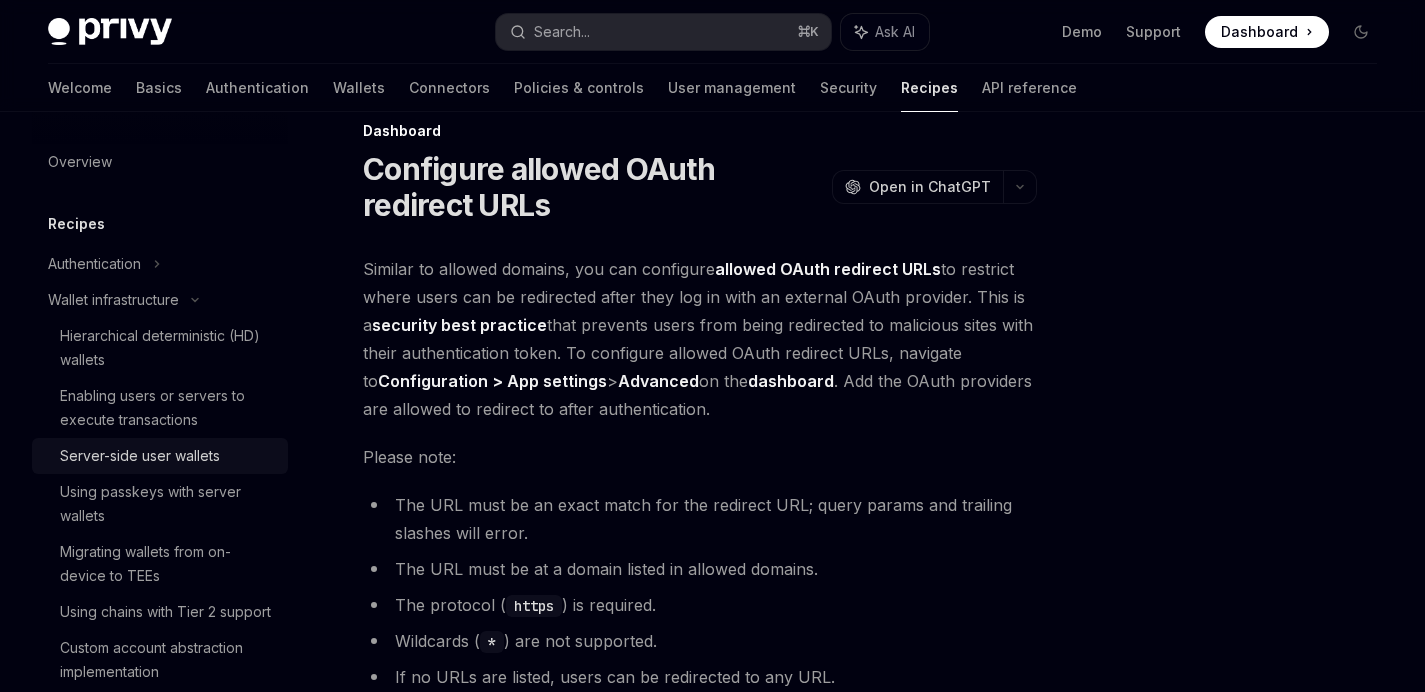 type on "*" 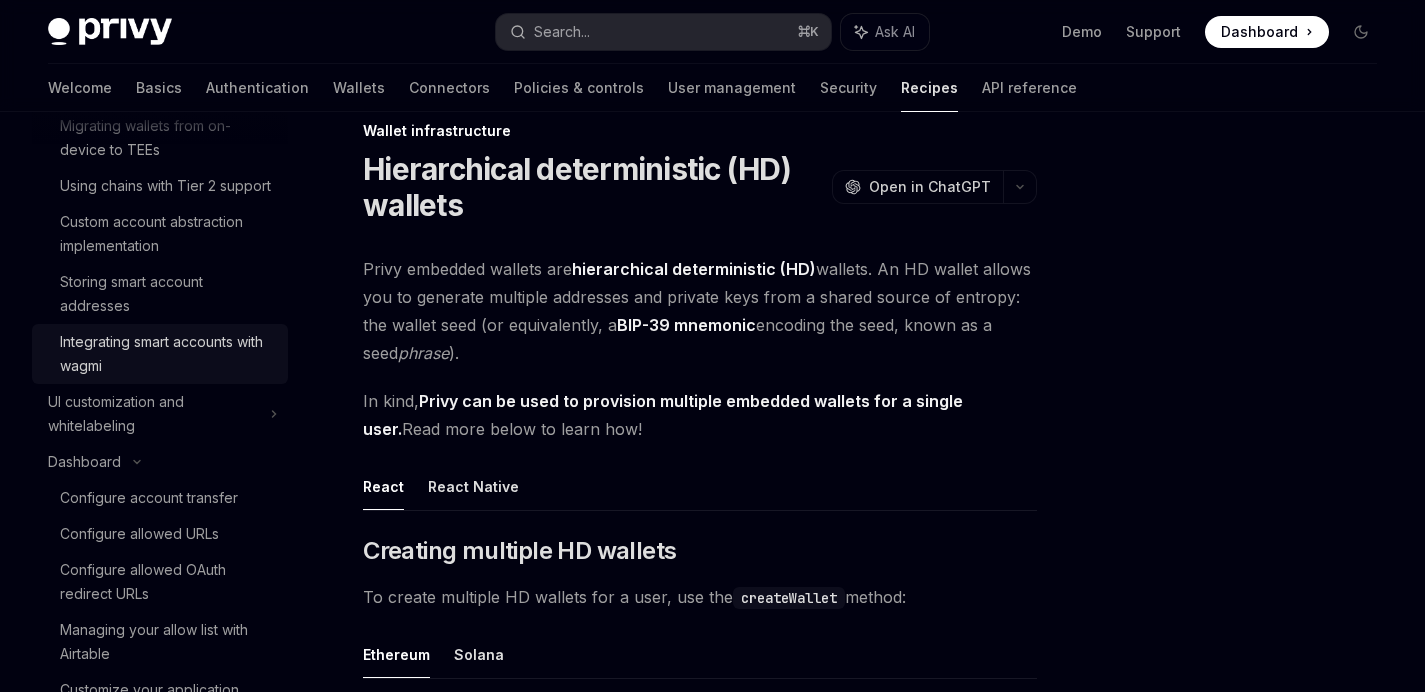 scroll, scrollTop: 432, scrollLeft: 0, axis: vertical 